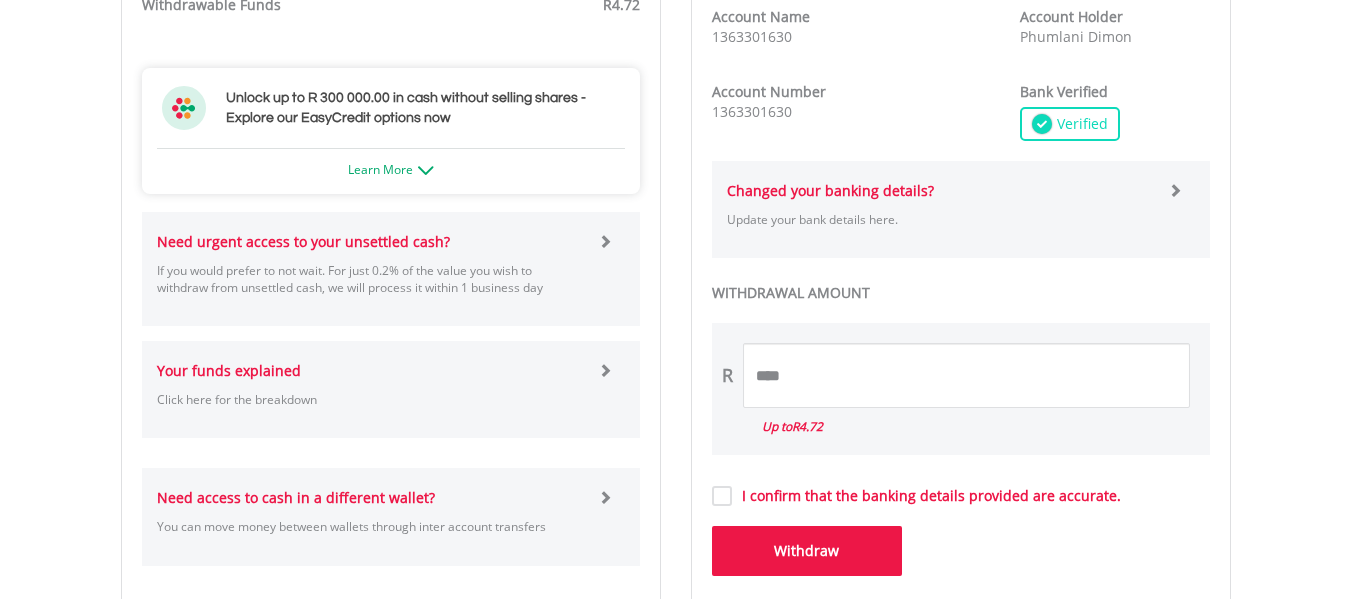scroll, scrollTop: 920, scrollLeft: 0, axis: vertical 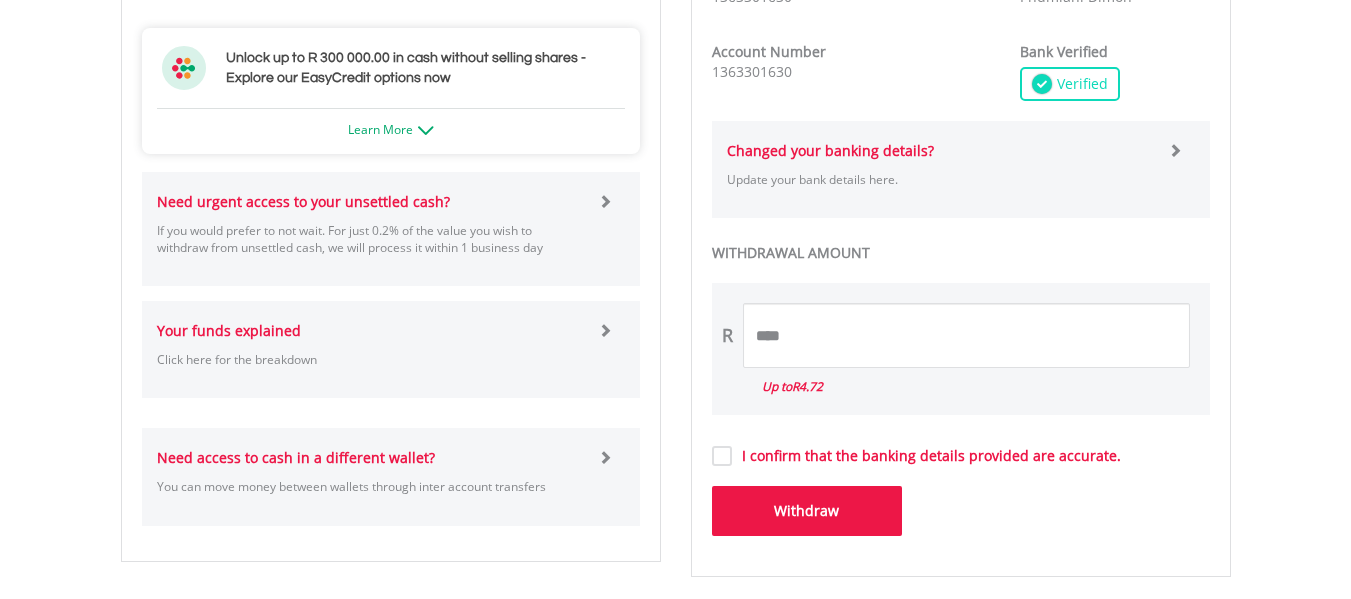 click on "Need urgent access to your unsettled cash?" at bounding box center (303, 201) 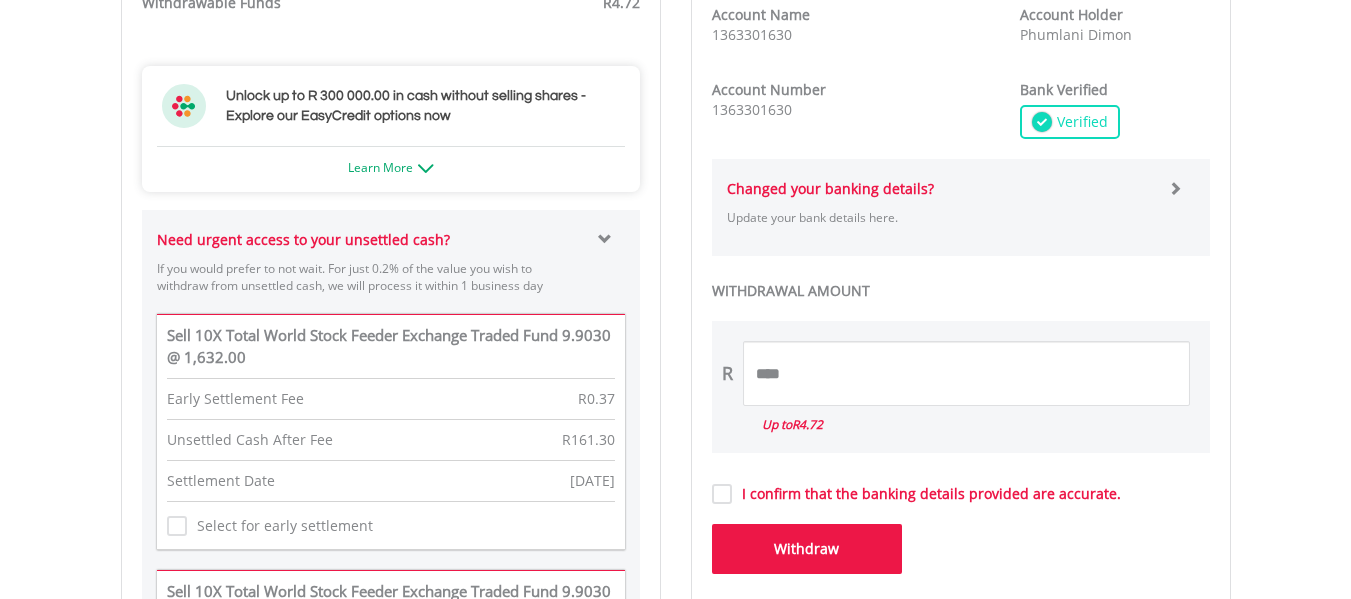 scroll, scrollTop: 880, scrollLeft: 0, axis: vertical 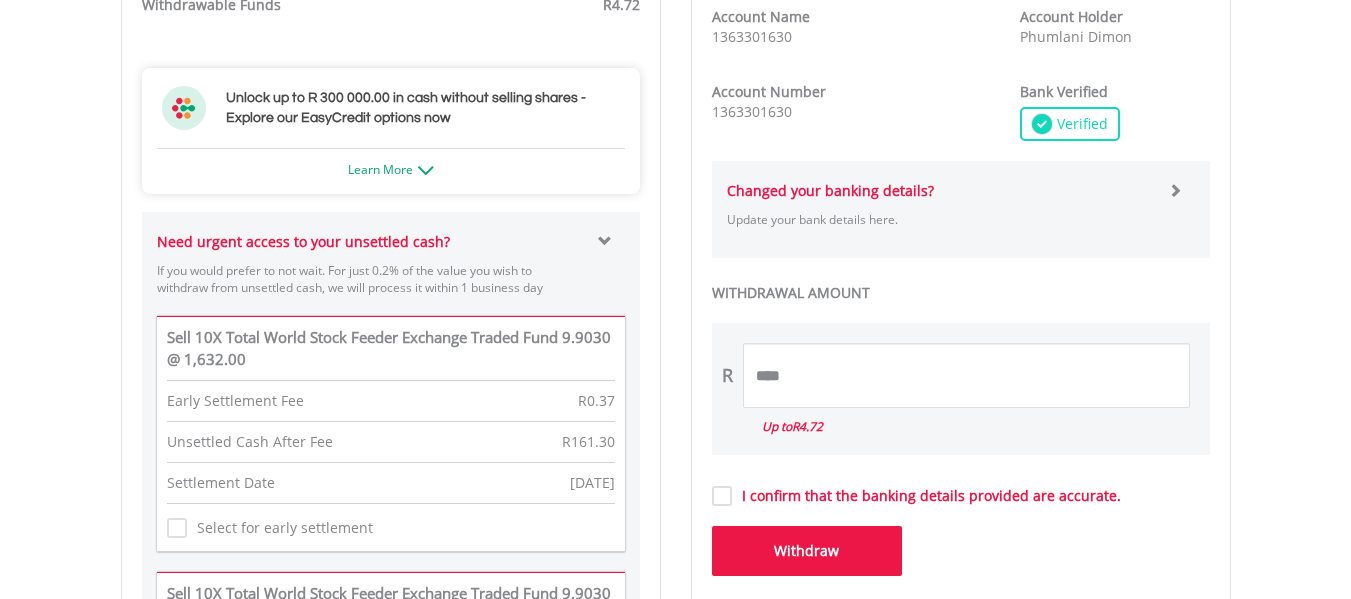 click on "Need urgent access to your unsettled cash?
If you would prefer to not wait. For just 0.2% of the value you wish
to withdraw from unsettled cash, we will process it within 1 business day" at bounding box center (370, 269) 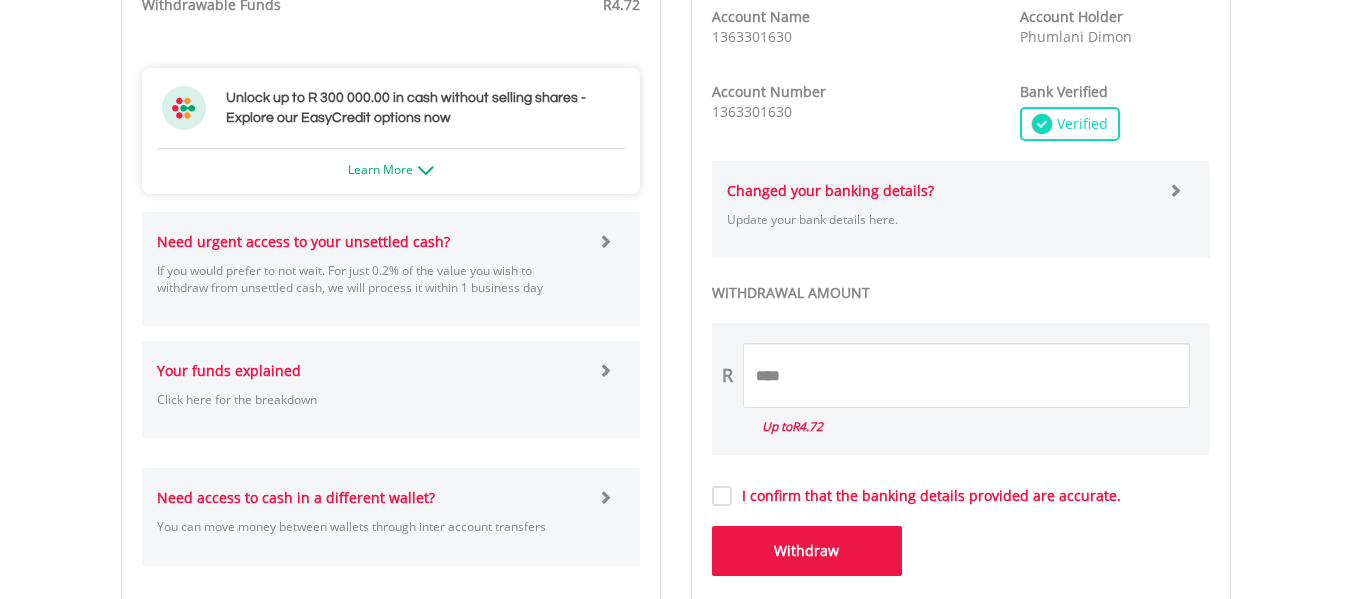 click on "Click here for the breakdown" at bounding box center [370, 399] 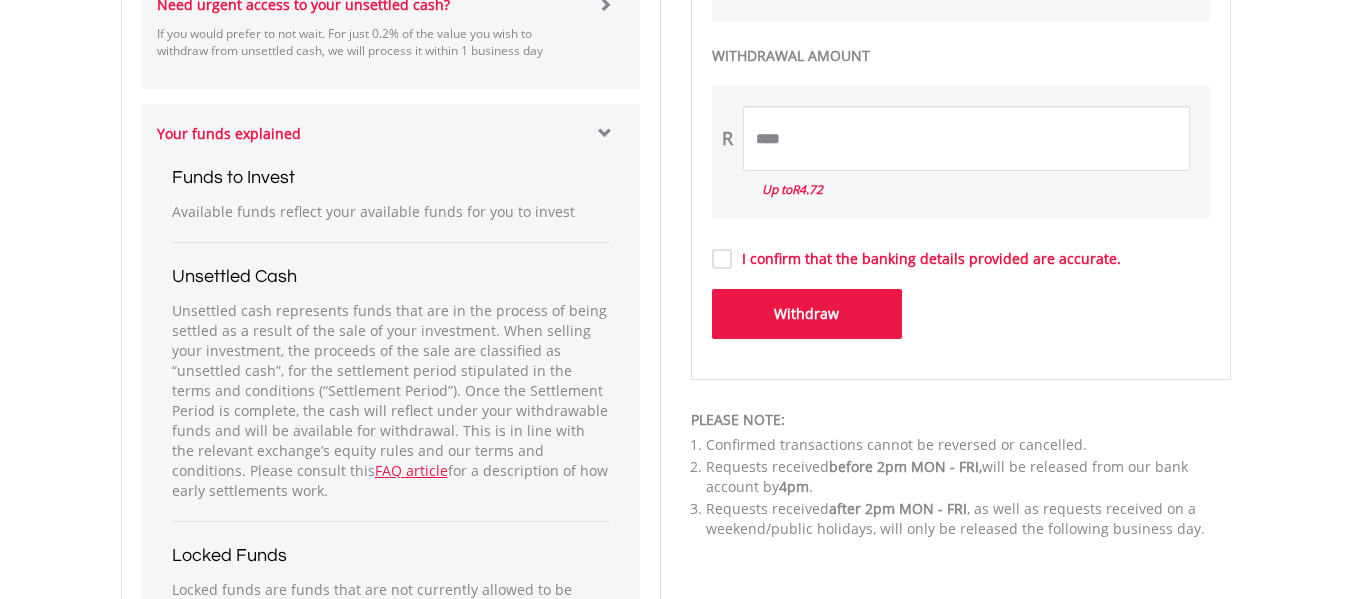 scroll, scrollTop: 1120, scrollLeft: 0, axis: vertical 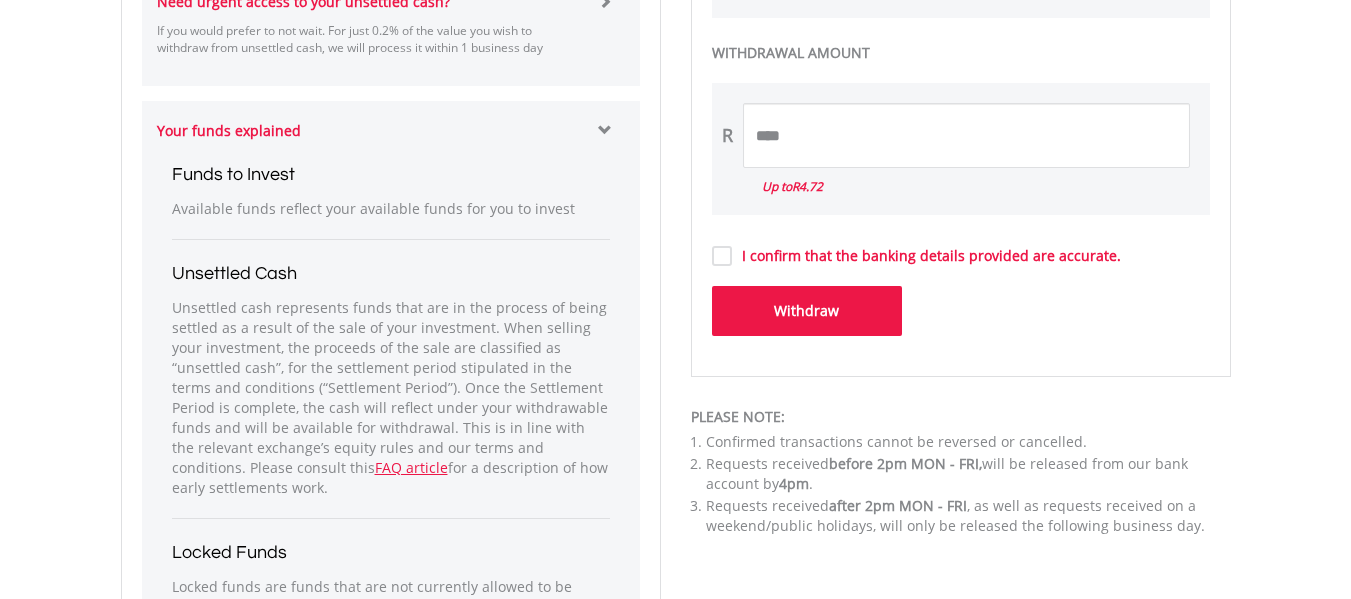 click on "Your funds explained
Click here for the breakdown
Funds to Invest
Available funds reflect your available funds for you to invest
Unsettled Cash
FAQ article  for a description of how early settlements work.
Locked Funds
FAQ article  and the terms and conditions.
Withdrawable
Withdrawable funds reflect your available funds for you to withdraw." at bounding box center [391, 503] 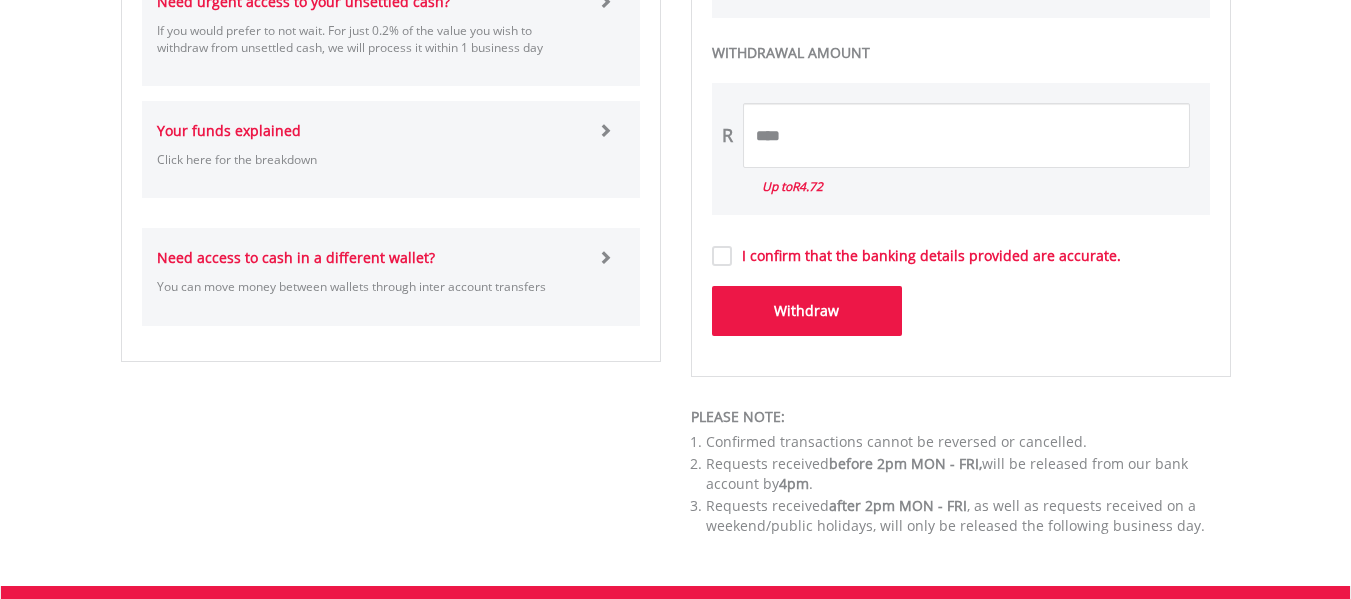 click on "Your funds explained
Click here for the breakdown" at bounding box center [370, 149] 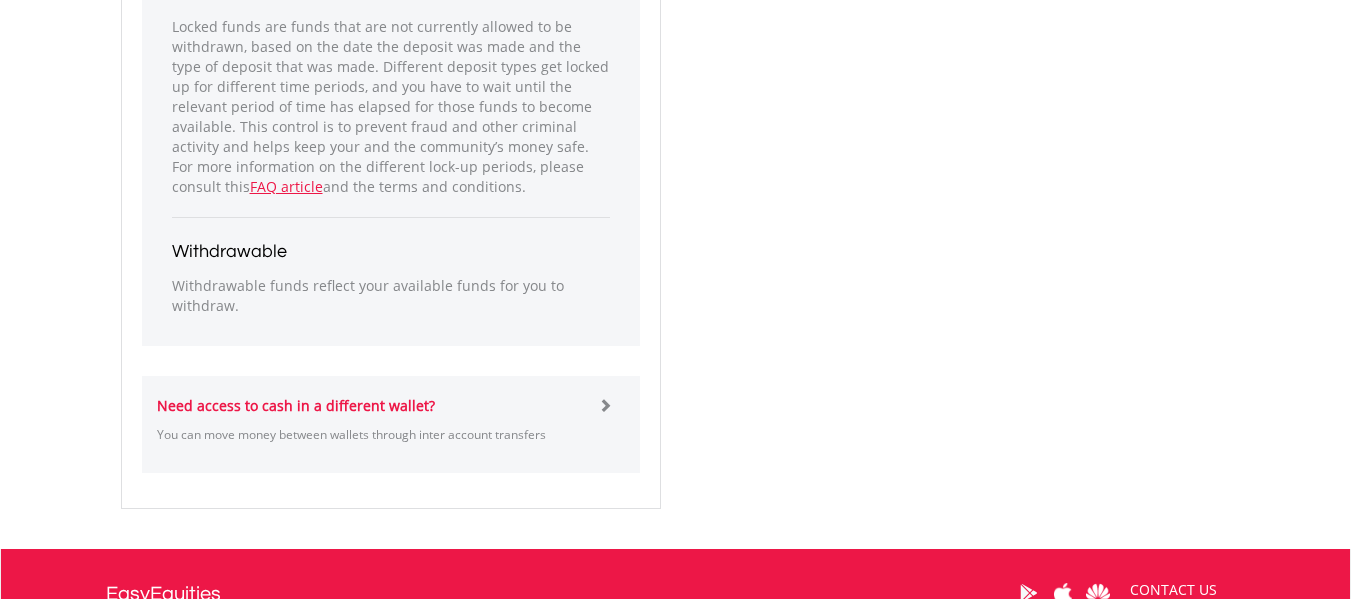 scroll, scrollTop: 1640, scrollLeft: 0, axis: vertical 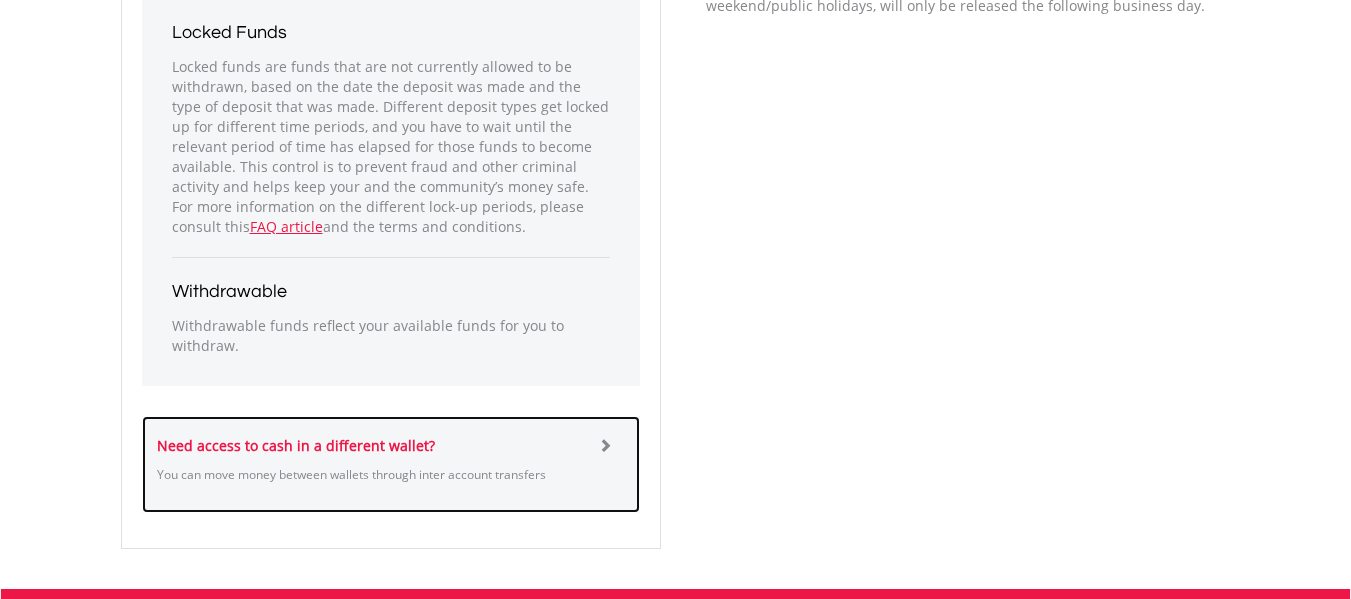 click on "Need access to cash in a different wallet?
You can move money between wallets through inter account transfers" at bounding box center [370, 464] 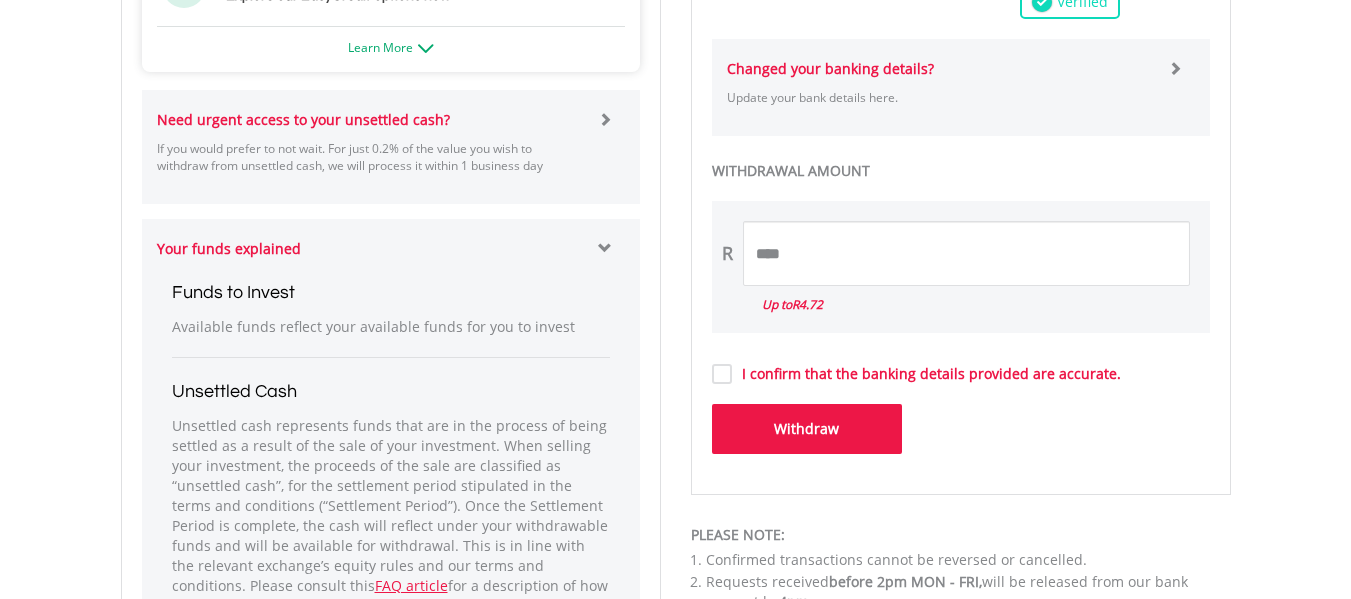 scroll, scrollTop: 1000, scrollLeft: 0, axis: vertical 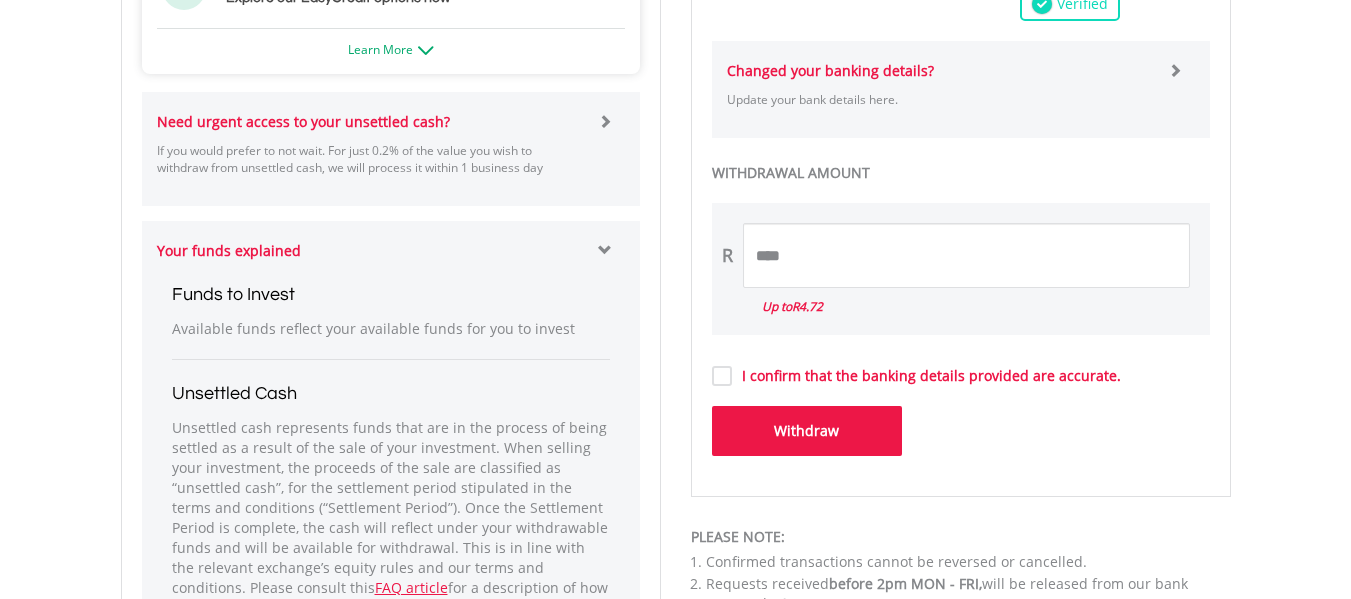 click at bounding box center (605, 250) 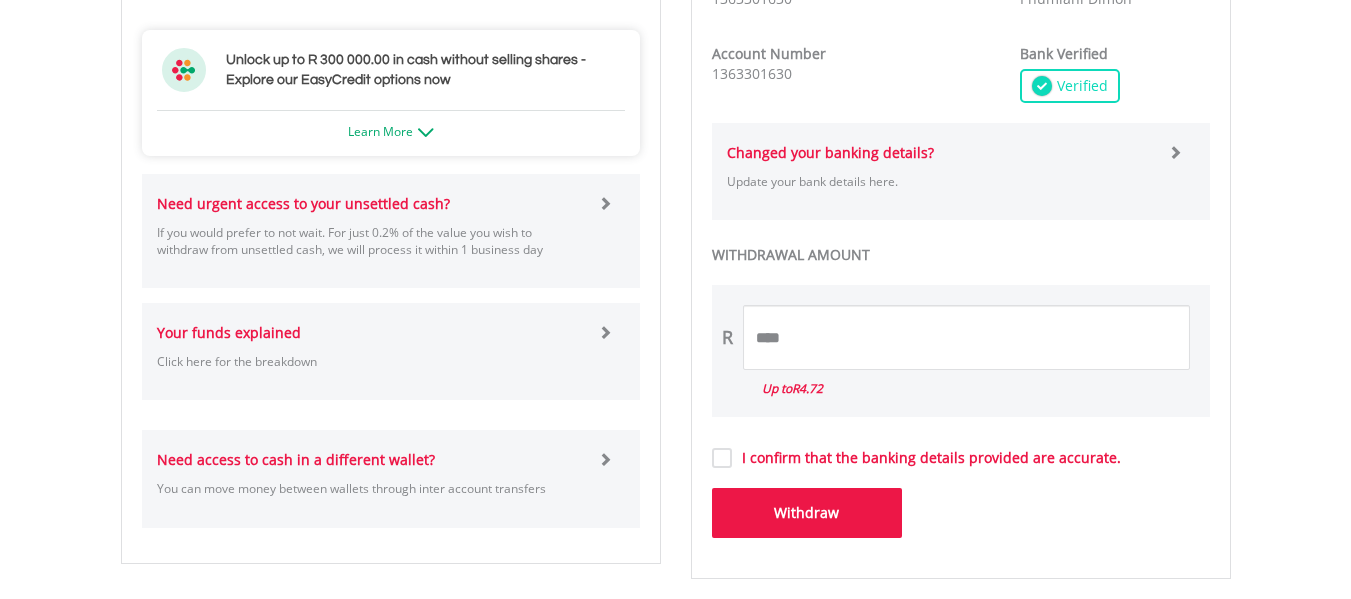 scroll, scrollTop: 920, scrollLeft: 0, axis: vertical 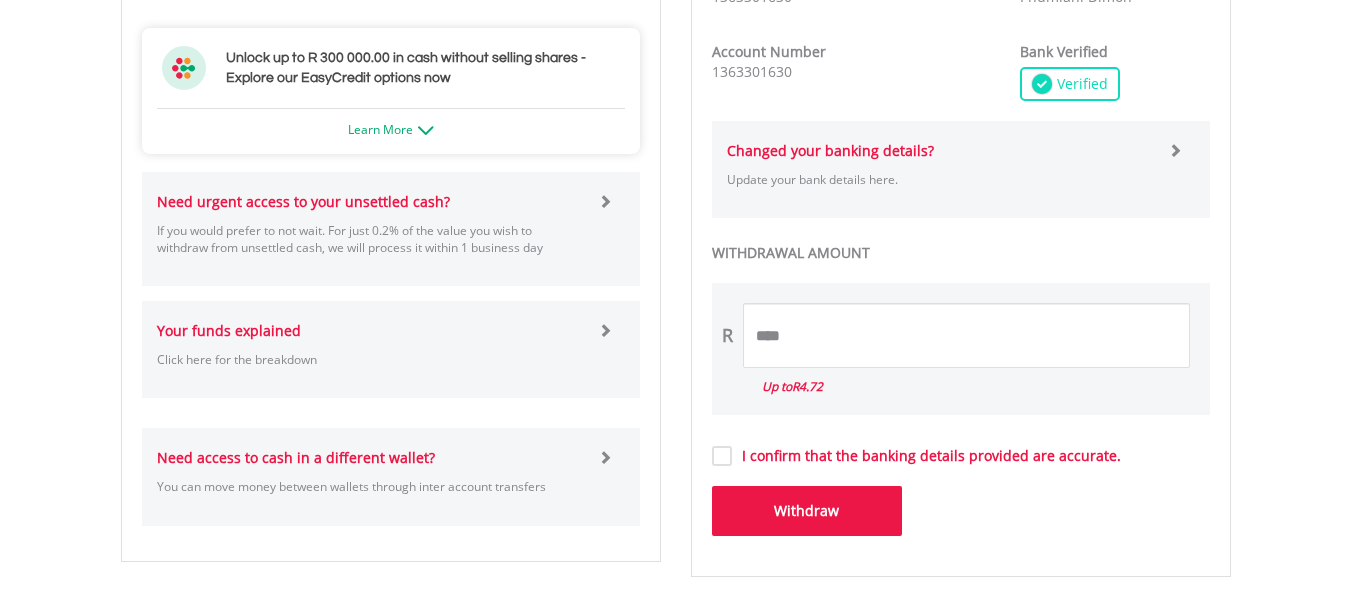 click on "Need urgent access to your unsettled cash?
If you would prefer to not wait. For just 0.2% of the value you wish
to withdraw from unsettled cash, we will process it within 1 business day" at bounding box center [370, 229] 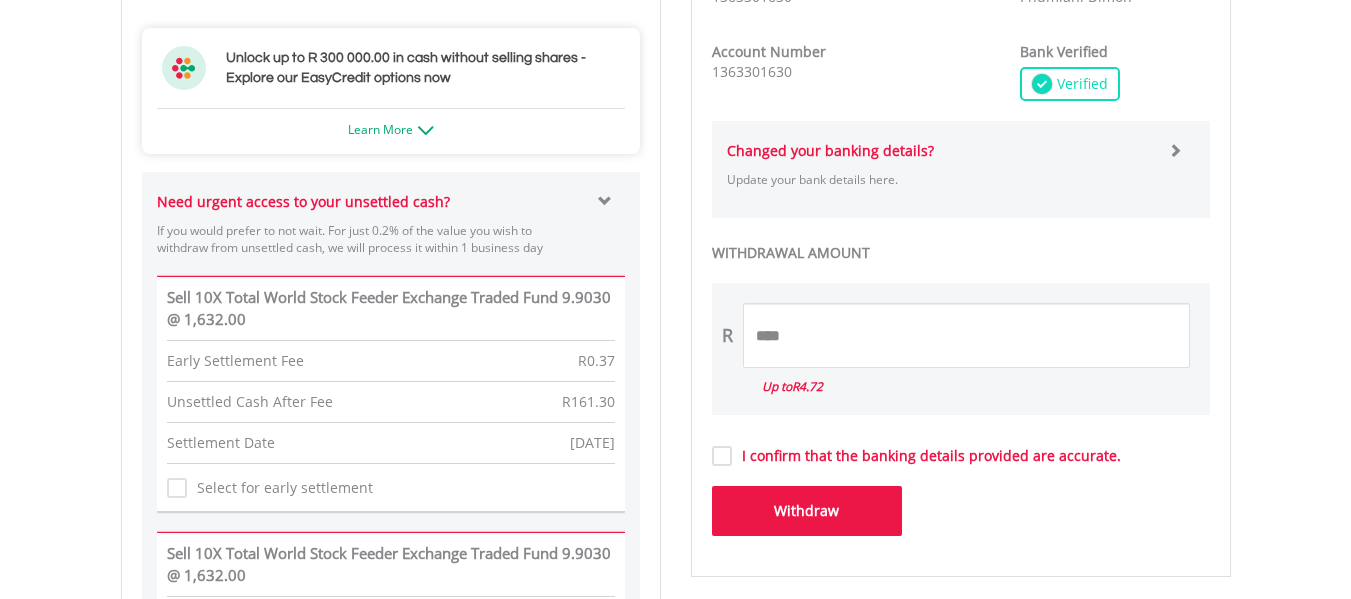 click on "Need urgent access to your unsettled cash?
If you would prefer to not wait. For just 0.2% of the value you wish
to withdraw from unsettled cash, we will process it within 1 business day" at bounding box center (370, 229) 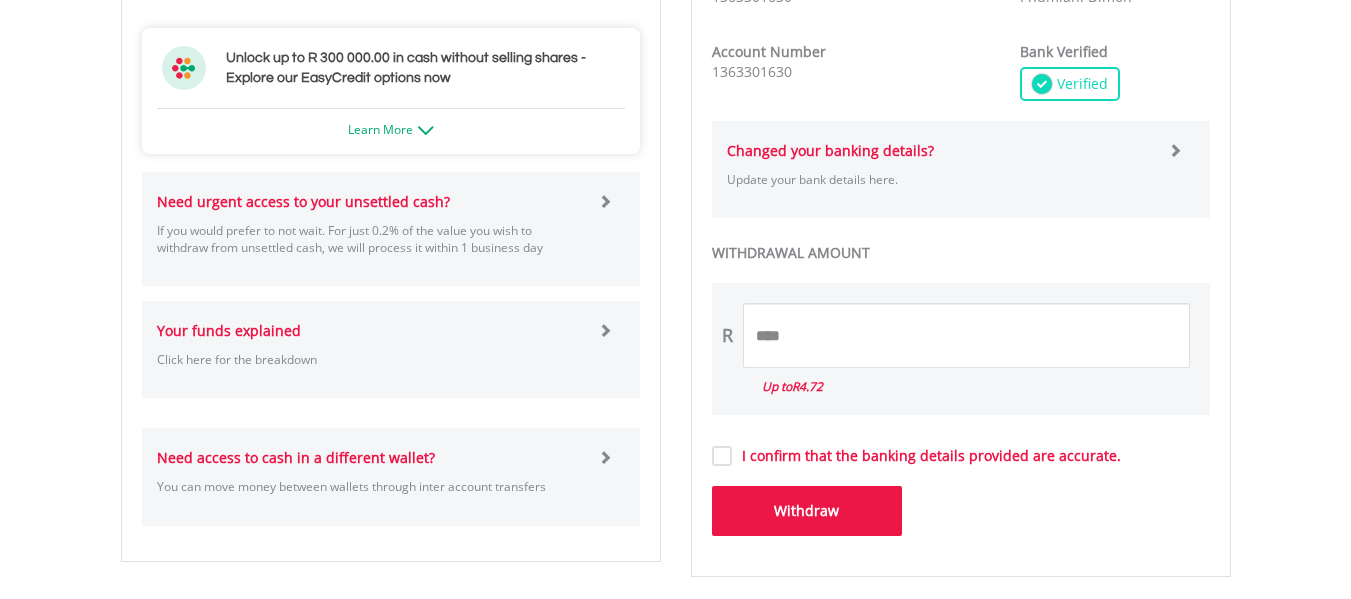 click on "Need urgent access to your unsettled cash?
If you would prefer to not wait. For just 0.2% of the value you wish
to withdraw from unsettled cash, we will process it within 1 business day" at bounding box center (370, 229) 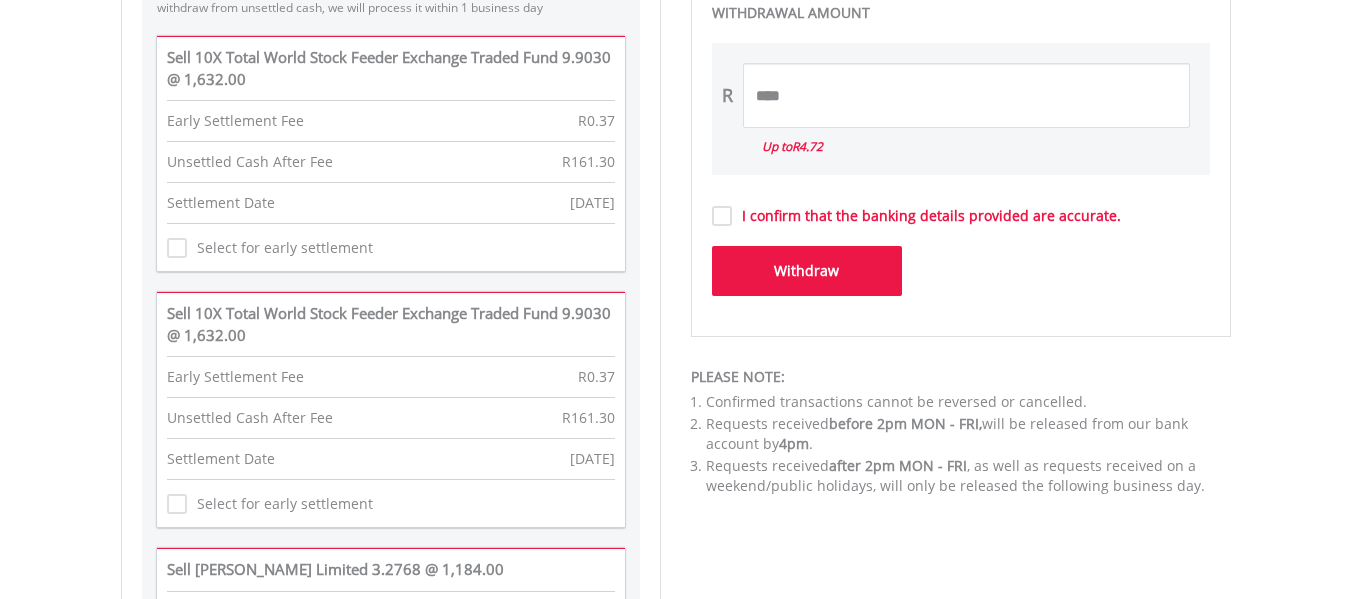 scroll, scrollTop: 1200, scrollLeft: 0, axis: vertical 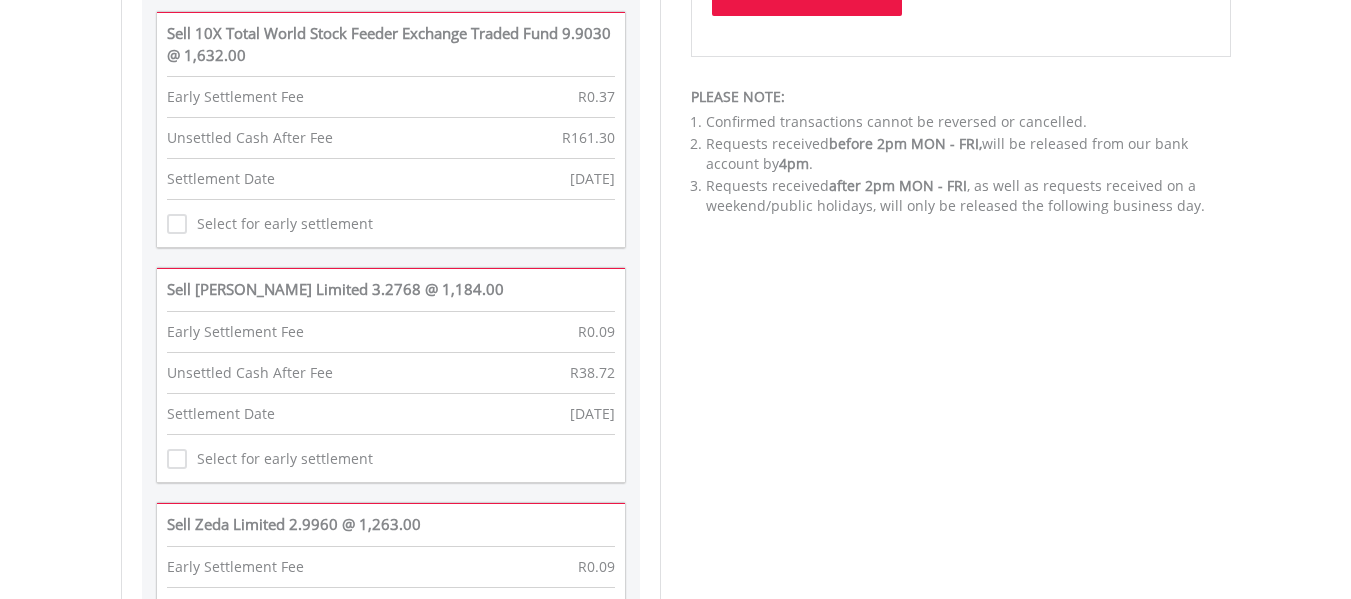 click on "Select for early settlement" at bounding box center (280, 459) 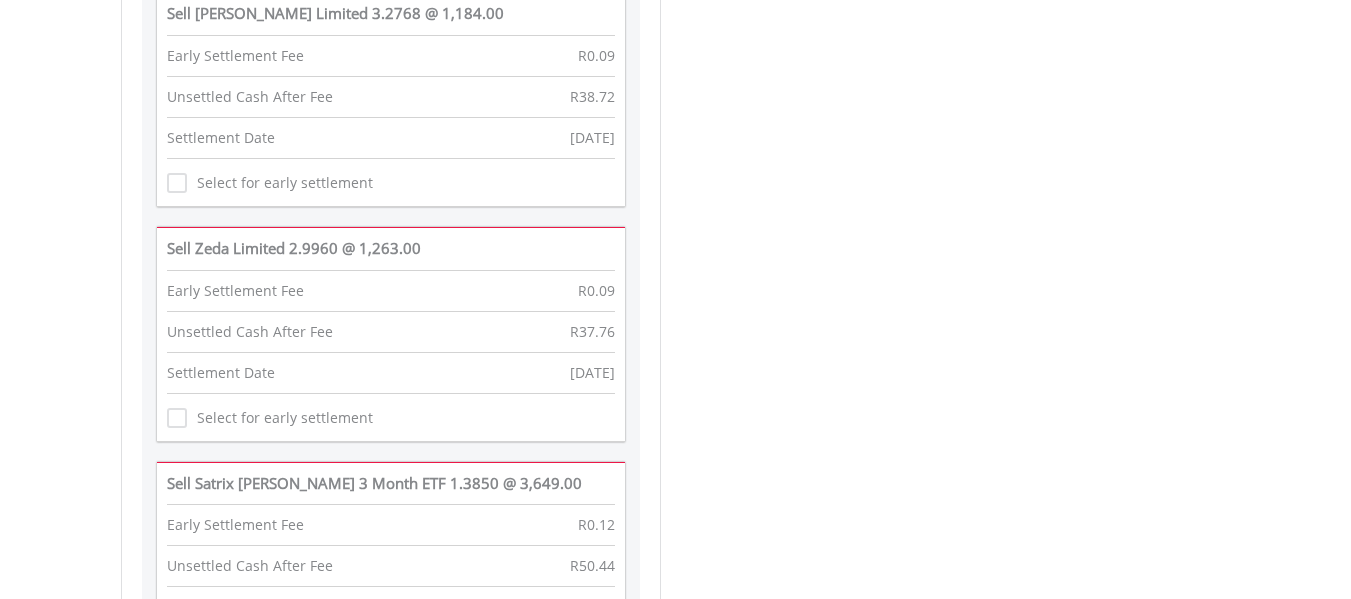 scroll, scrollTop: 1720, scrollLeft: 0, axis: vertical 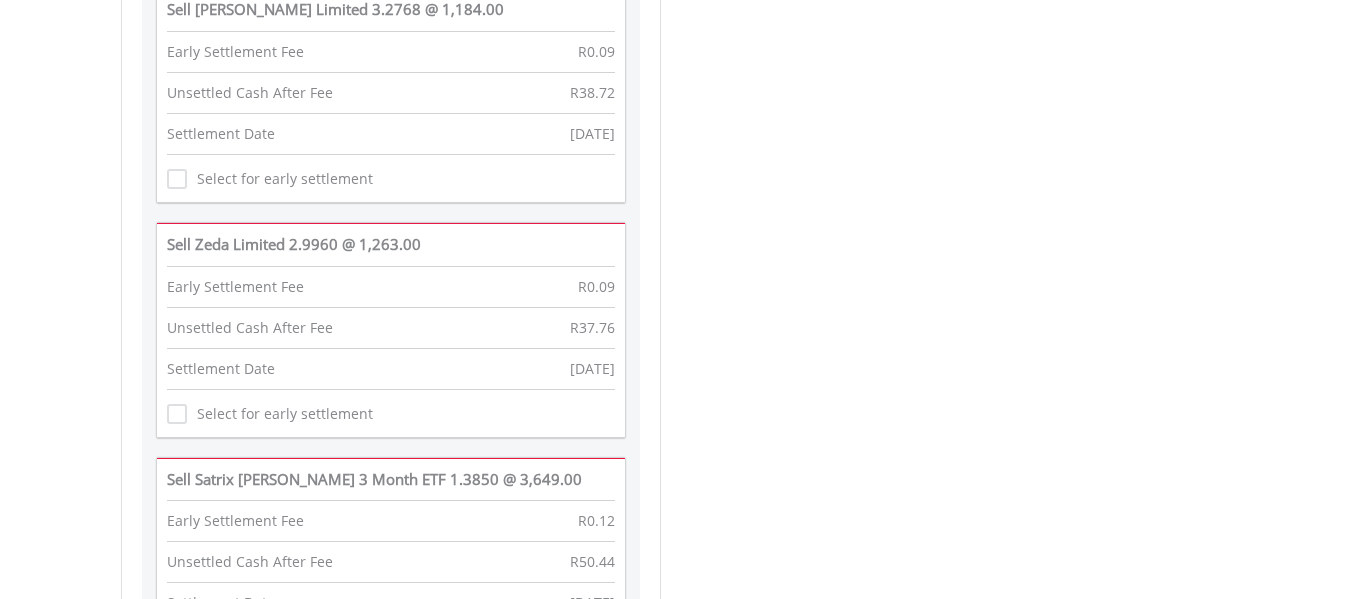 click on "Select for early settlement" at bounding box center [280, 414] 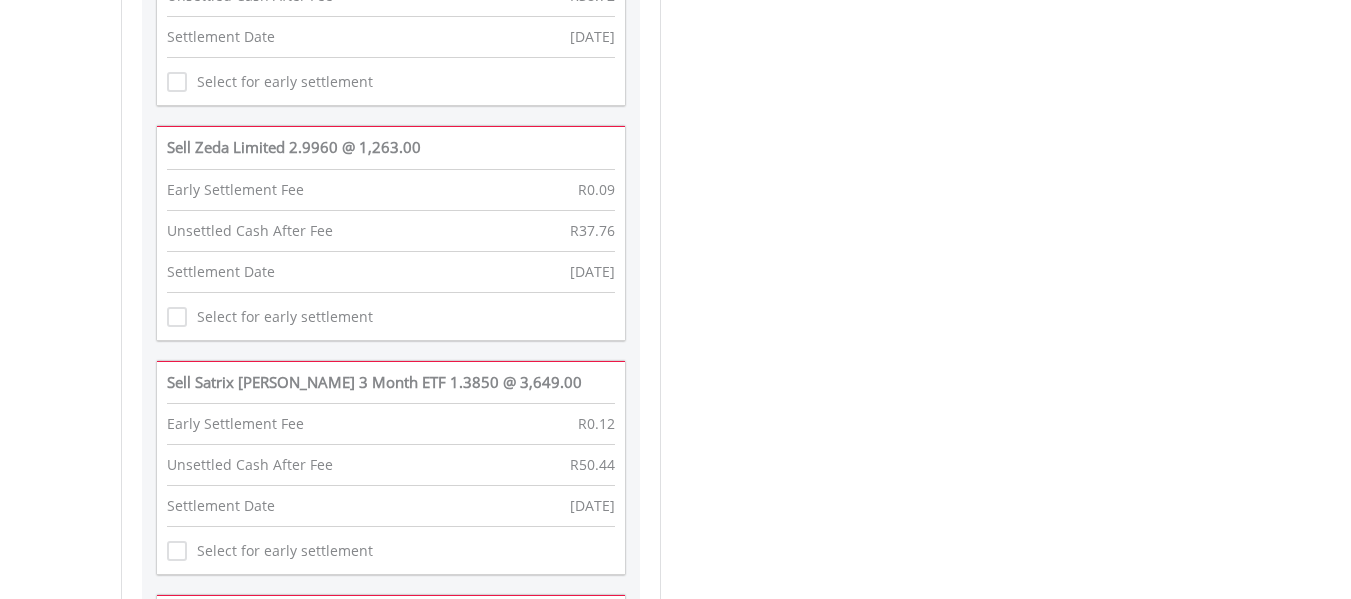 scroll, scrollTop: 2040, scrollLeft: 0, axis: vertical 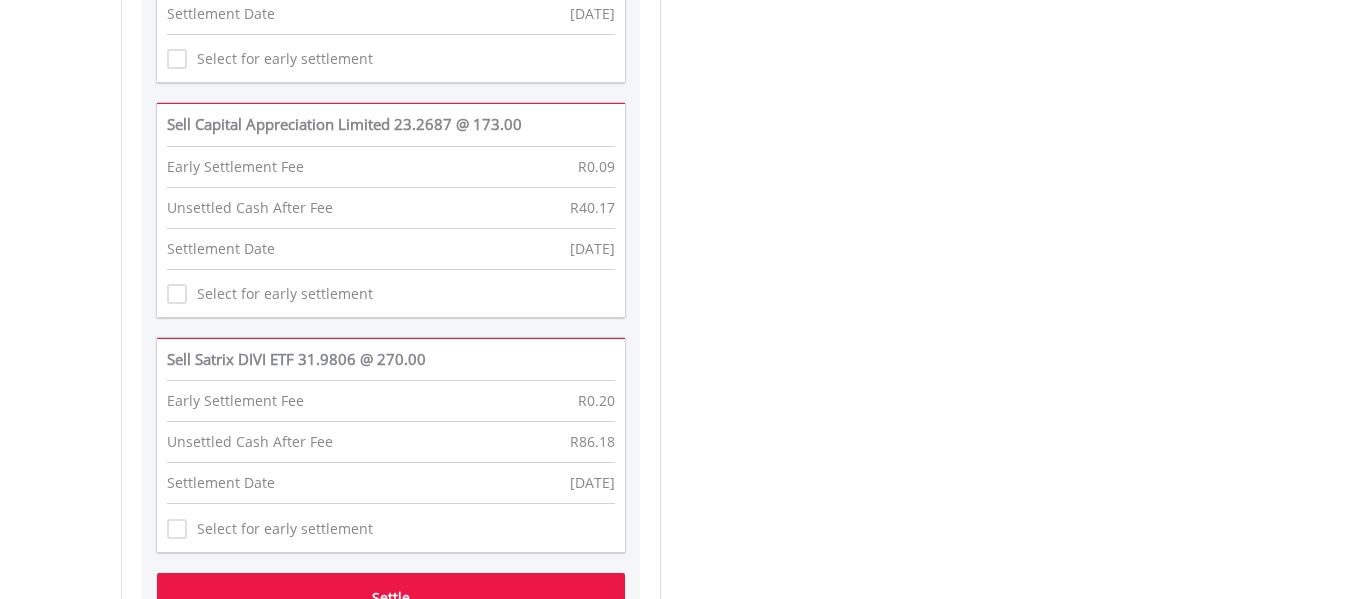 click on "Select for early settlement" at bounding box center [280, 294] 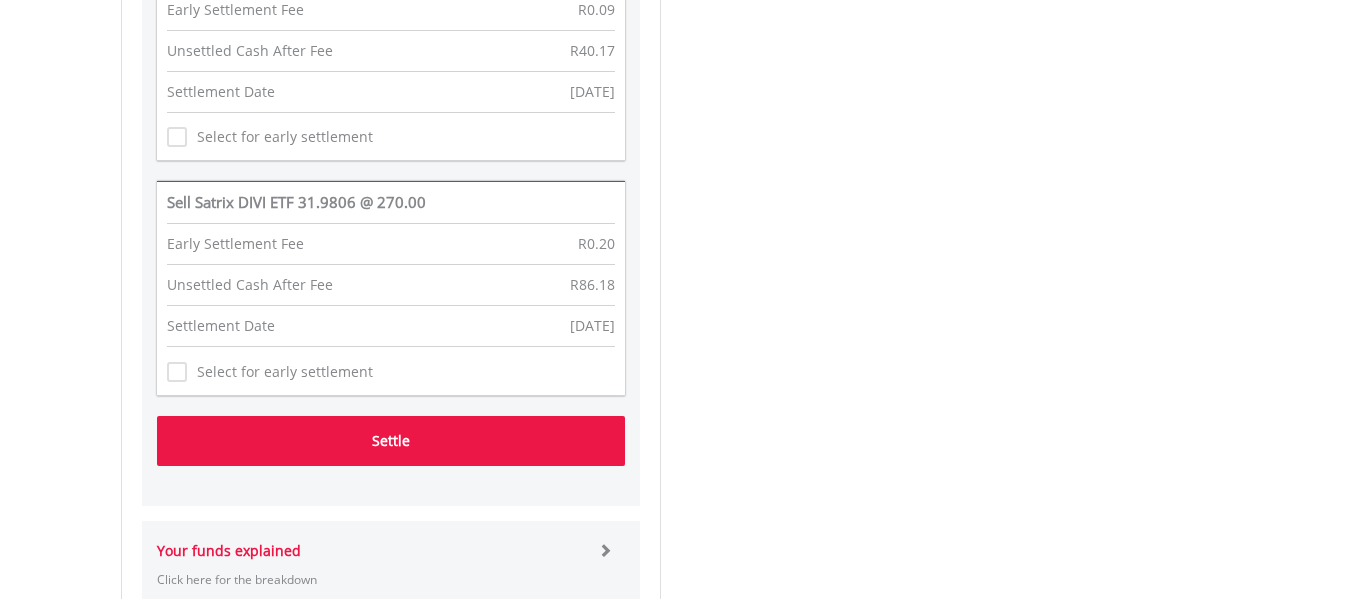 scroll, scrollTop: 2960, scrollLeft: 0, axis: vertical 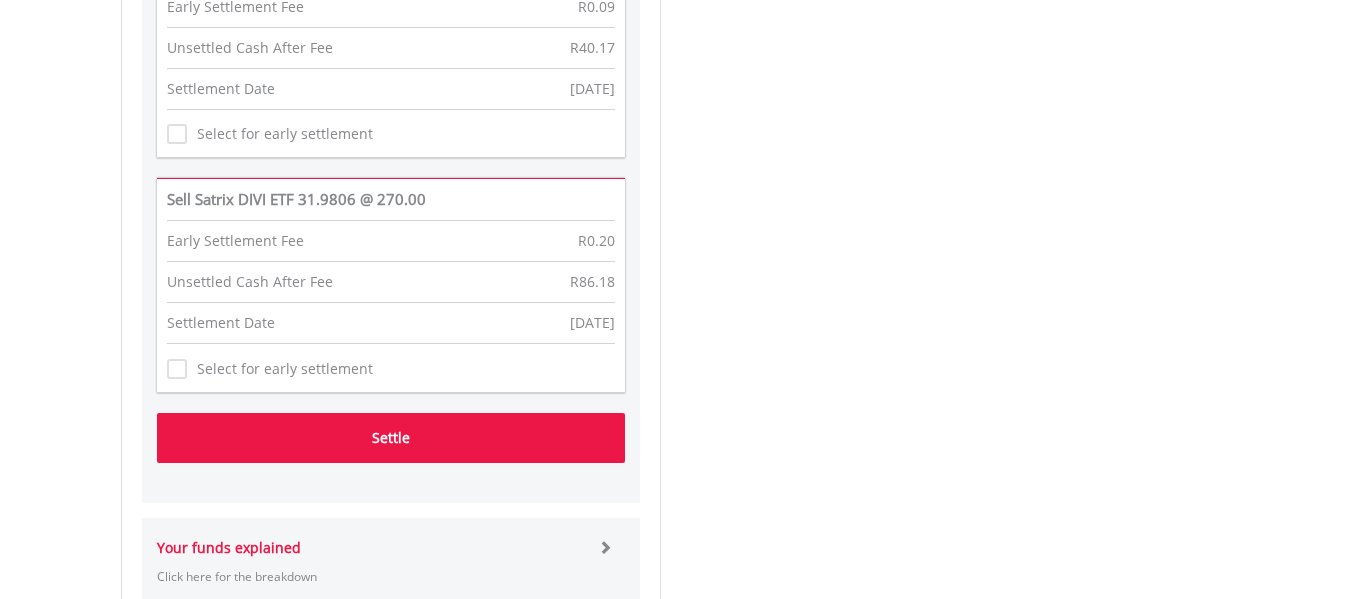click on "Settle" at bounding box center [391, 438] 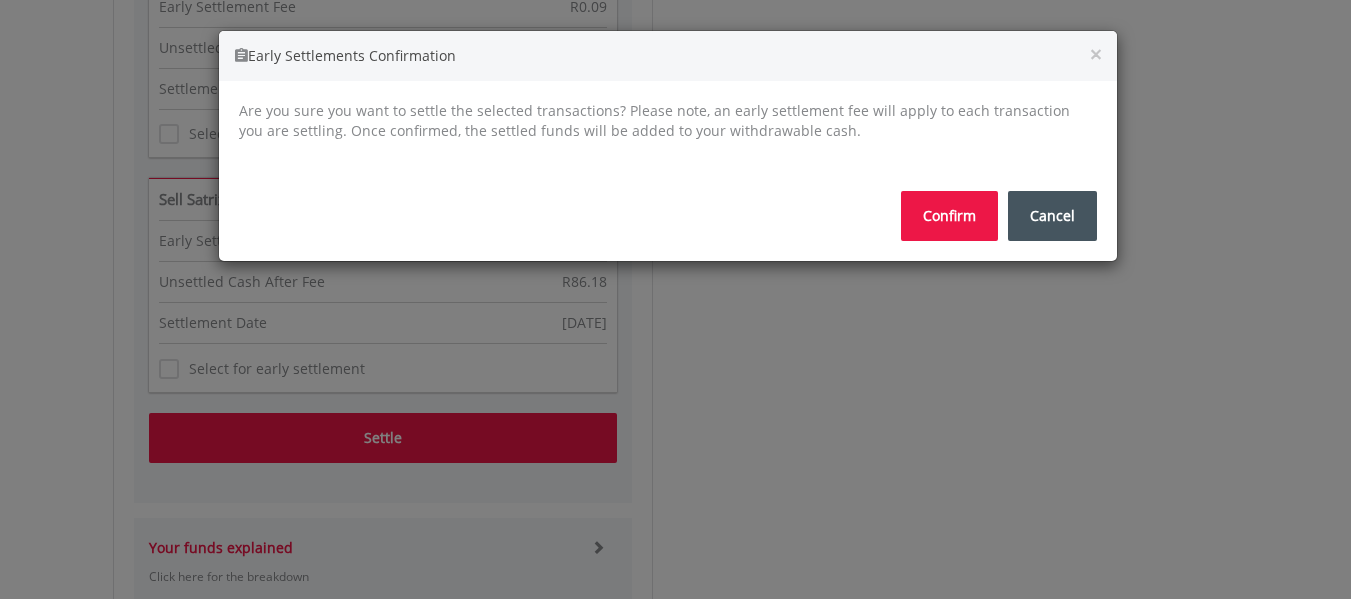 click on "Confirm" at bounding box center [949, 216] 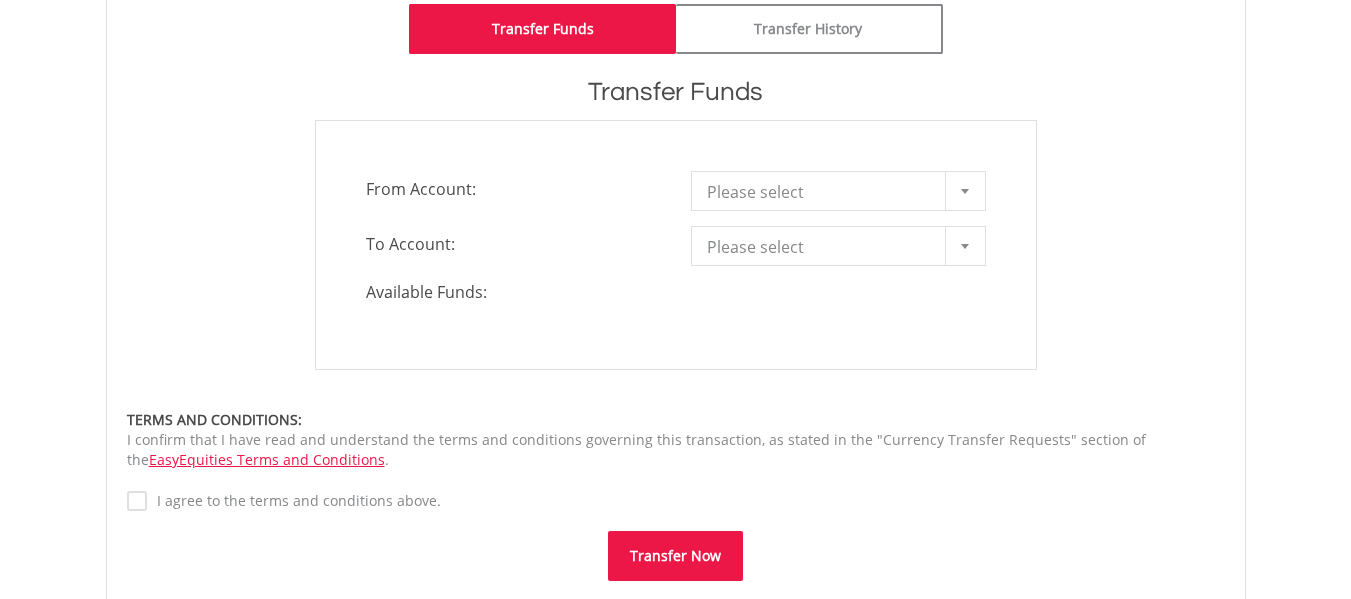 scroll, scrollTop: 440, scrollLeft: 0, axis: vertical 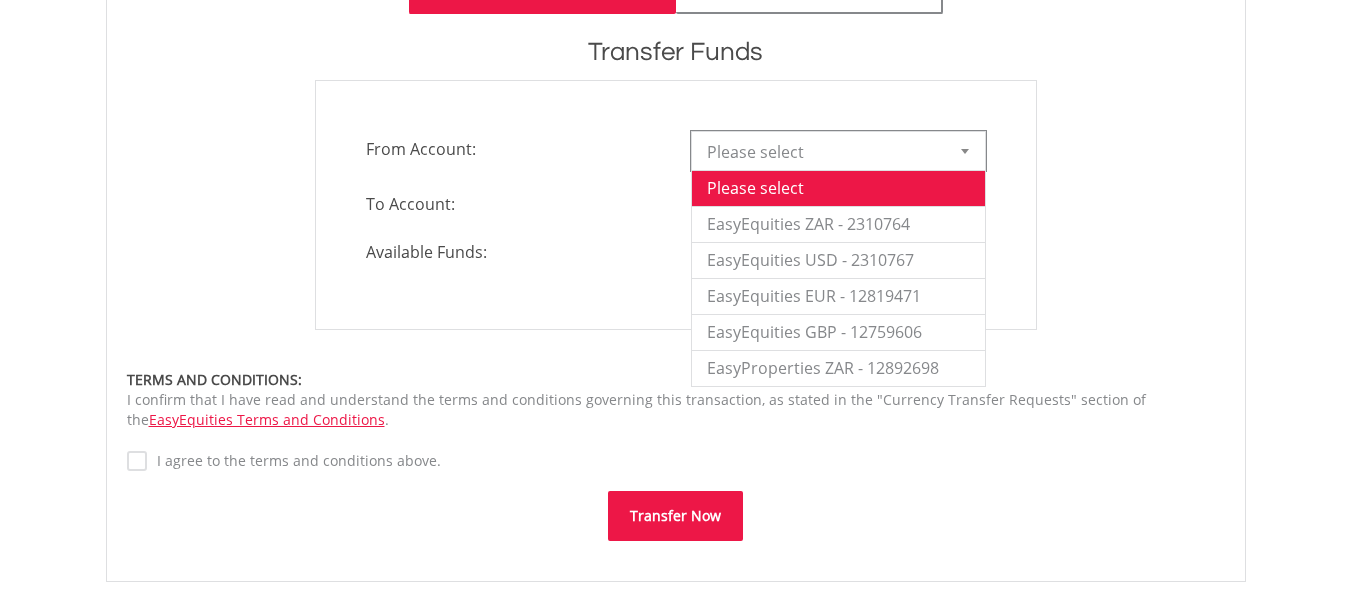 click on "Please select" at bounding box center [838, 151] 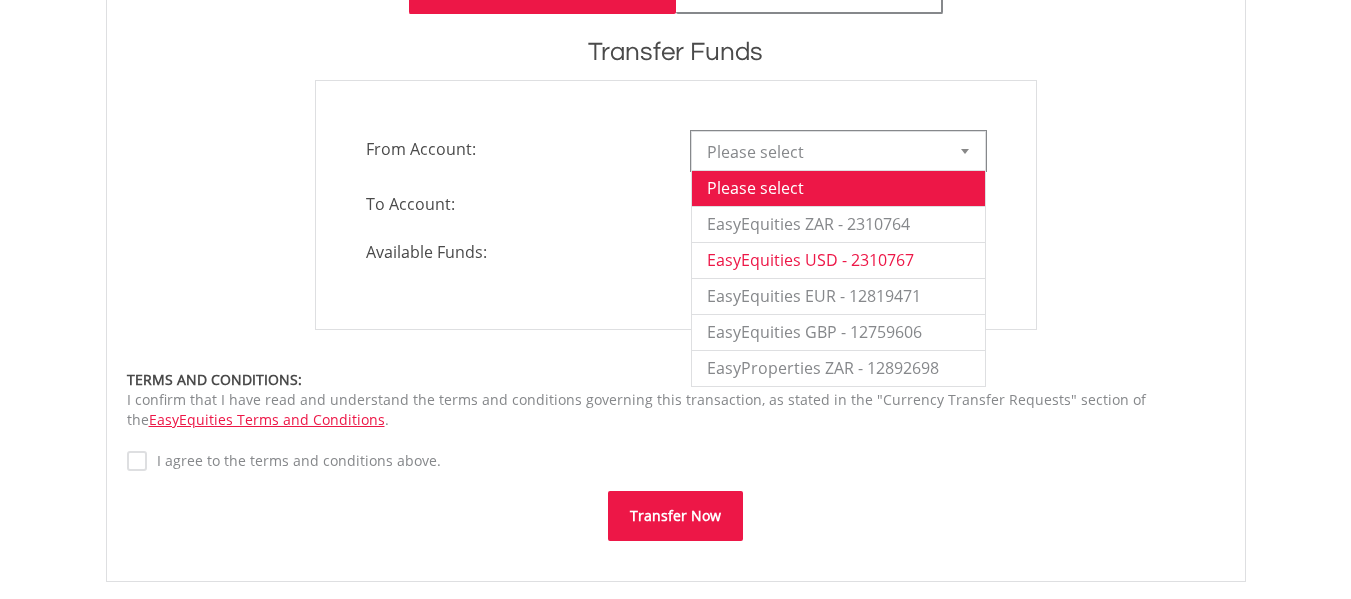 click on "EasyEquities USD - 2310767" at bounding box center (838, 260) 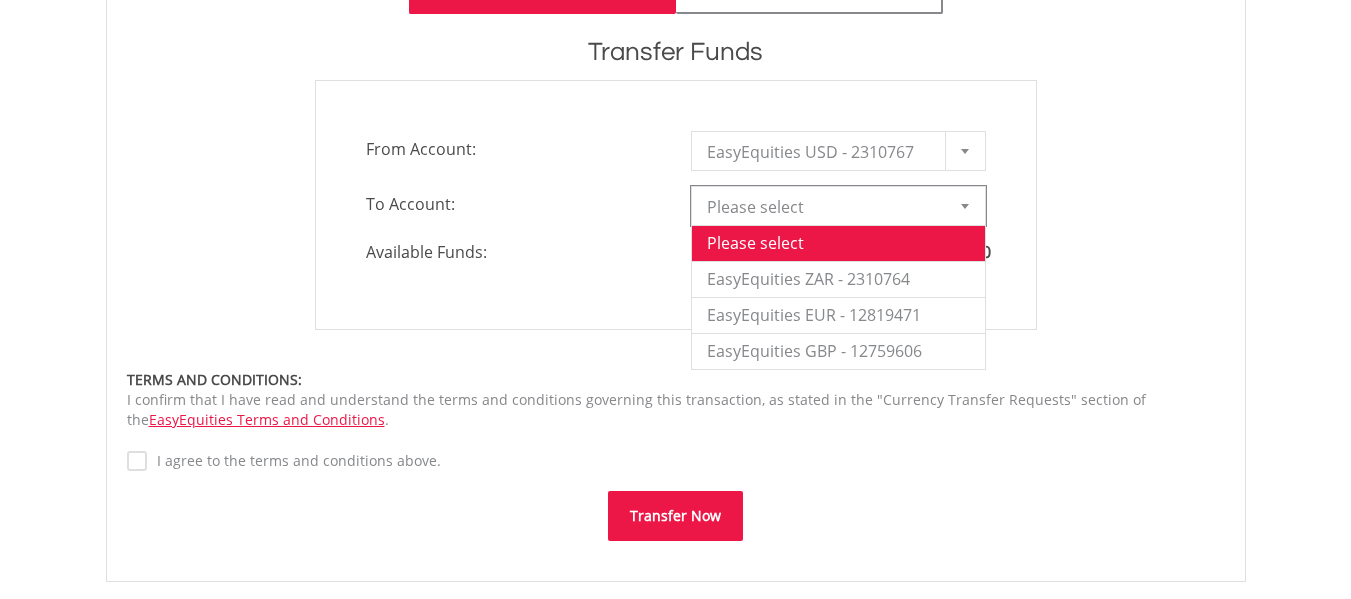 click at bounding box center [965, 206] 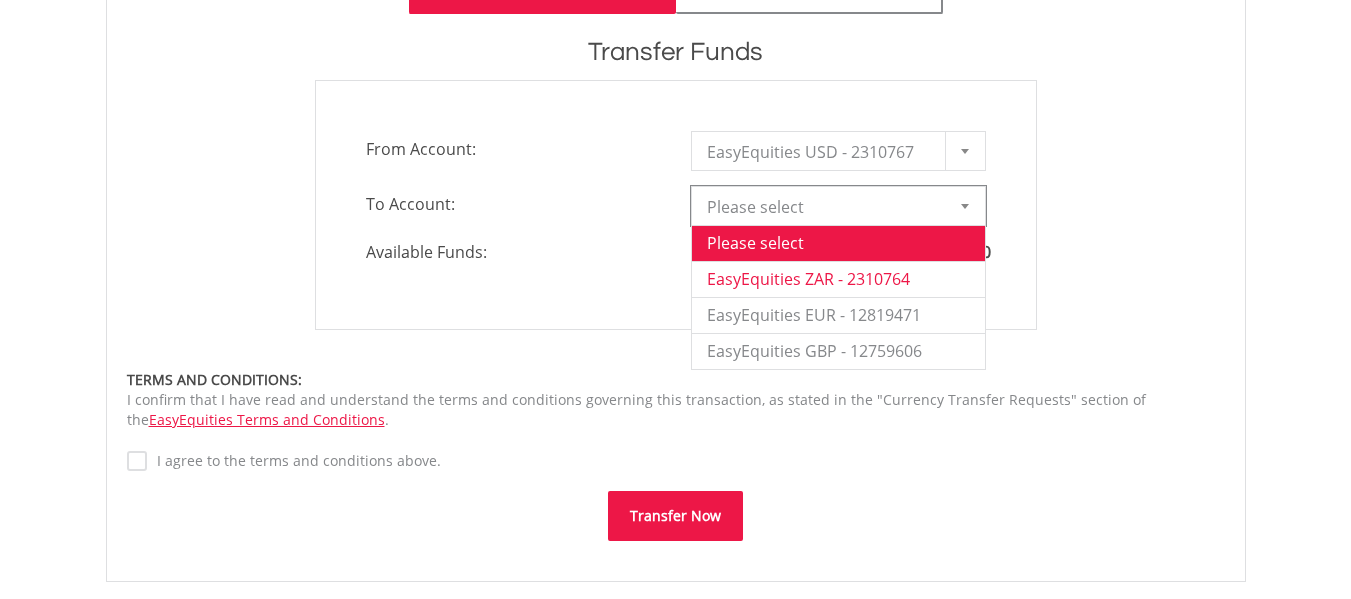 click on "EasyEquities ZAR - 2310764" at bounding box center [838, 279] 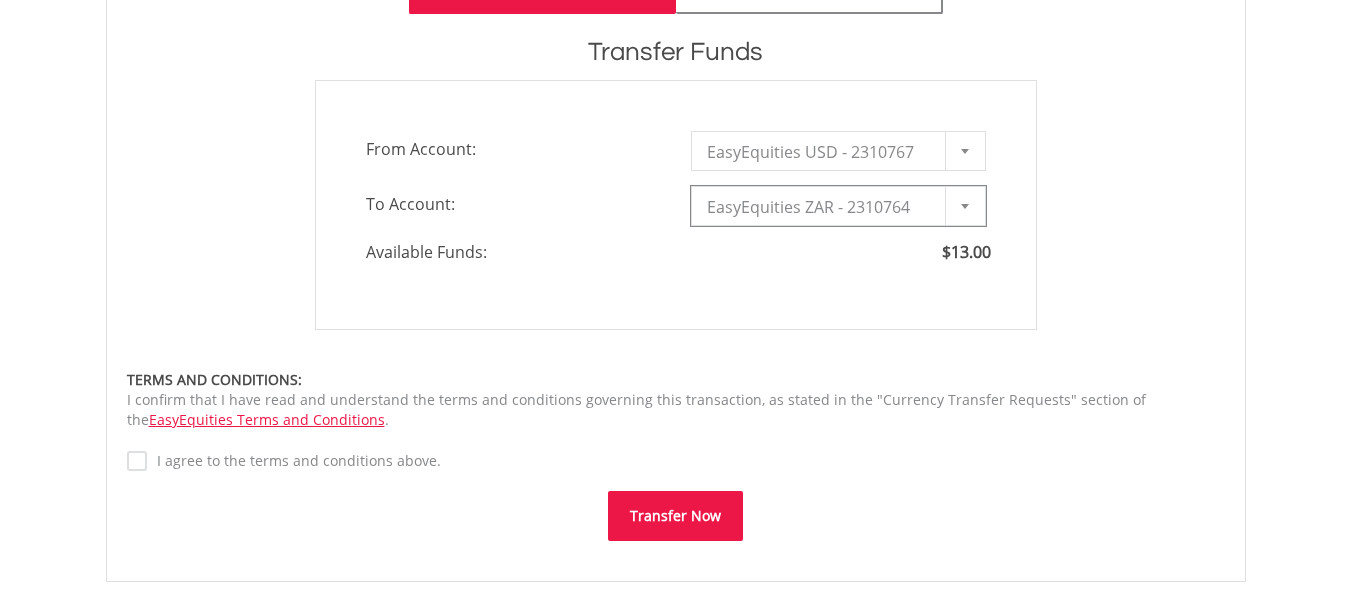 type on "*" 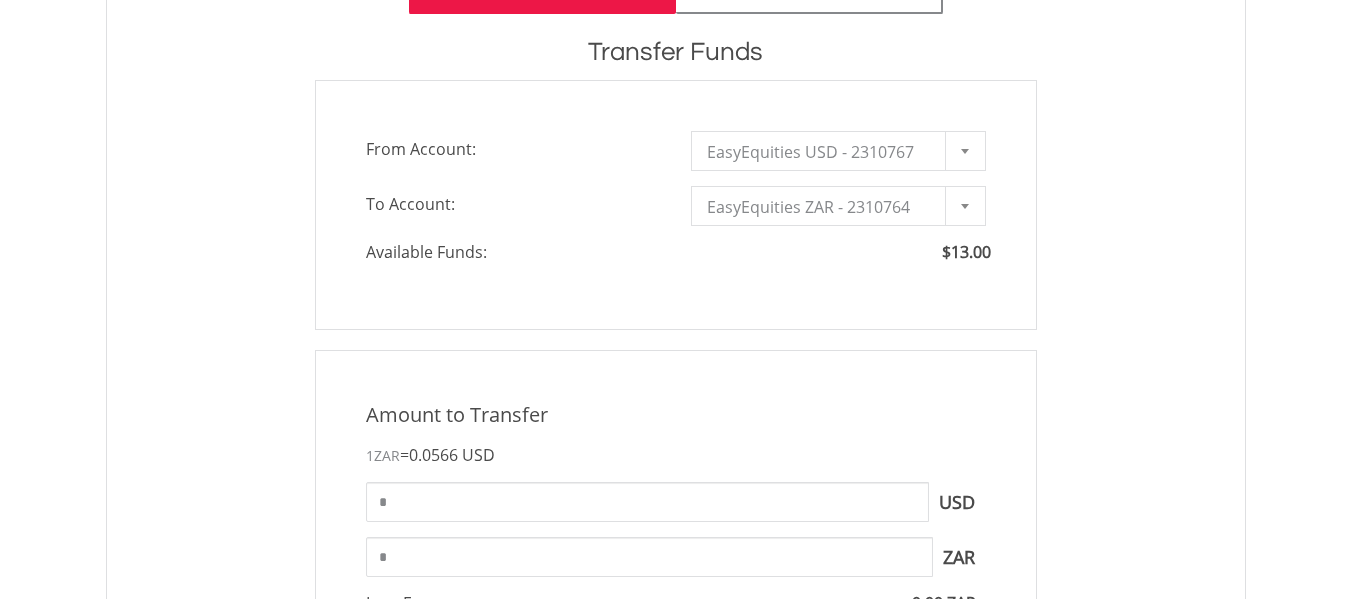 click on "**********" at bounding box center [676, 660] 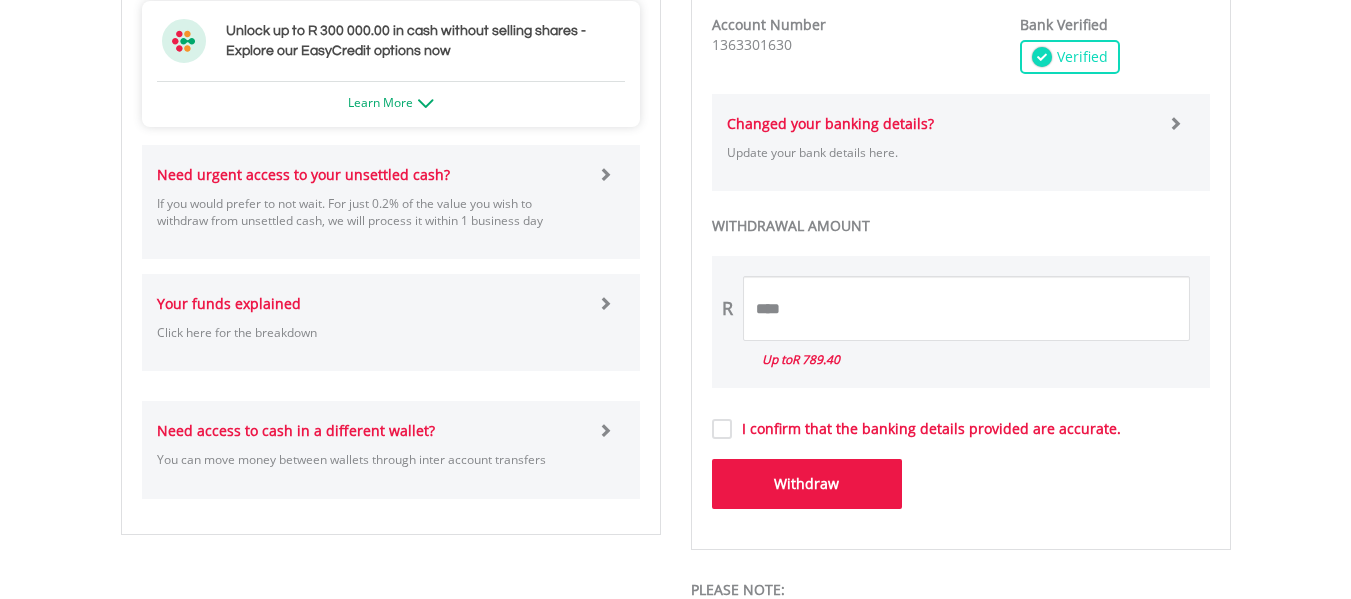 scroll, scrollTop: 1040, scrollLeft: 0, axis: vertical 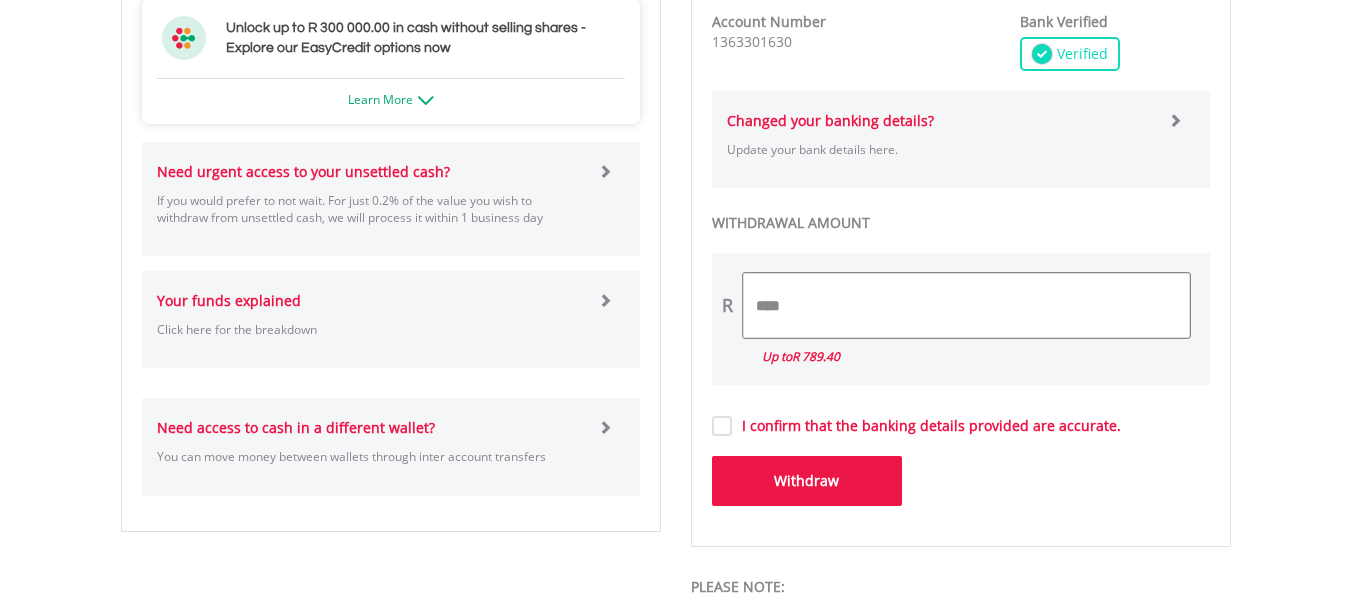 click on "****" at bounding box center [966, 305] 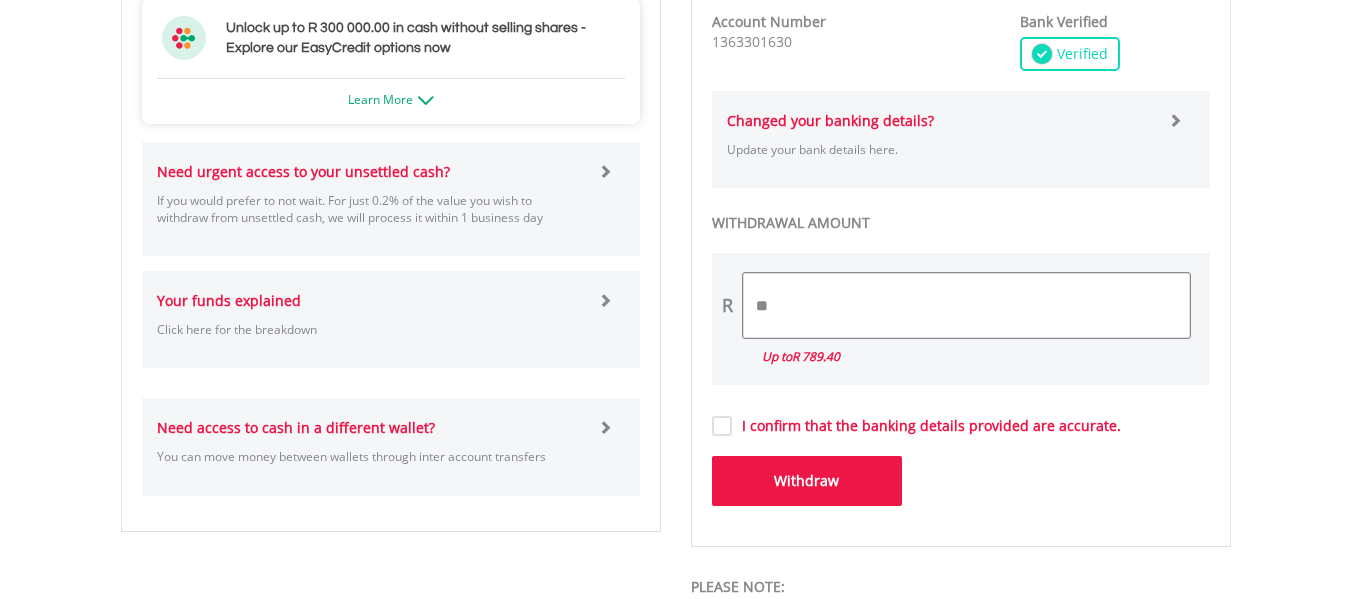 type on "*" 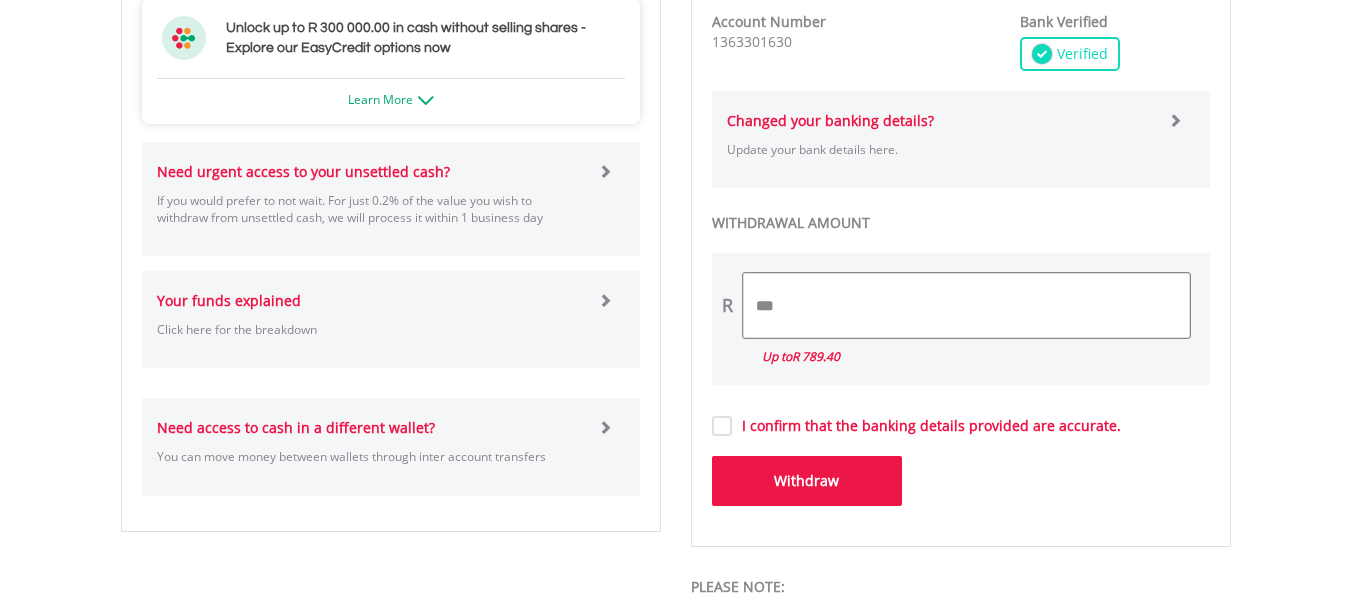 type on "***" 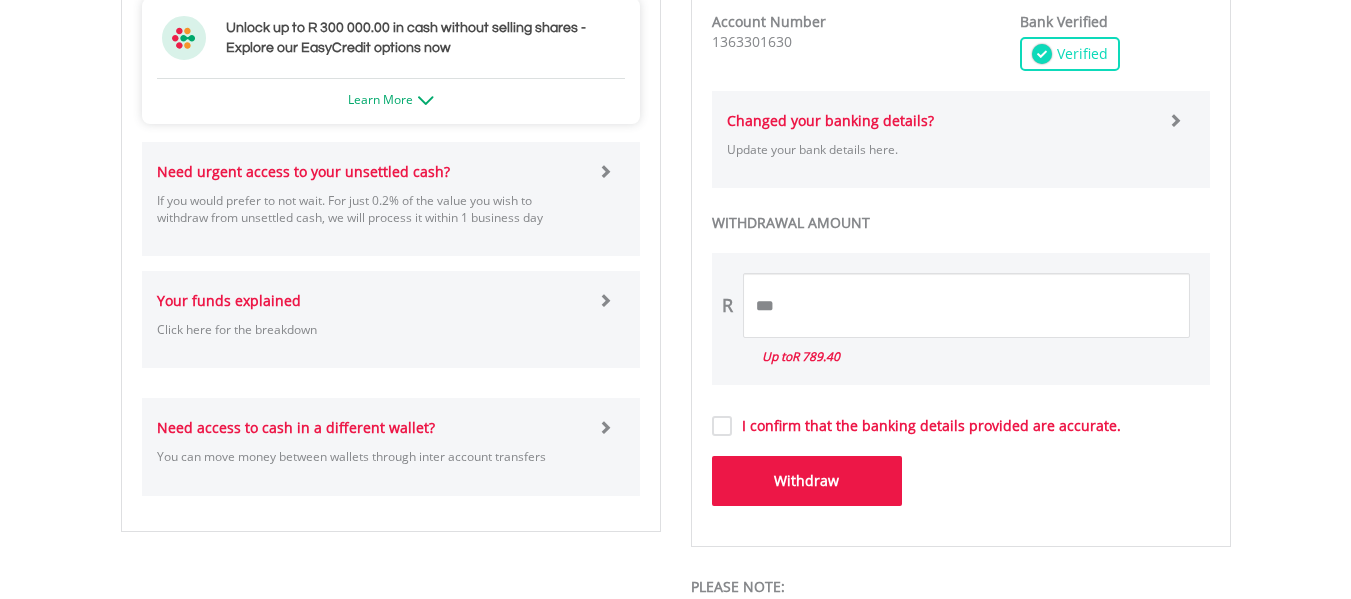 click on "I confirm that the banking details provided are accurate." at bounding box center (926, 426) 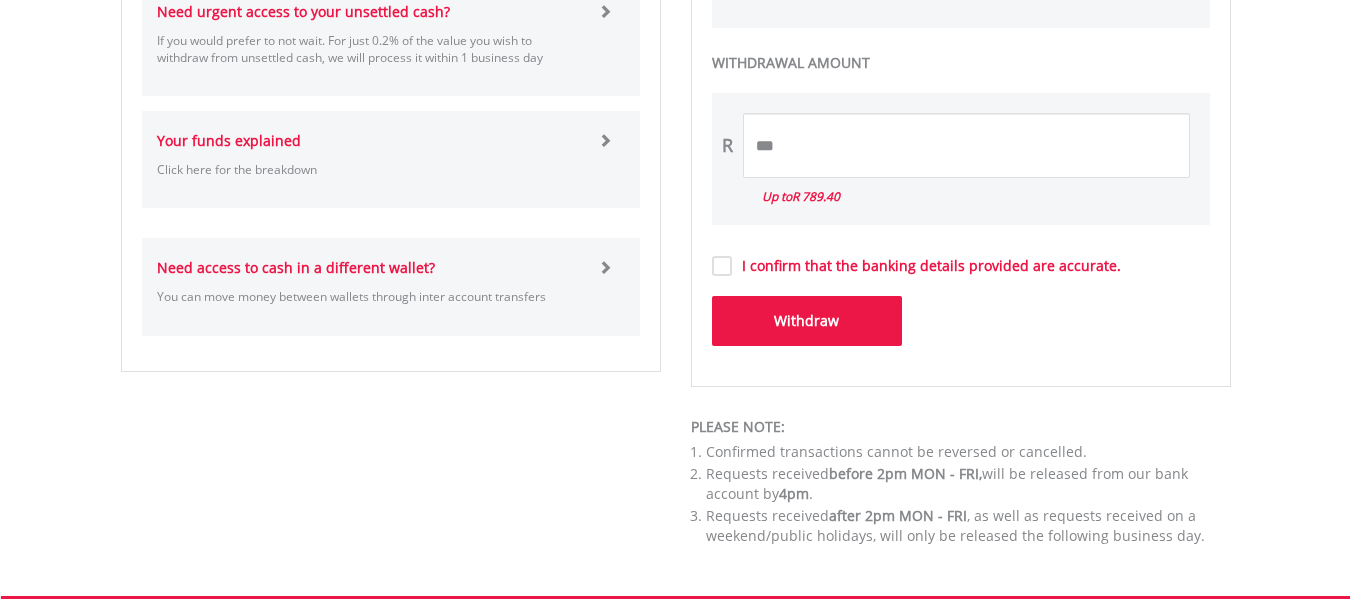 scroll, scrollTop: 1240, scrollLeft: 0, axis: vertical 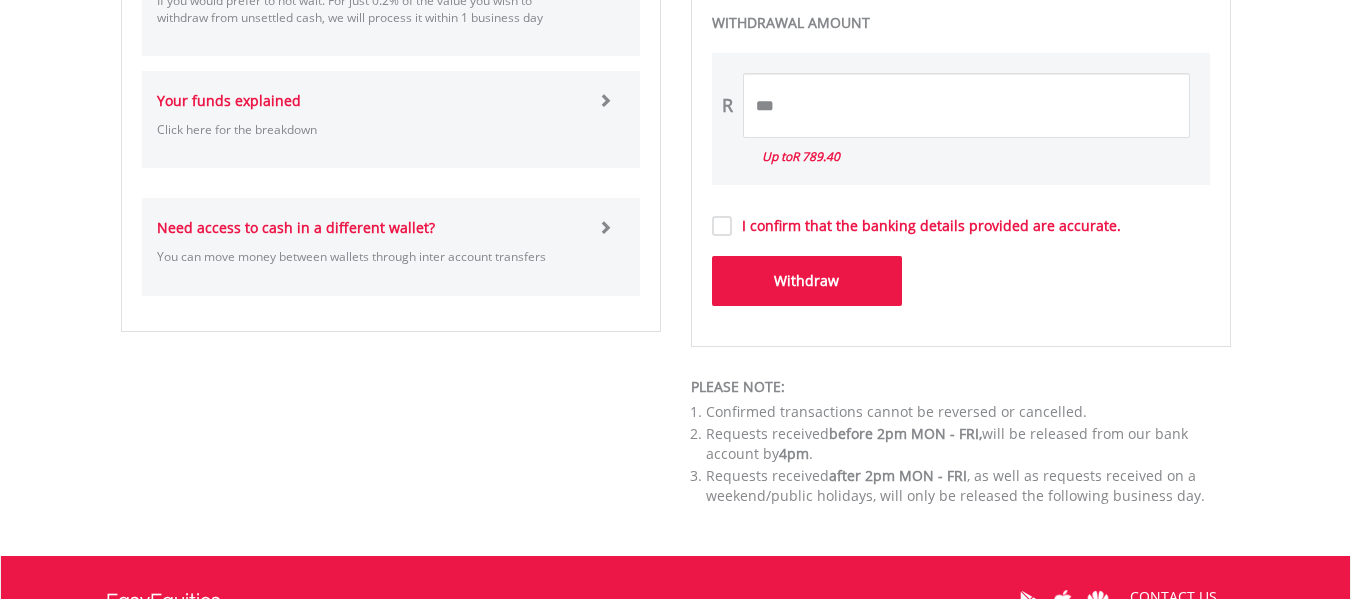 click on "Withdraw" at bounding box center [807, 281] 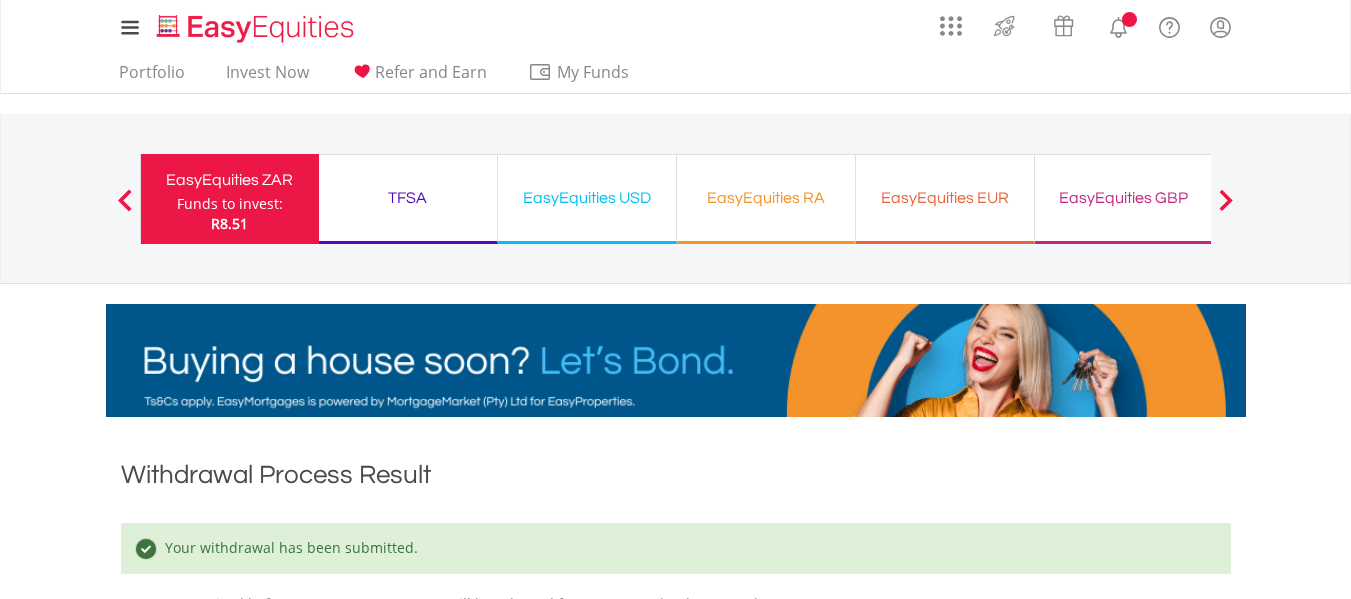 scroll, scrollTop: 0, scrollLeft: 0, axis: both 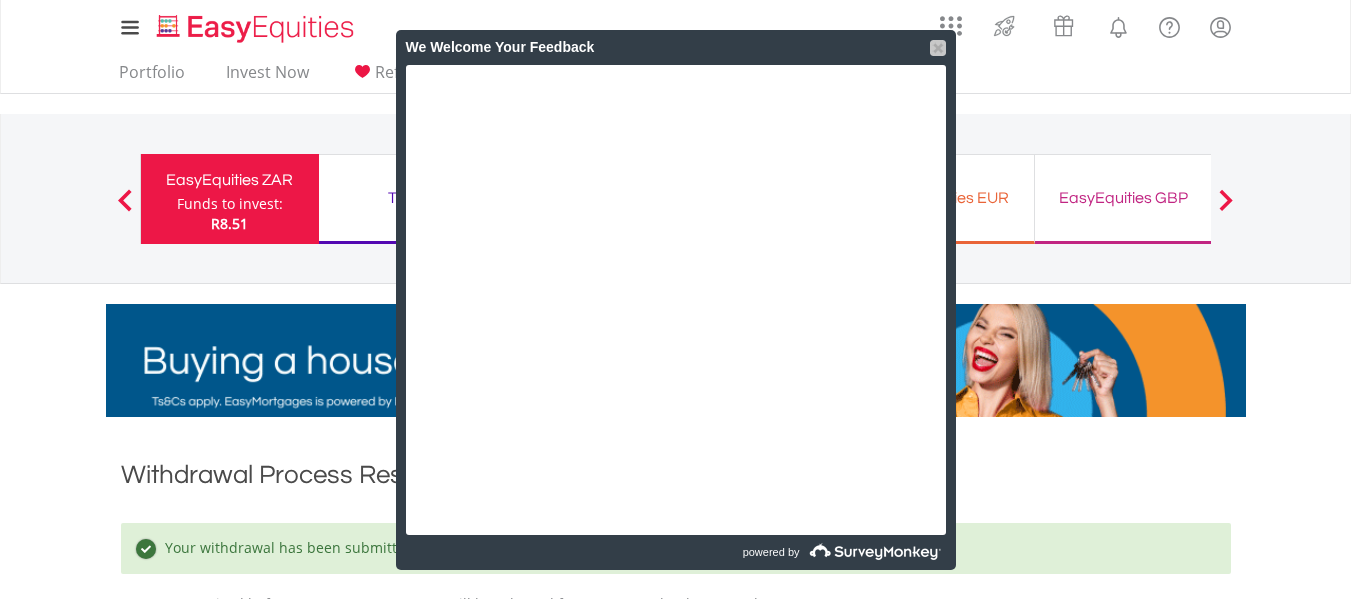 click at bounding box center [938, 48] 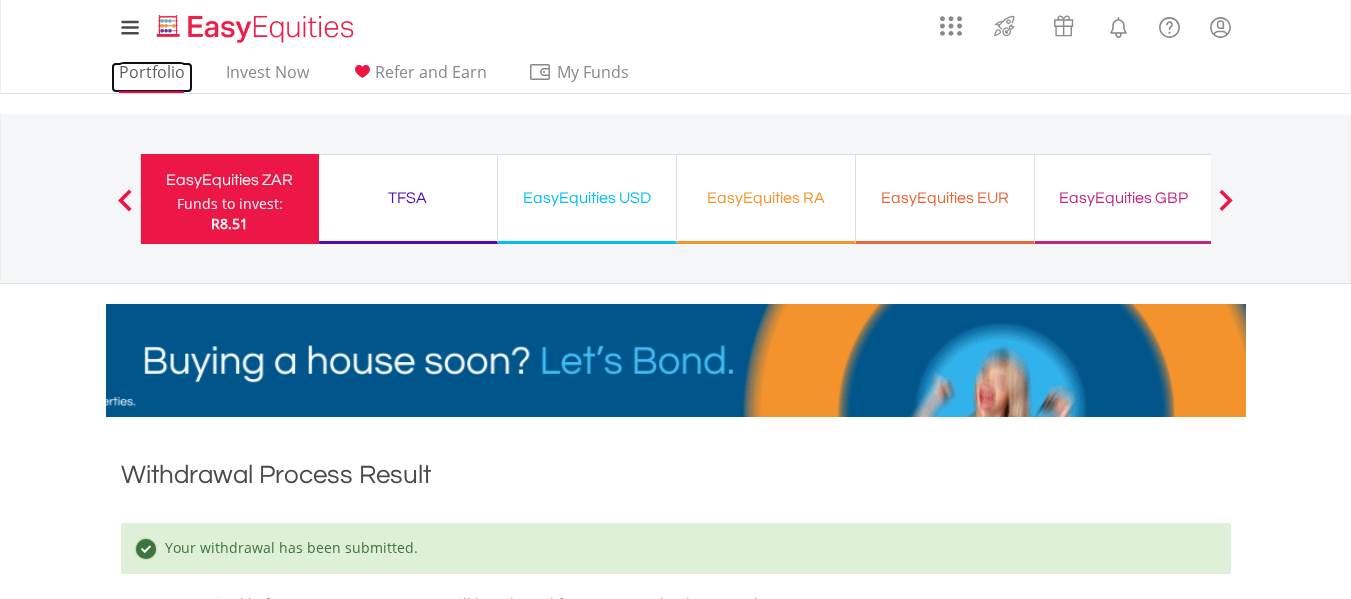 click on "Portfolio" at bounding box center [152, 77] 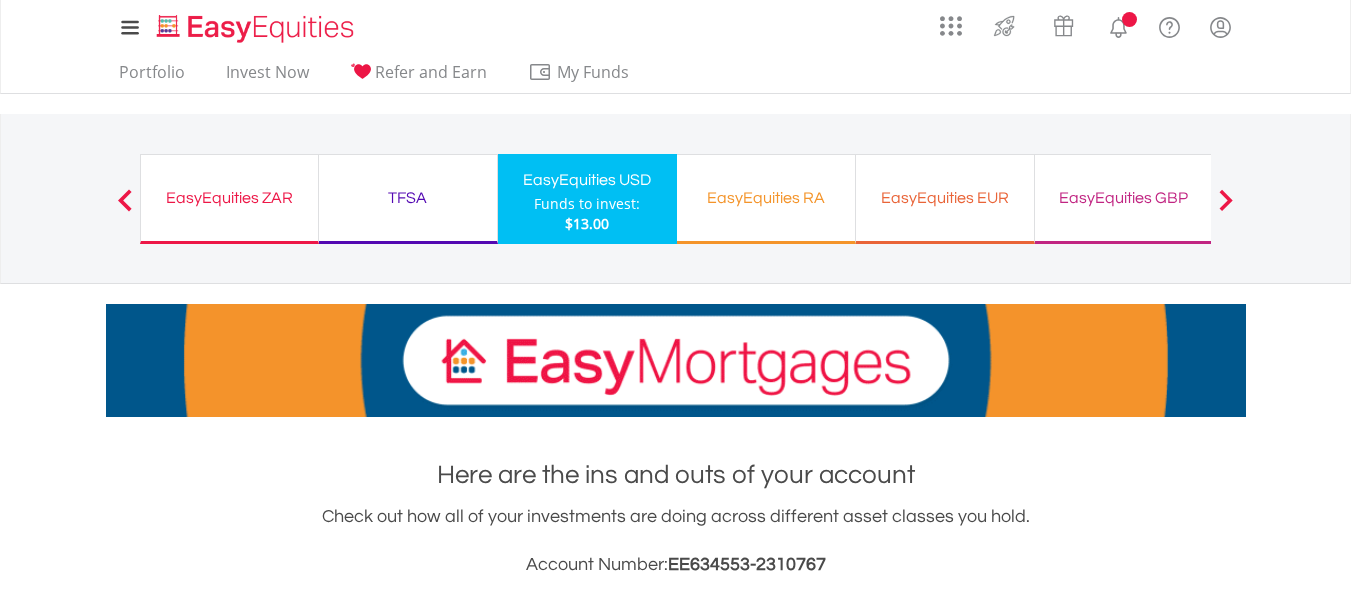 scroll, scrollTop: 0, scrollLeft: 0, axis: both 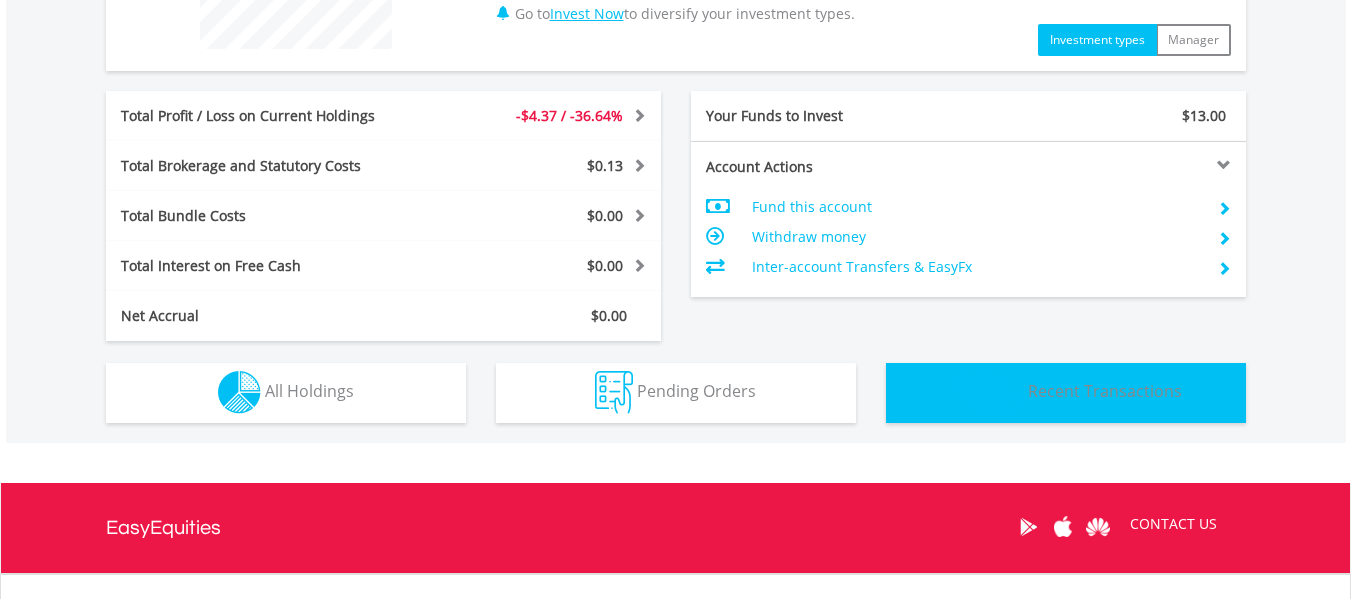 click on "Recent Transactions" at bounding box center (1105, 391) 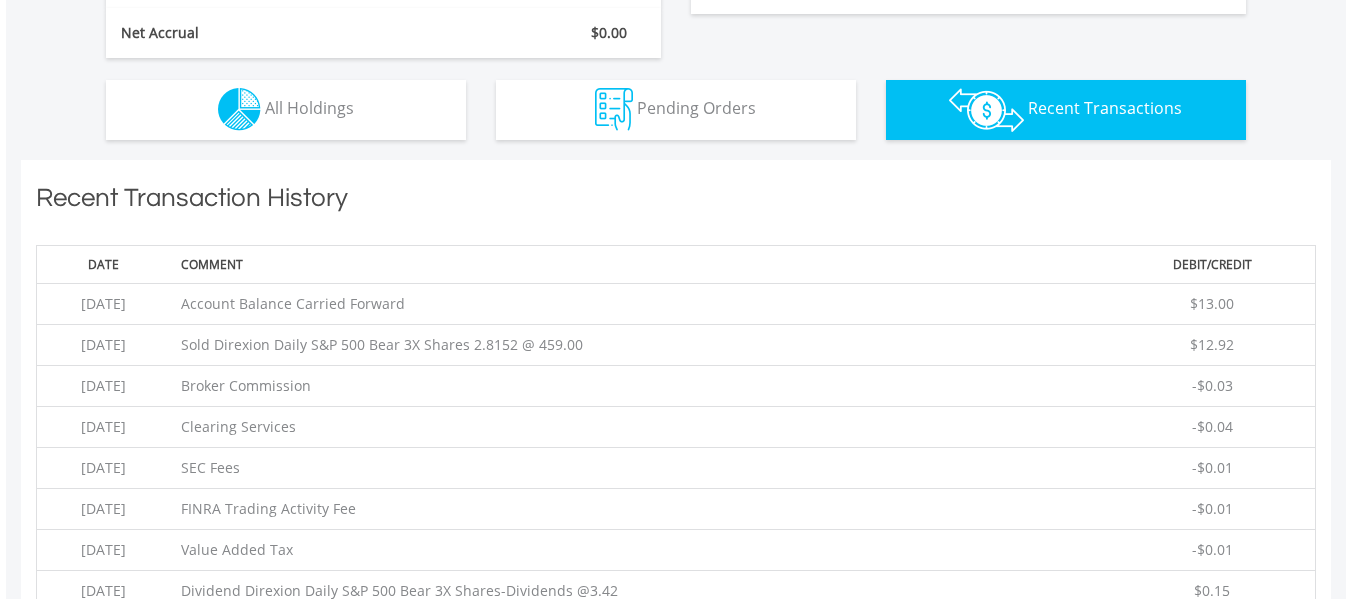 scroll, scrollTop: 1363, scrollLeft: 0, axis: vertical 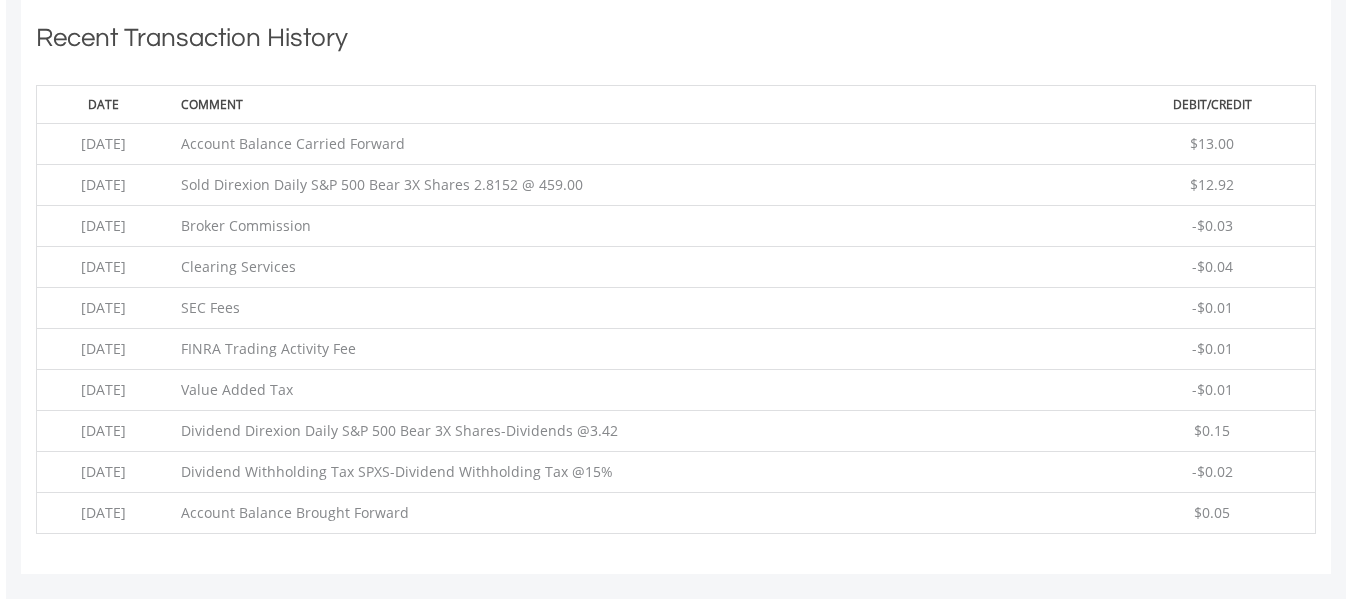 type 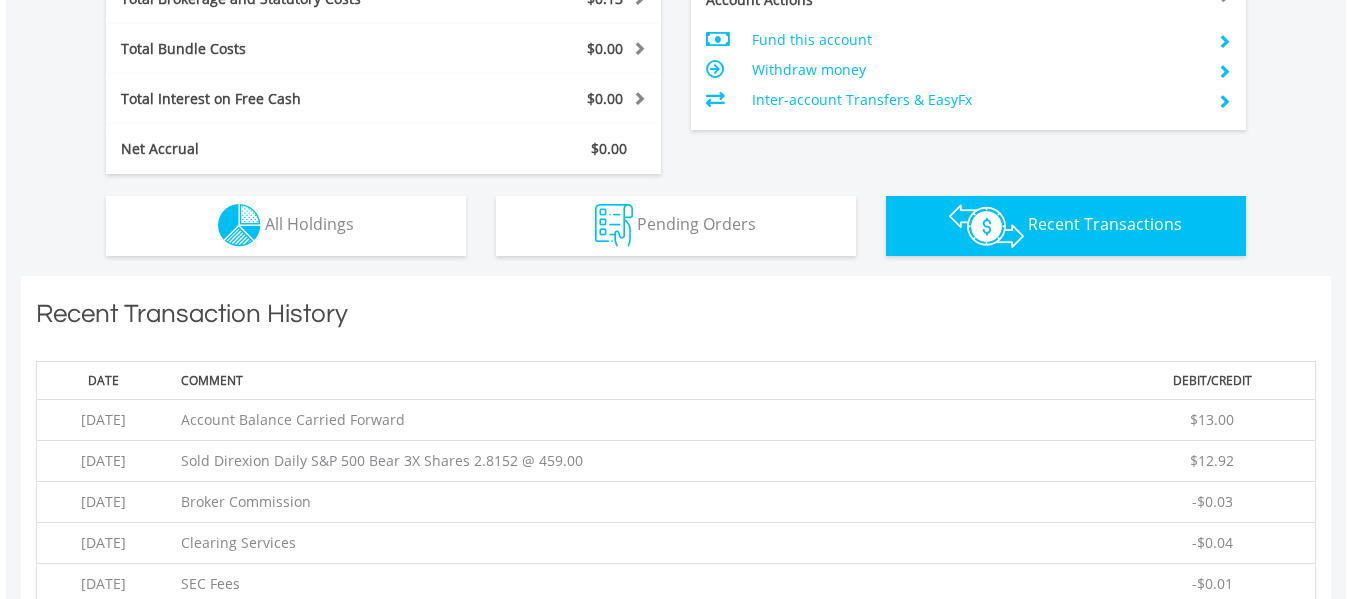 scroll, scrollTop: 1083, scrollLeft: 0, axis: vertical 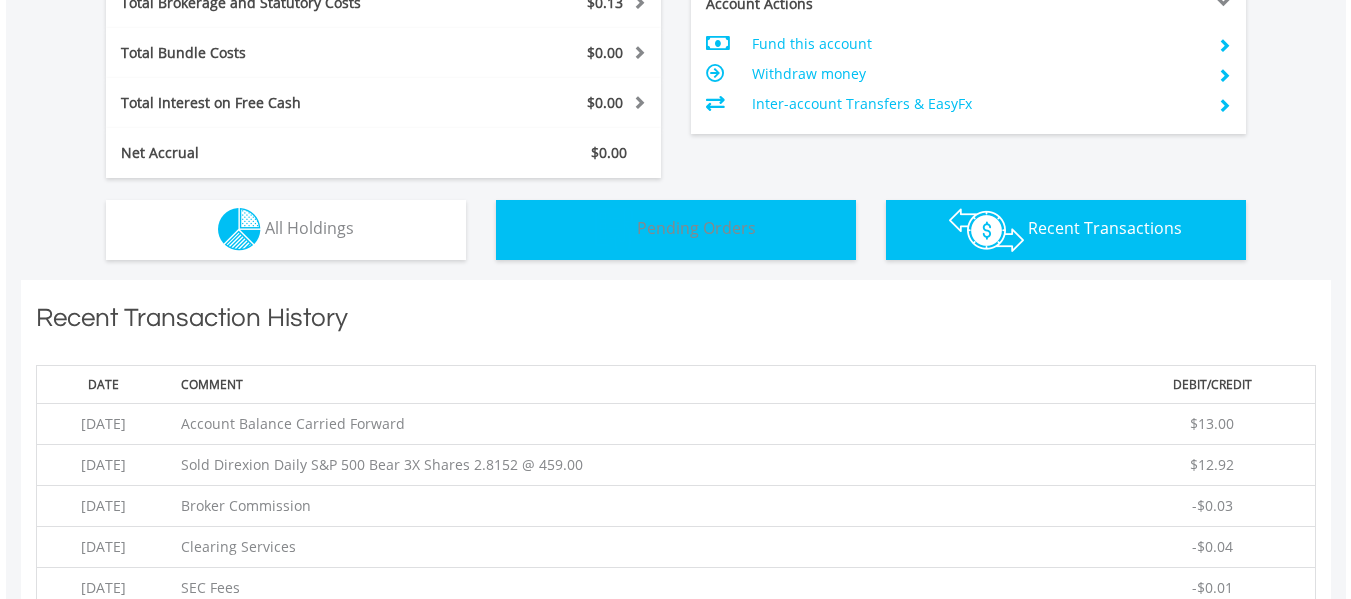 click on "Pending Orders" at bounding box center [696, 228] 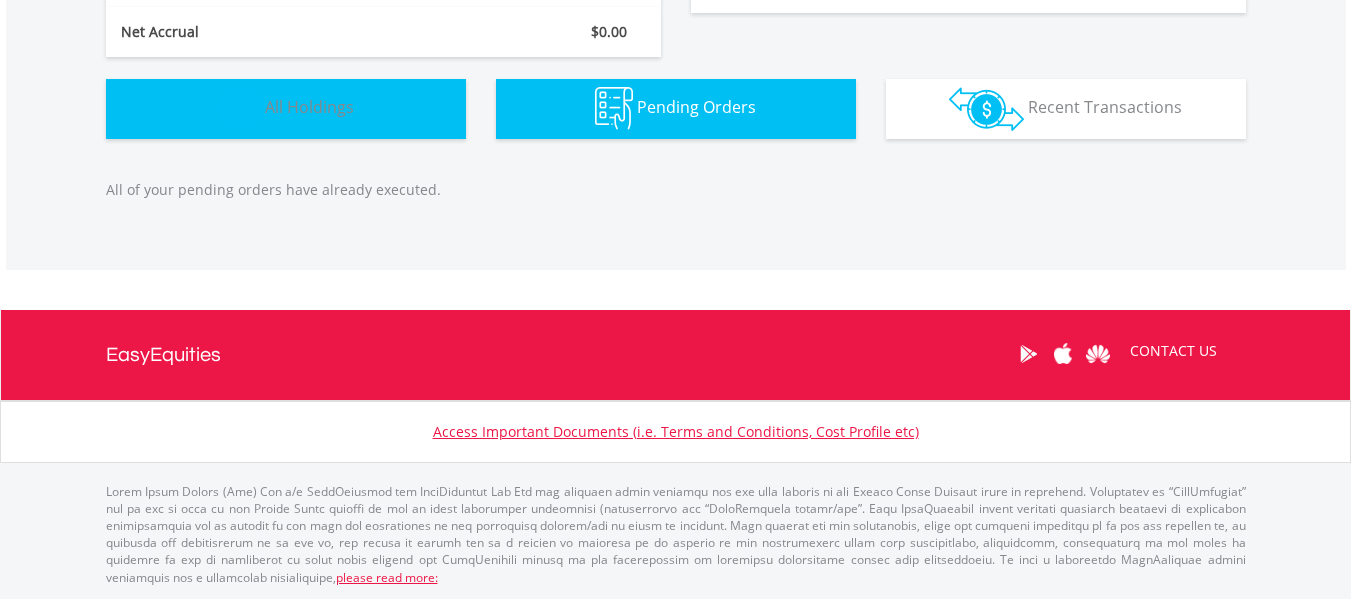 click on "Holdings
All Holdings" at bounding box center (286, 109) 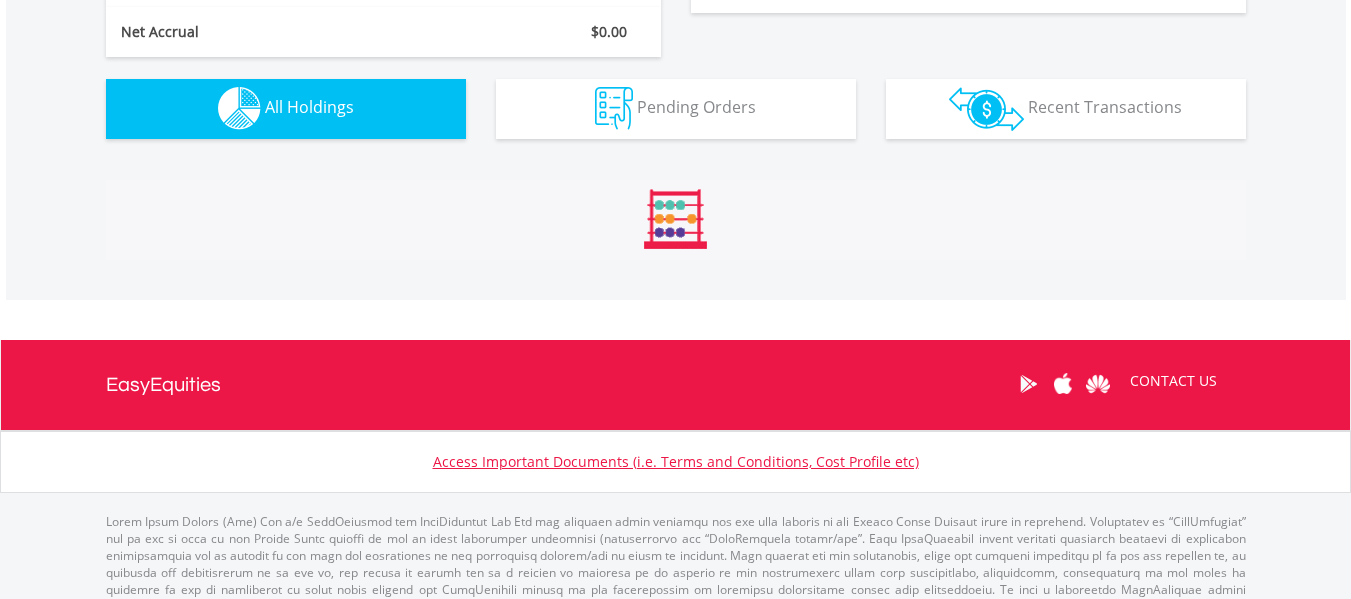 scroll, scrollTop: 1376, scrollLeft: 0, axis: vertical 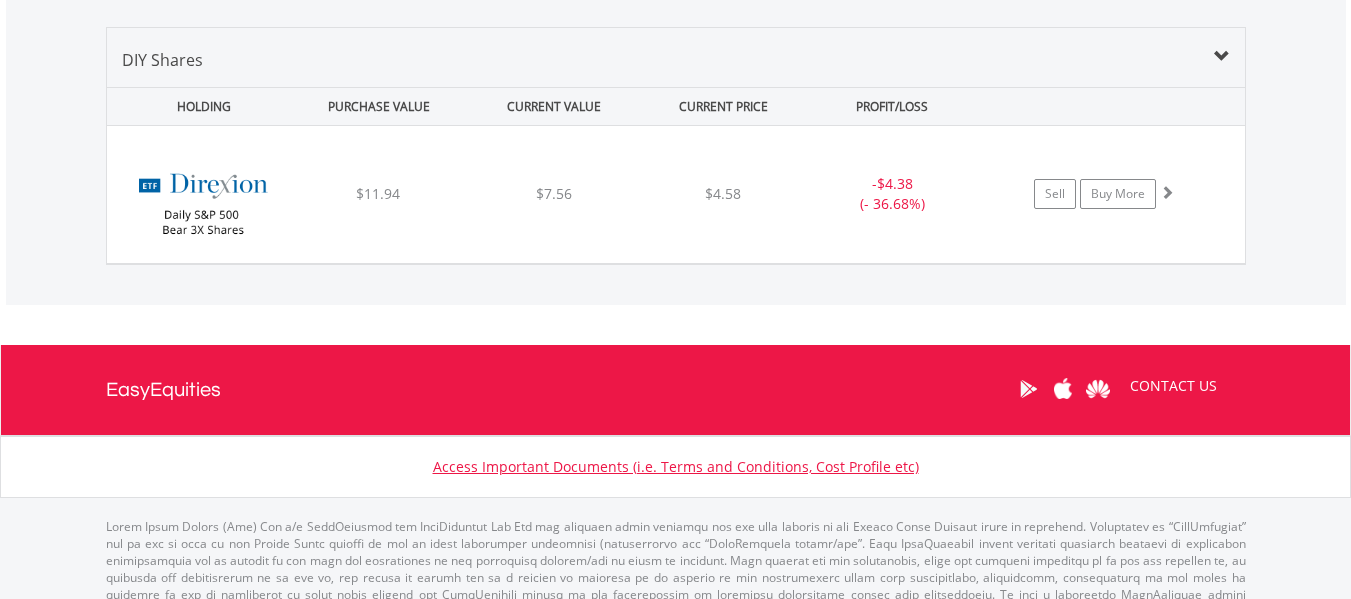 type 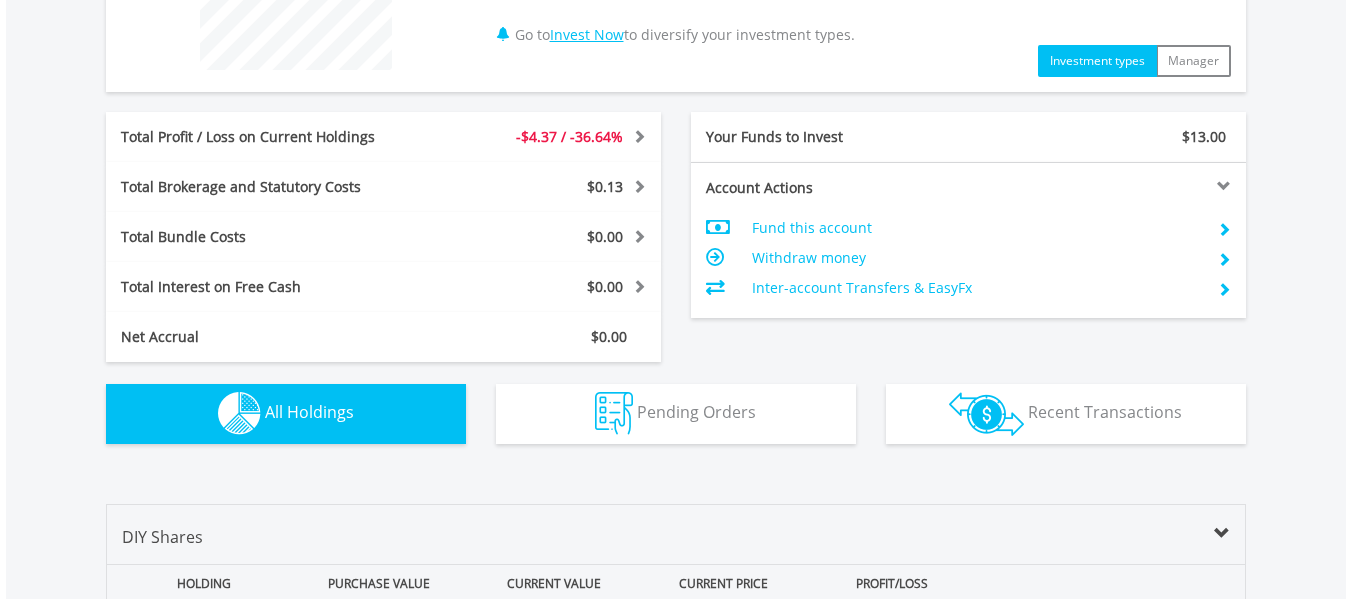 scroll, scrollTop: 896, scrollLeft: 0, axis: vertical 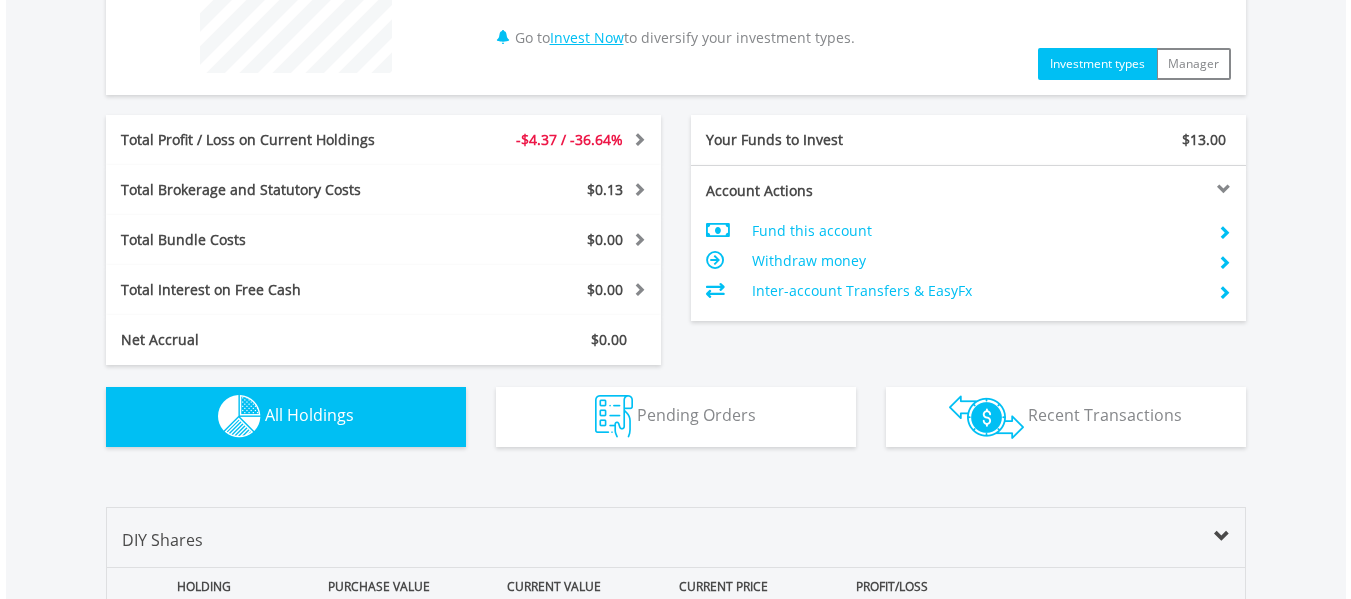 click on "Withdraw money" at bounding box center (976, 261) 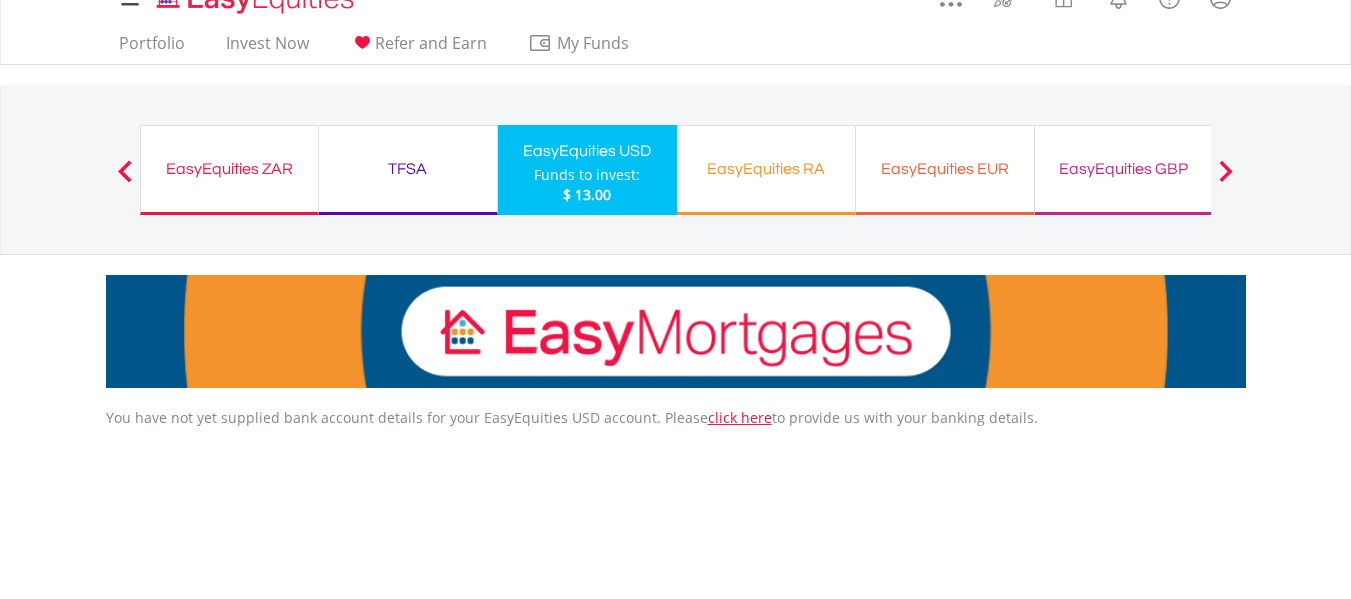 scroll, scrollTop: 0, scrollLeft: 0, axis: both 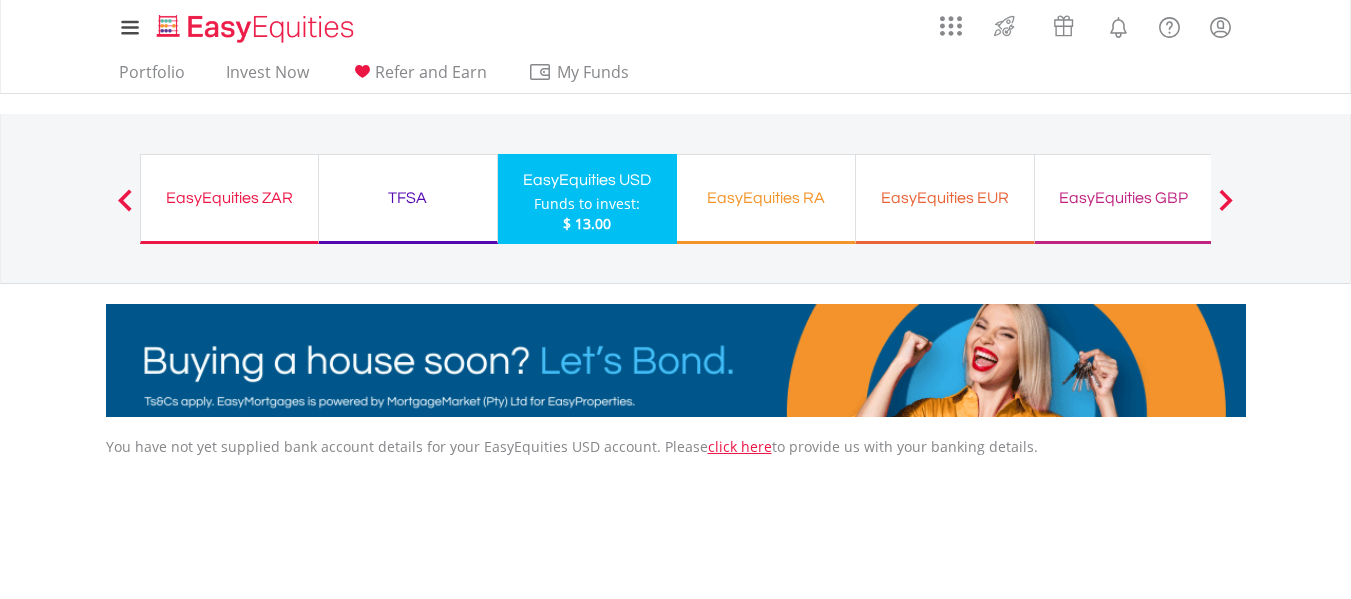 click on "EasyEquities GBP
Funds to invest:
$ 13.00" at bounding box center (1124, 199) 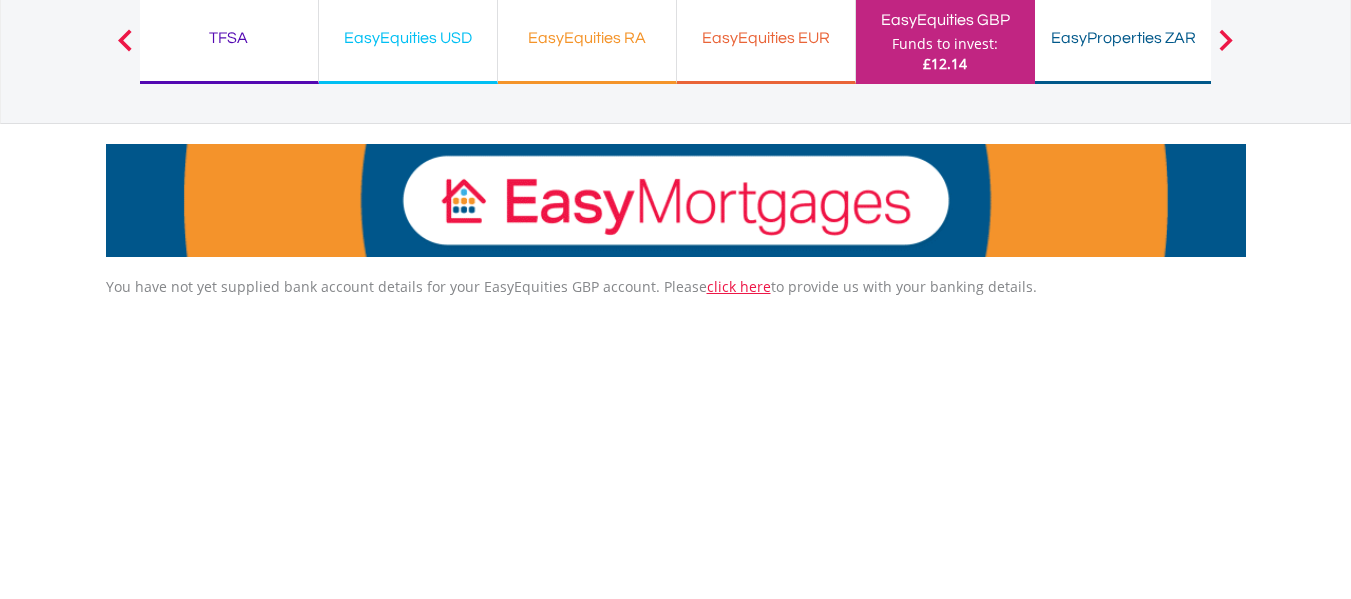 scroll, scrollTop: 200, scrollLeft: 0, axis: vertical 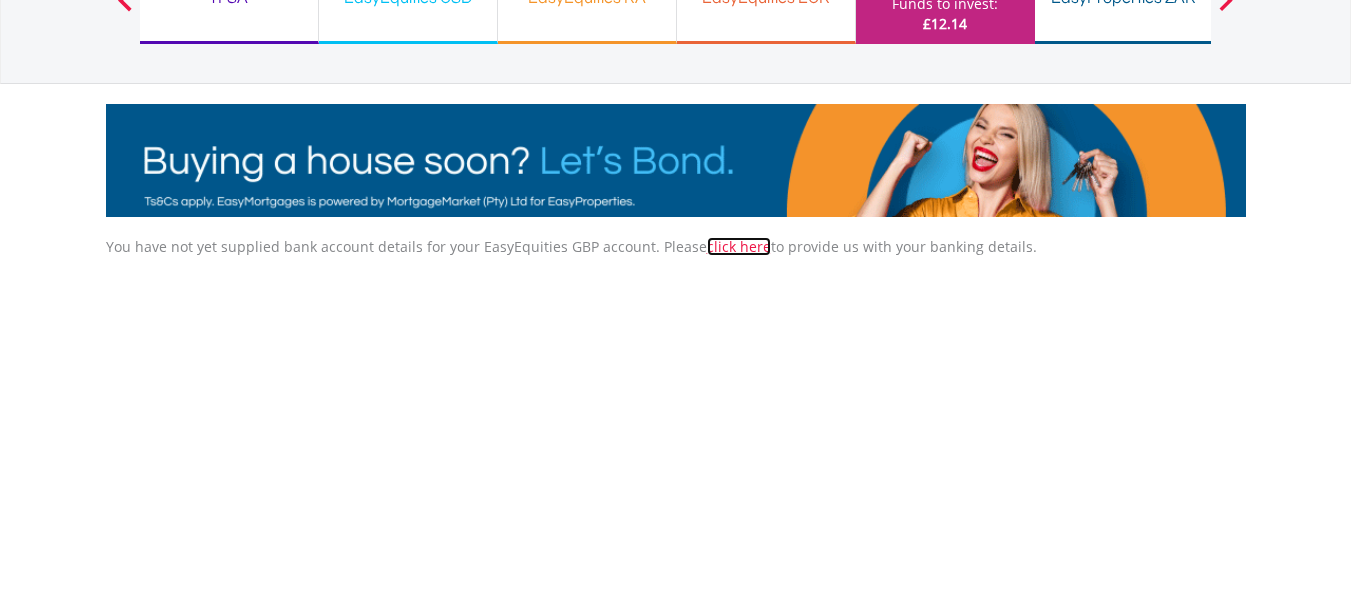click on "click here" at bounding box center [739, 246] 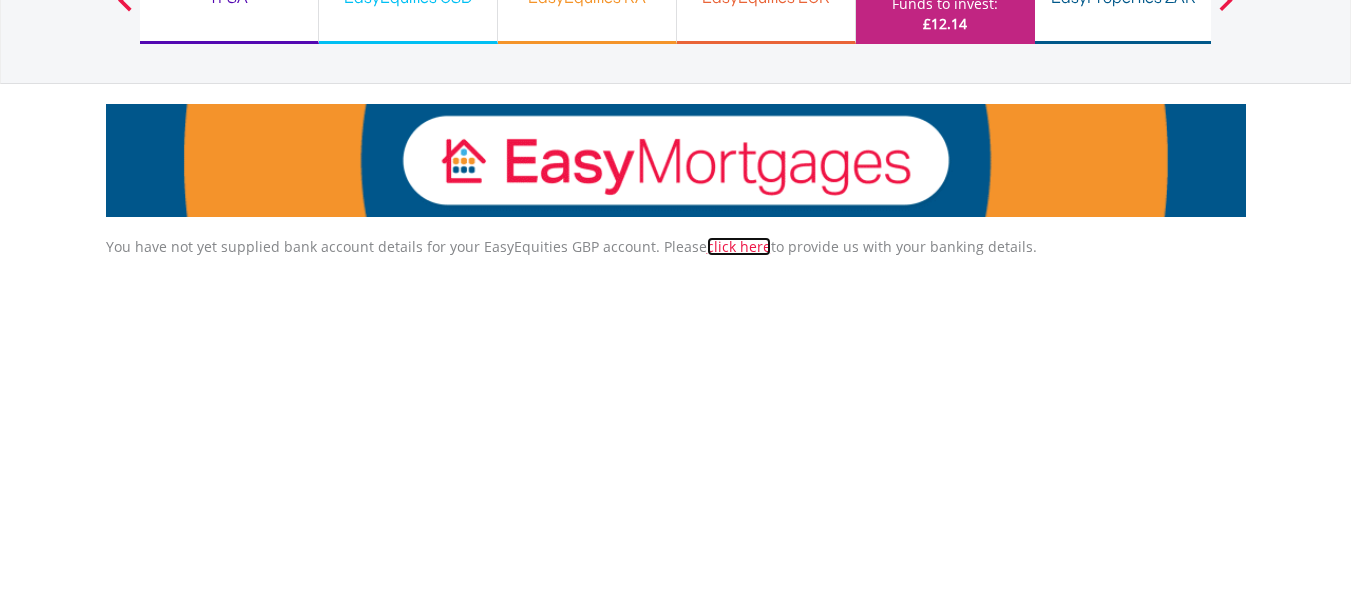 click on "click here" at bounding box center [739, 246] 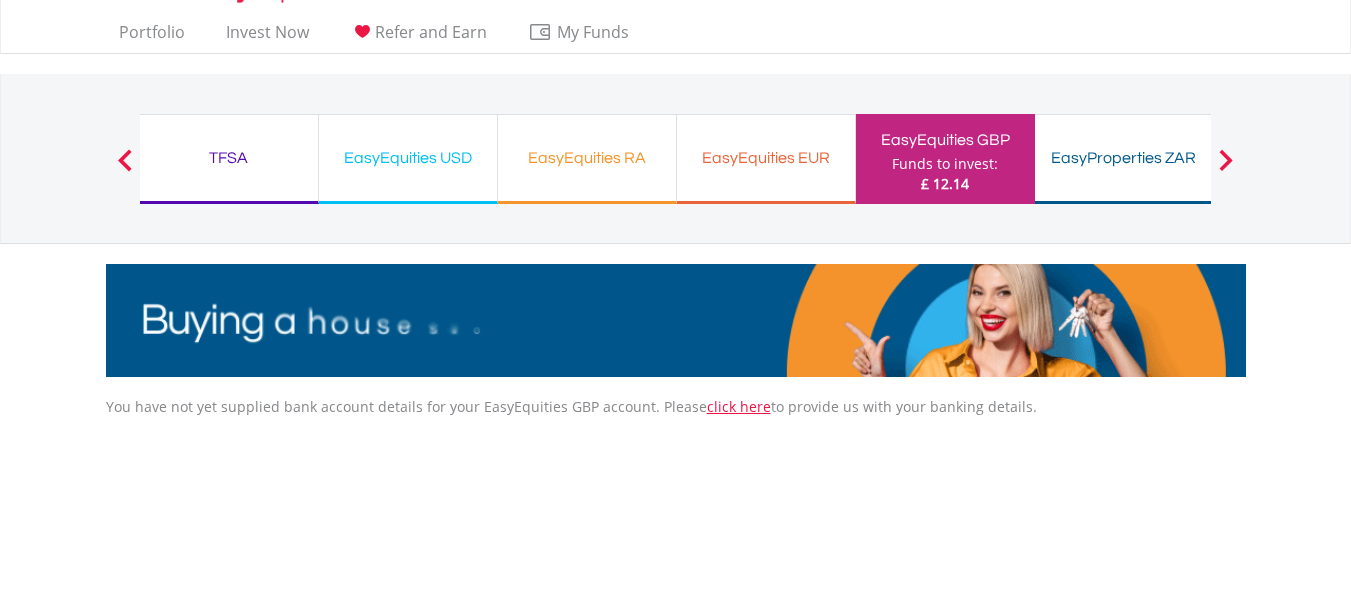 scroll, scrollTop: 80, scrollLeft: 0, axis: vertical 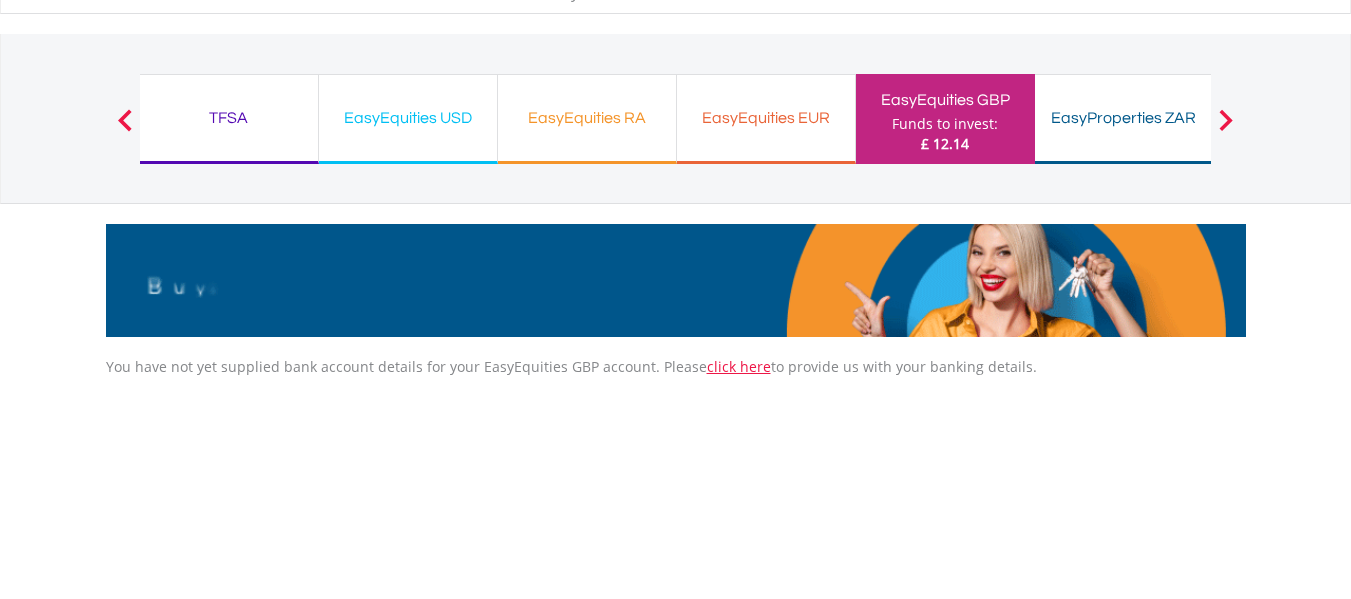 click on "EasyEquities GBP
Funds to invest:
£ 12.14" at bounding box center [945, 119] 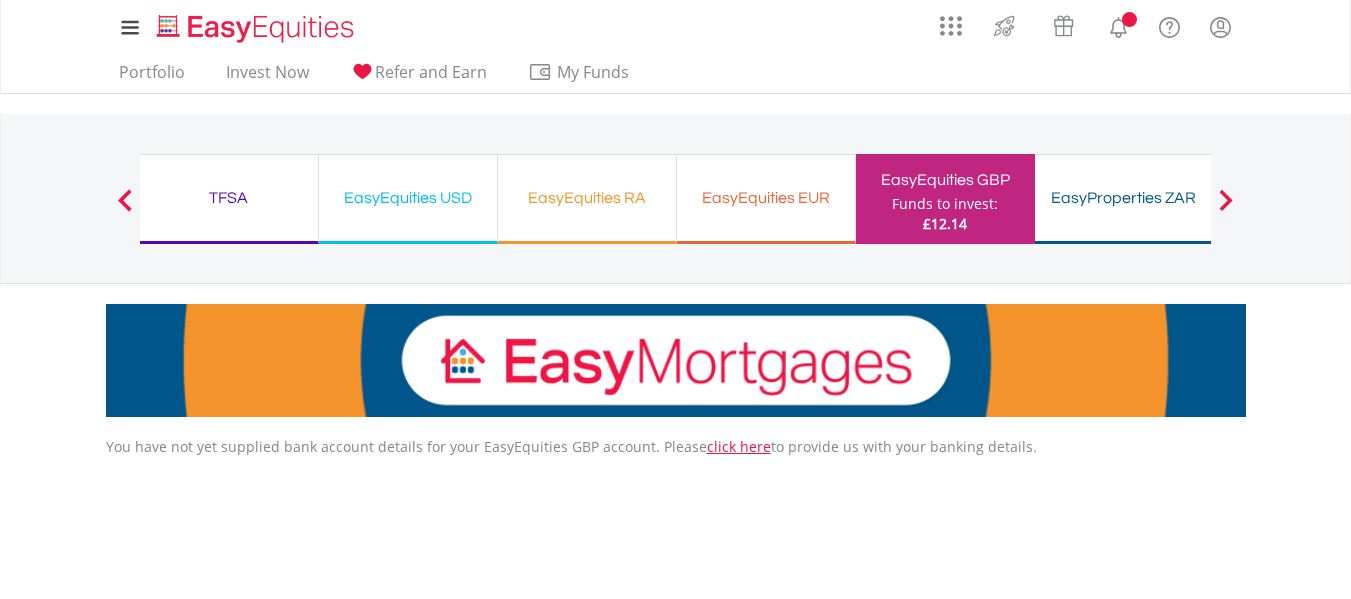 scroll, scrollTop: 0, scrollLeft: 0, axis: both 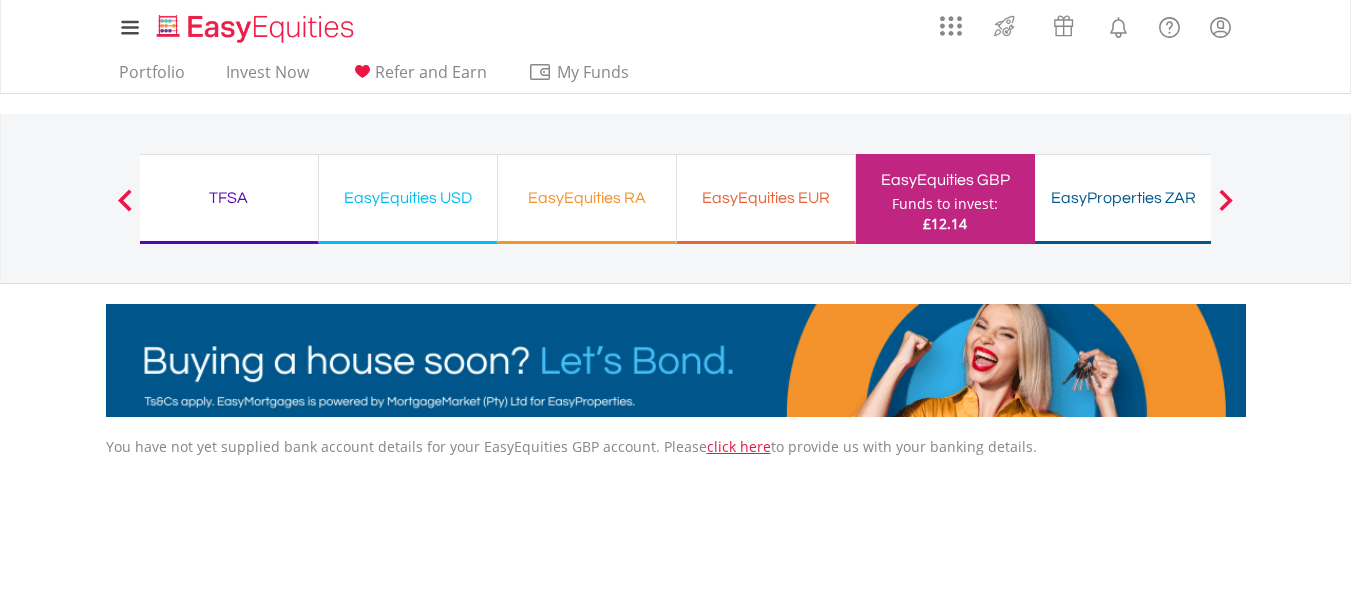 click on "EasyEquities USD
Funds to invest:
£12.14" at bounding box center [408, 199] 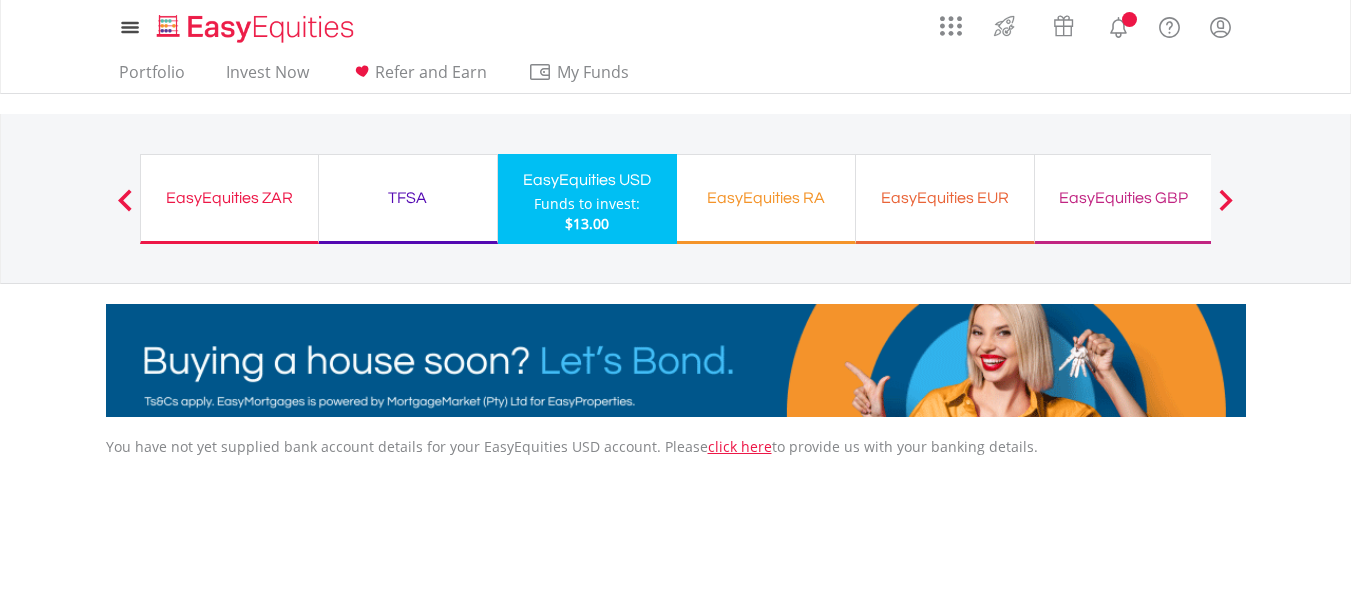 scroll, scrollTop: 0, scrollLeft: 0, axis: both 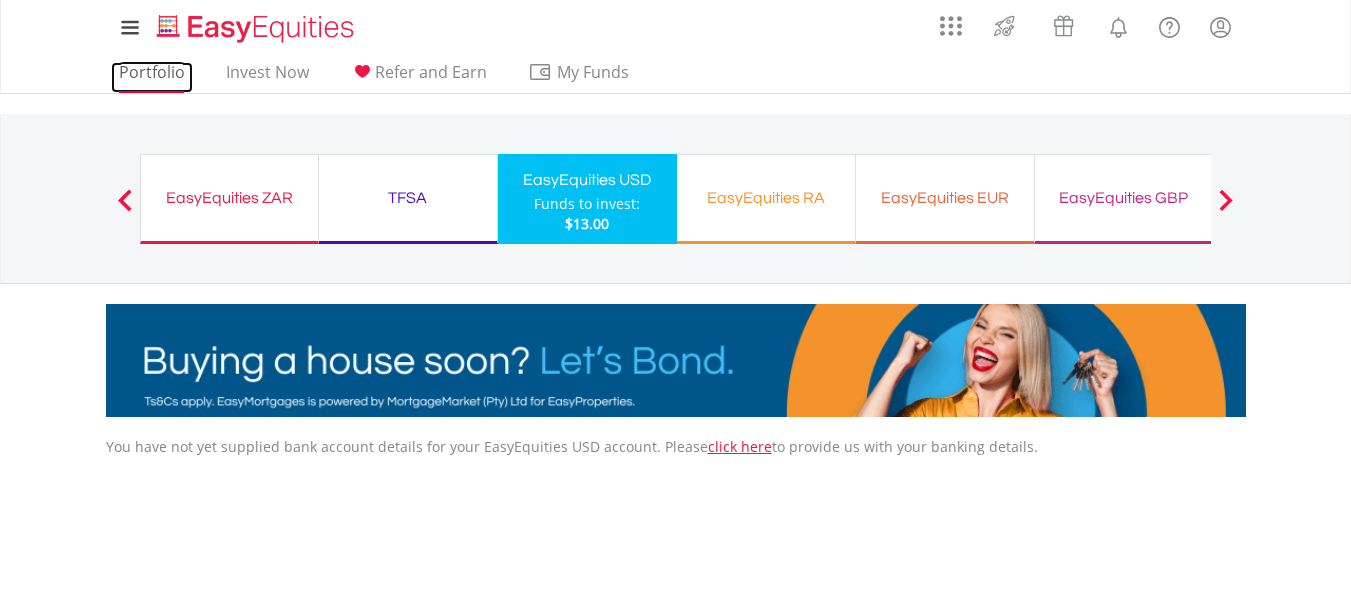 click on "Portfolio" at bounding box center [152, 77] 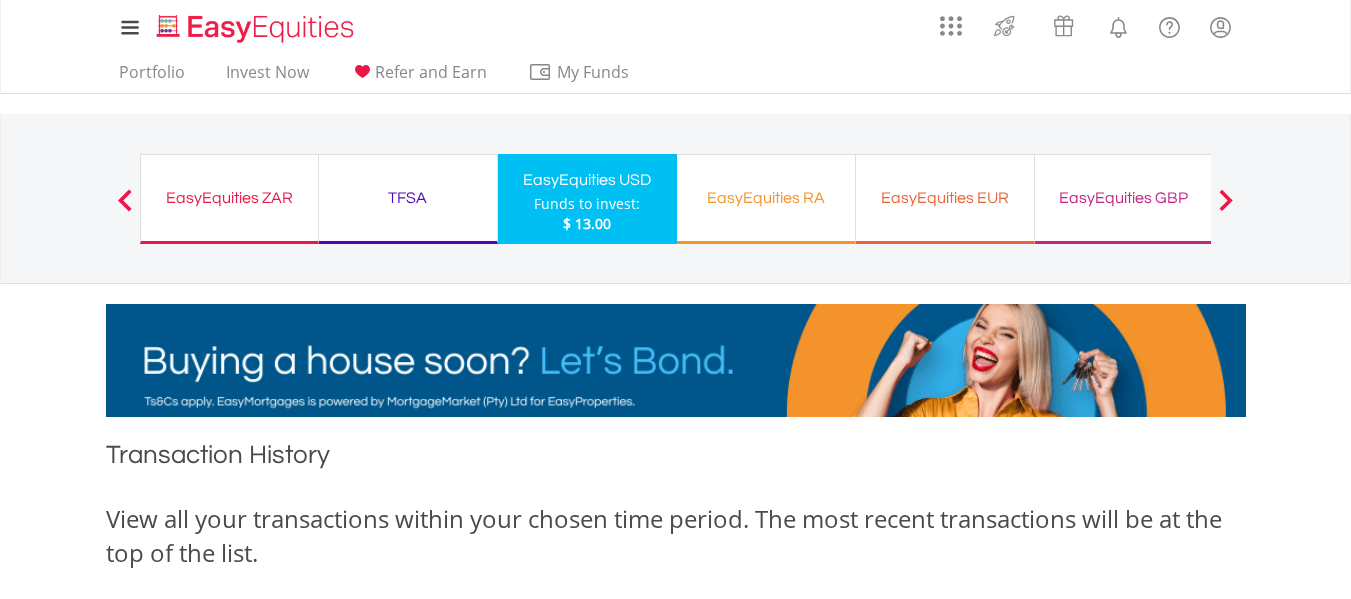 drag, startPoint x: 667, startPoint y: 200, endPoint x: 640, endPoint y: 129, distance: 75.96052 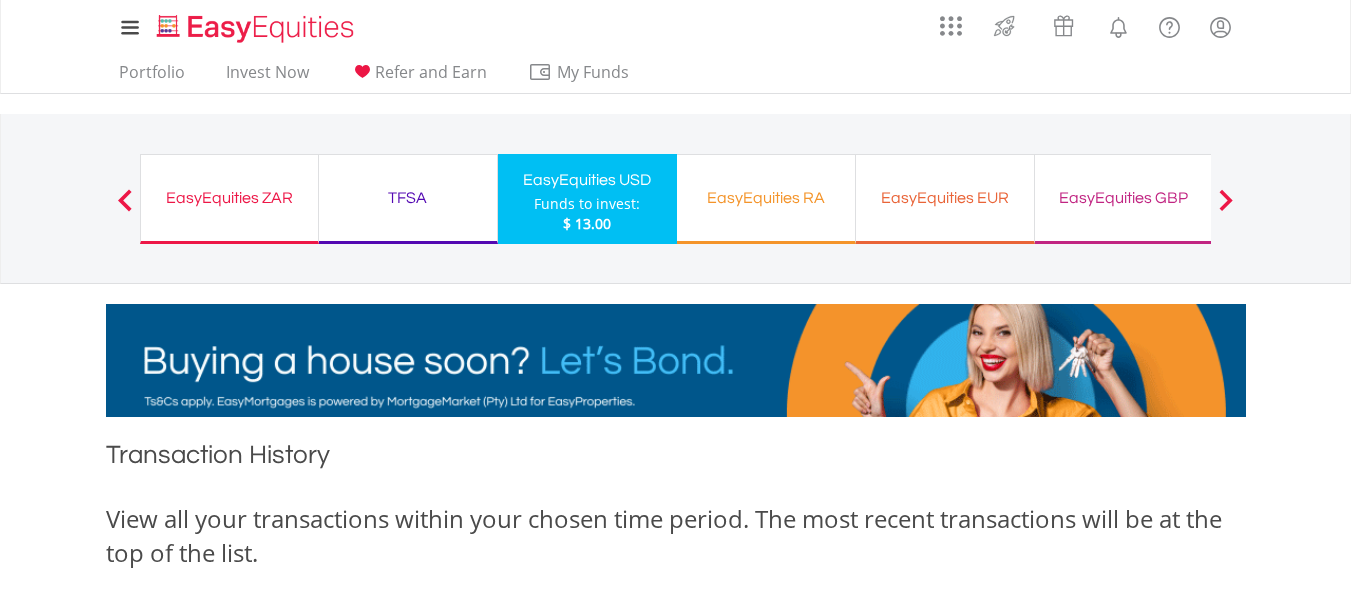 click on "Previous
EasyEquities ZAR
Funds to invest:
$ 13.00
TFSA
Funds to invest:
$ 13.00
EasyEquities USD
Funds to invest:
$ 13.00 $ 13.00" at bounding box center [676, 198] 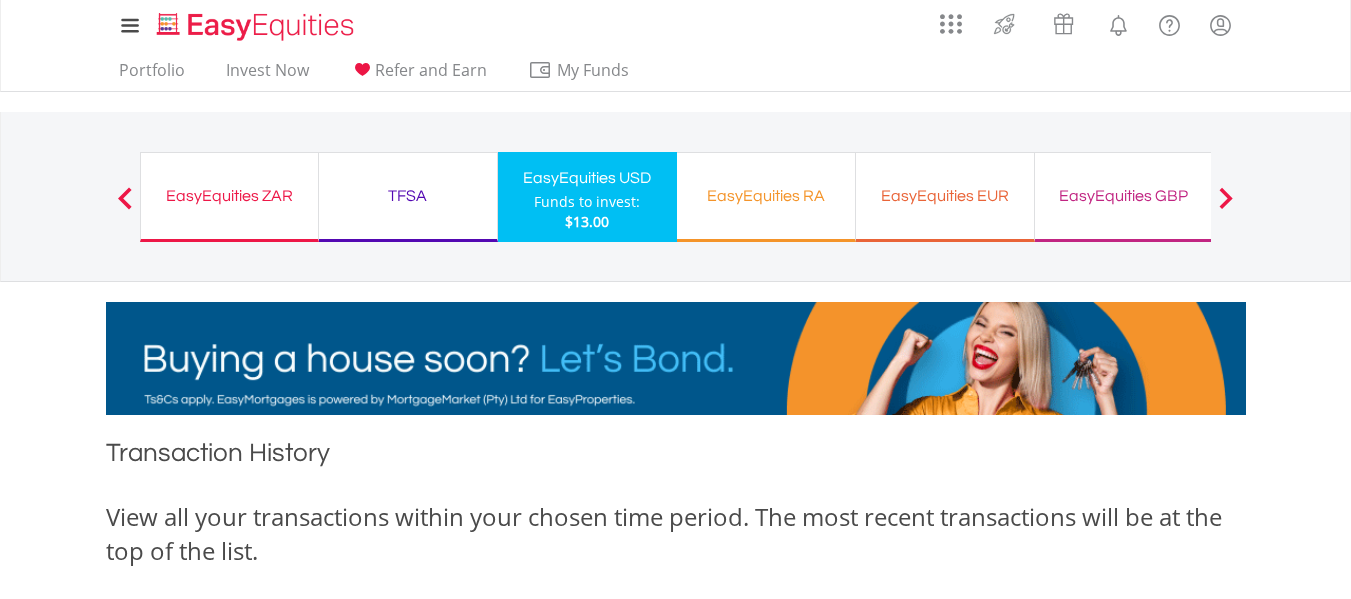 scroll, scrollTop: 0, scrollLeft: 0, axis: both 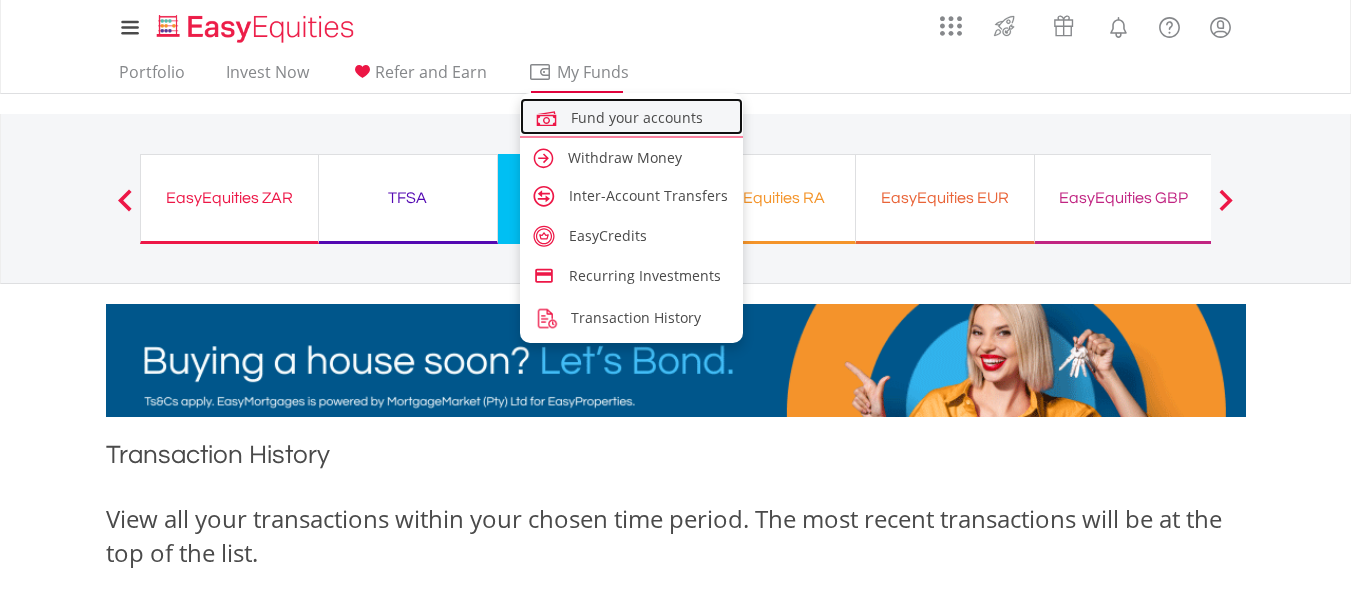 click on "Fund your accounts" at bounding box center [632, 116] 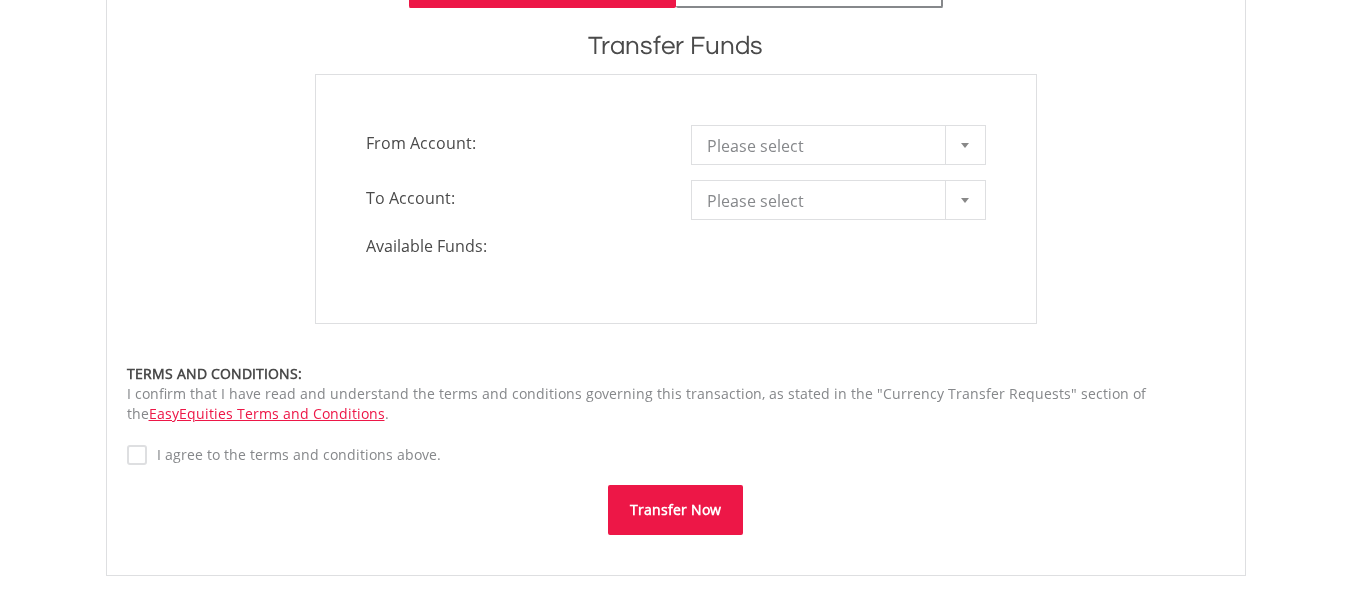 scroll, scrollTop: 480, scrollLeft: 0, axis: vertical 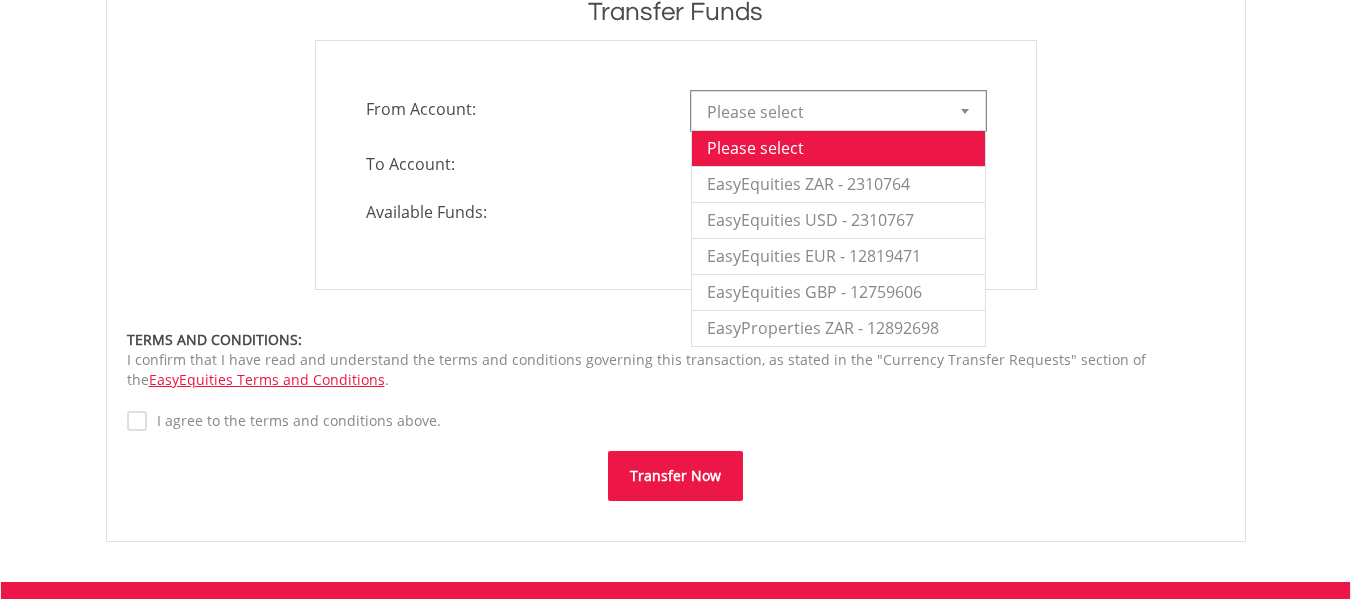 click at bounding box center (965, 111) 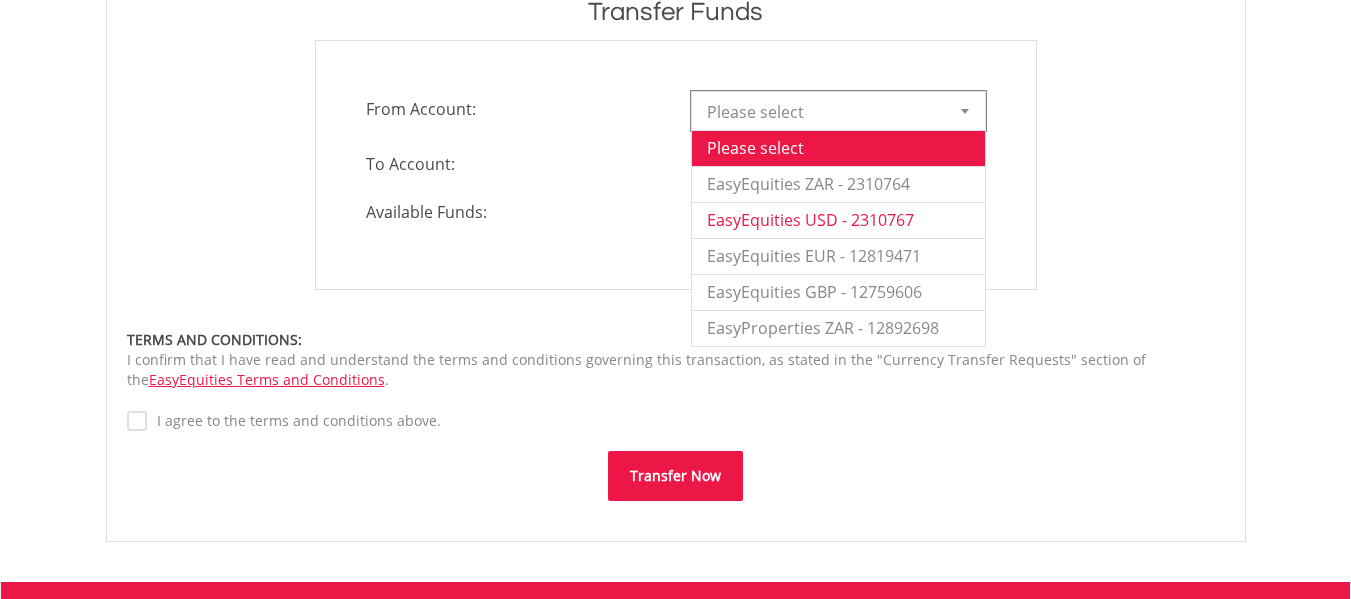 click on "EasyEquities USD - 2310767" at bounding box center [838, 220] 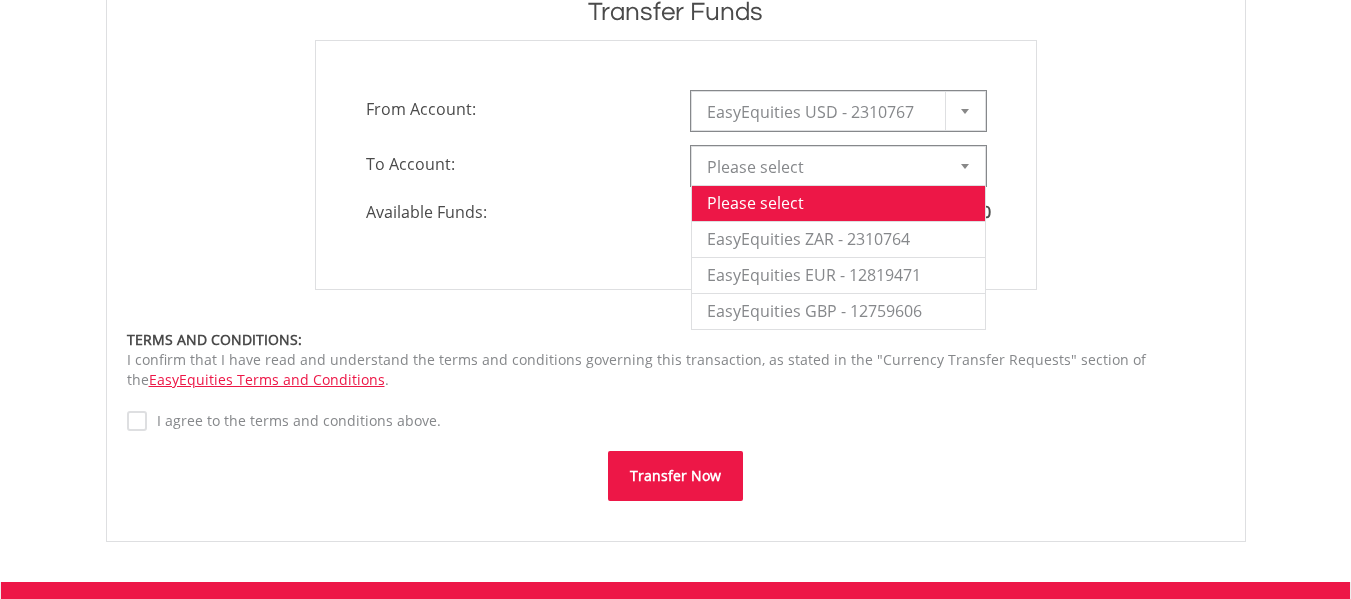 click at bounding box center (965, 166) 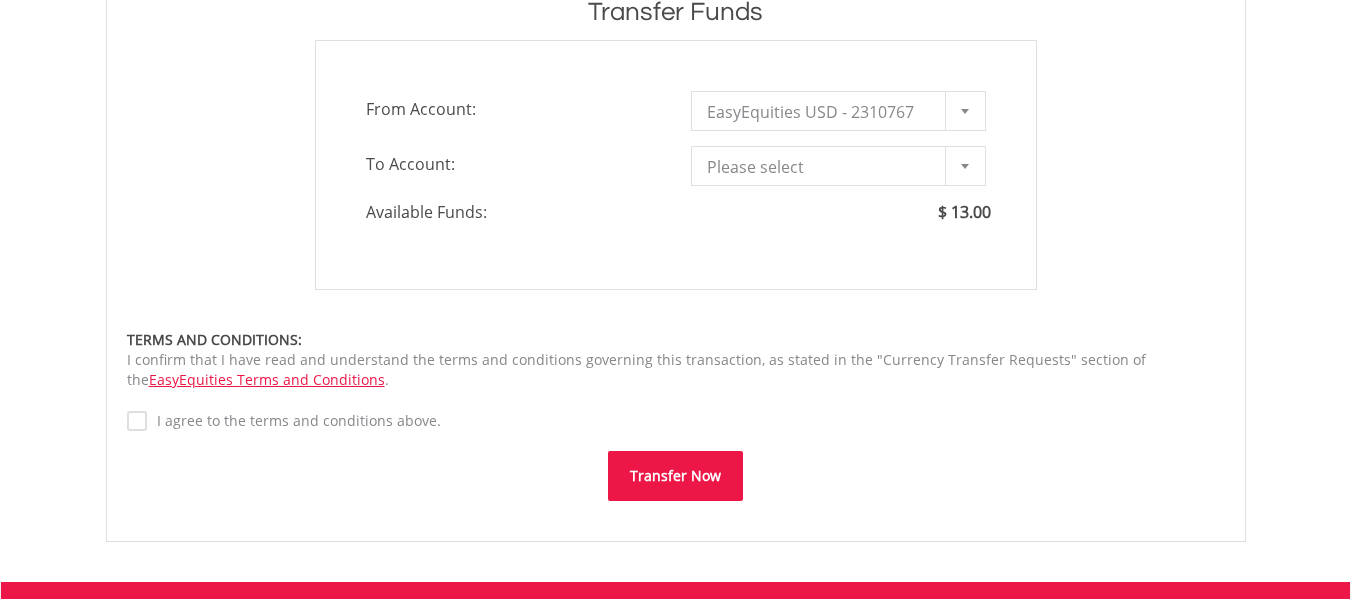 click on "**********" at bounding box center (676, 166) 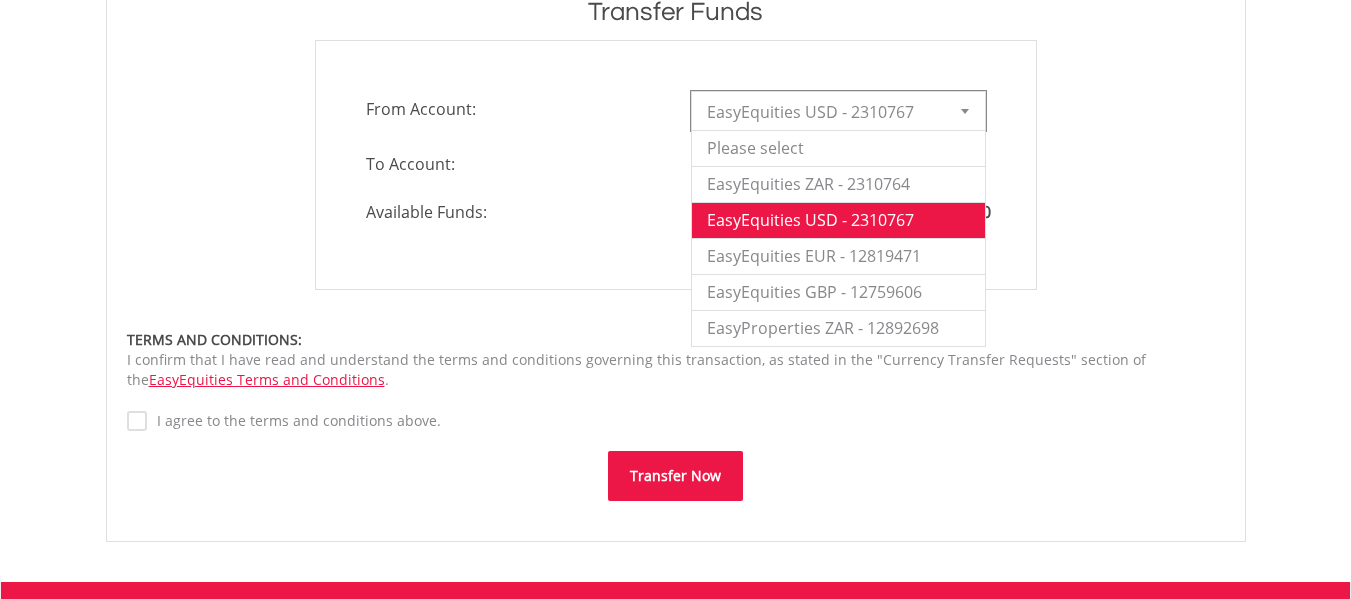click at bounding box center (965, 111) 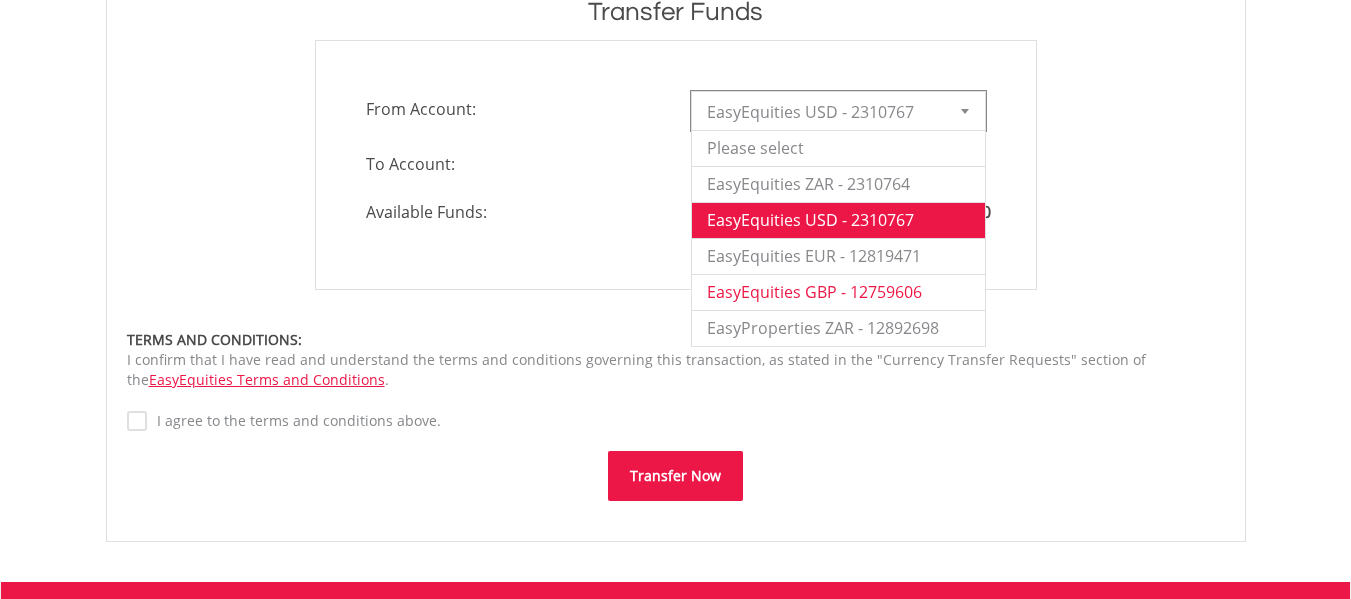 click on "EasyEquities GBP - 12759606" at bounding box center (838, 292) 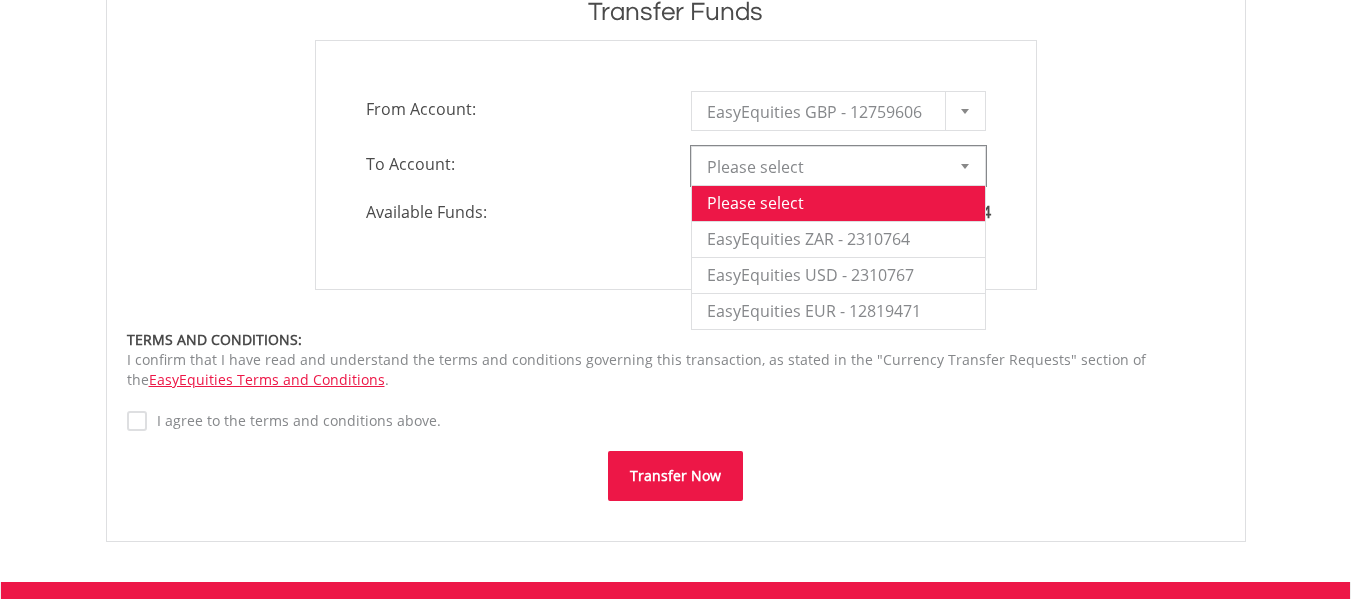 click at bounding box center (965, 166) 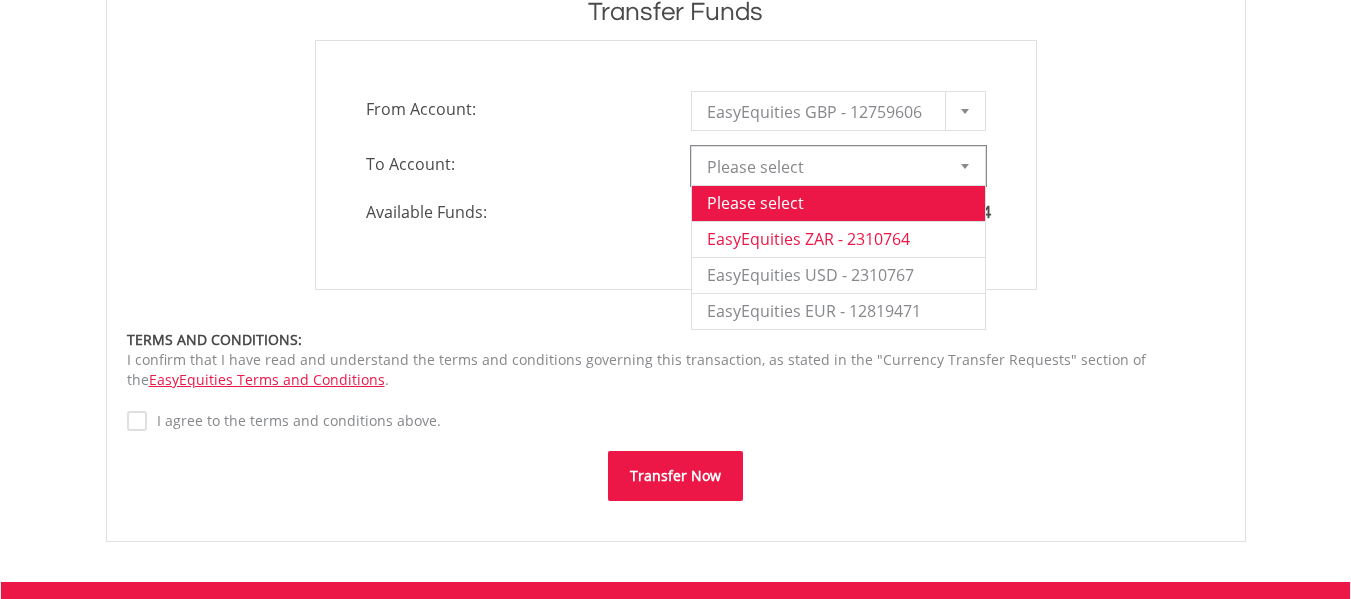 click on "EasyEquities ZAR - 2310764" at bounding box center [838, 239] 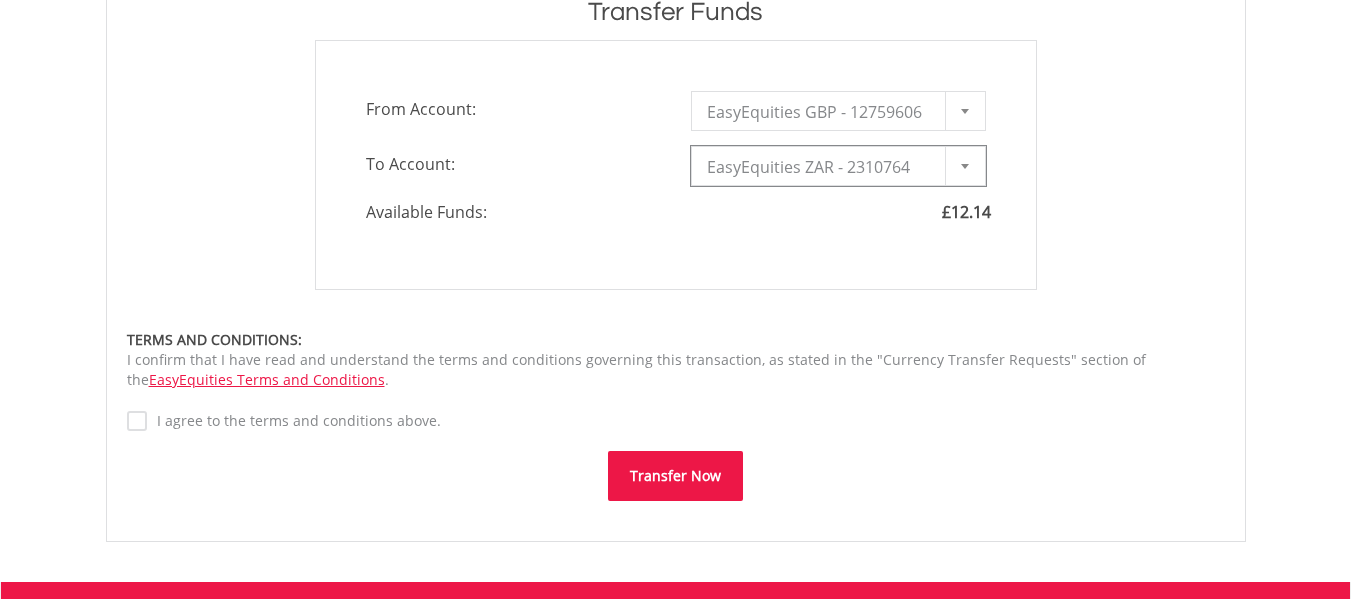 type on "*" 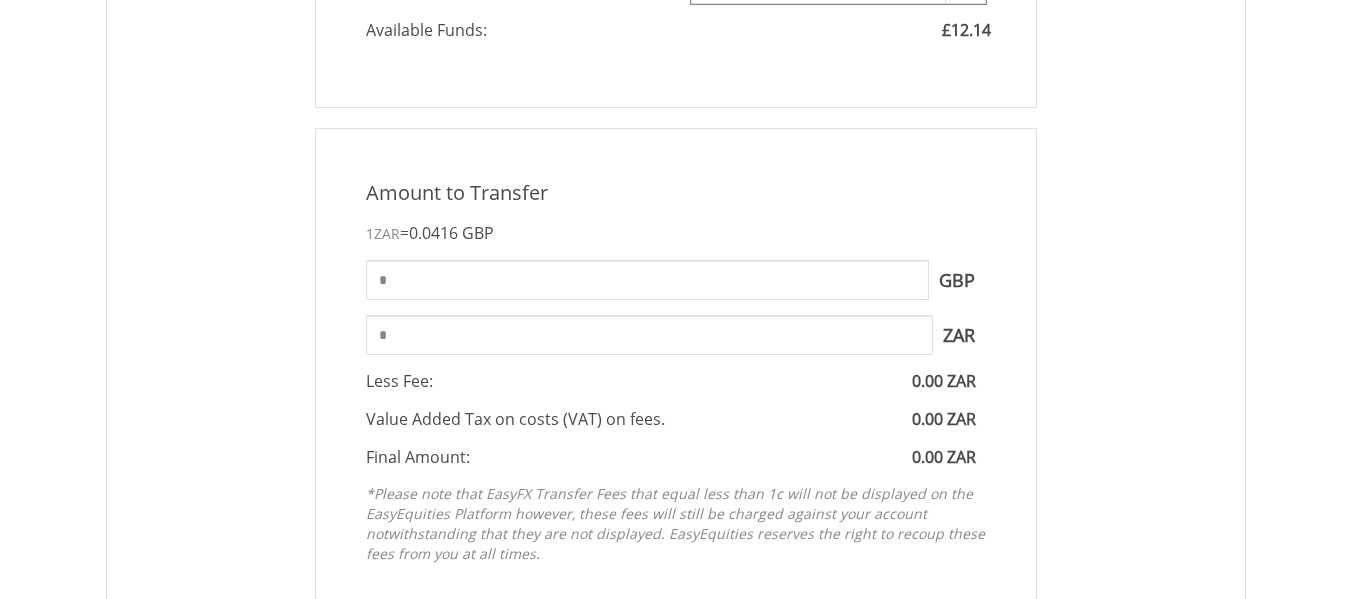 scroll, scrollTop: 680, scrollLeft: 0, axis: vertical 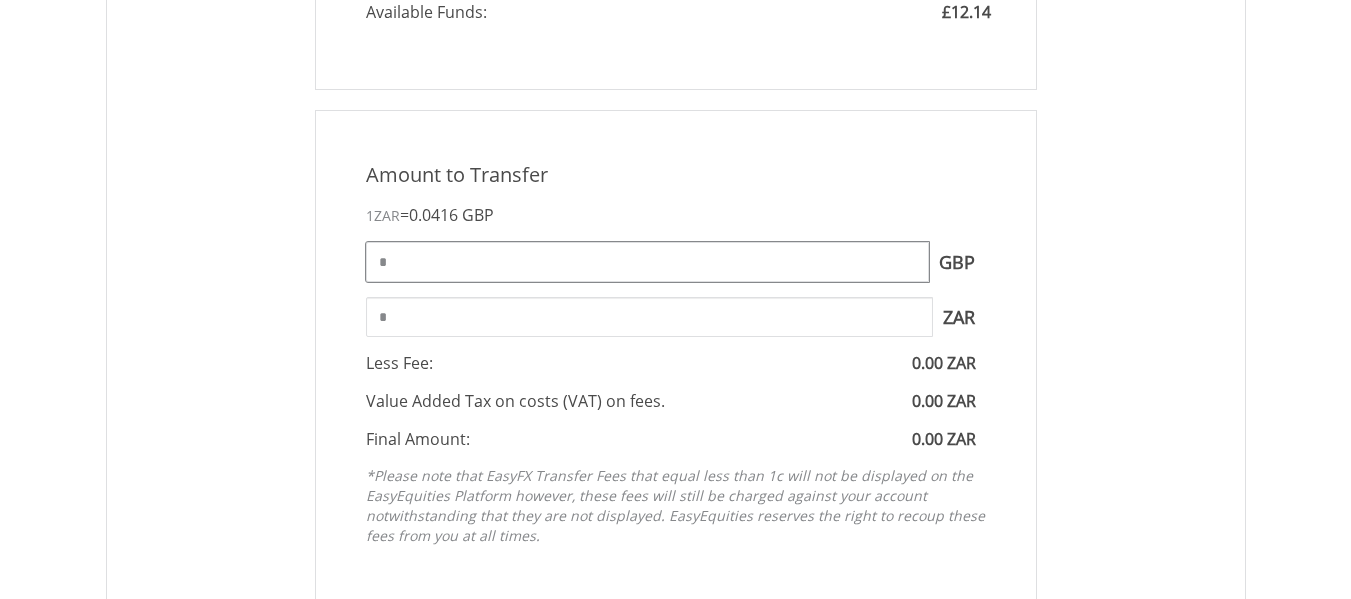 click on "*" at bounding box center [647, 262] 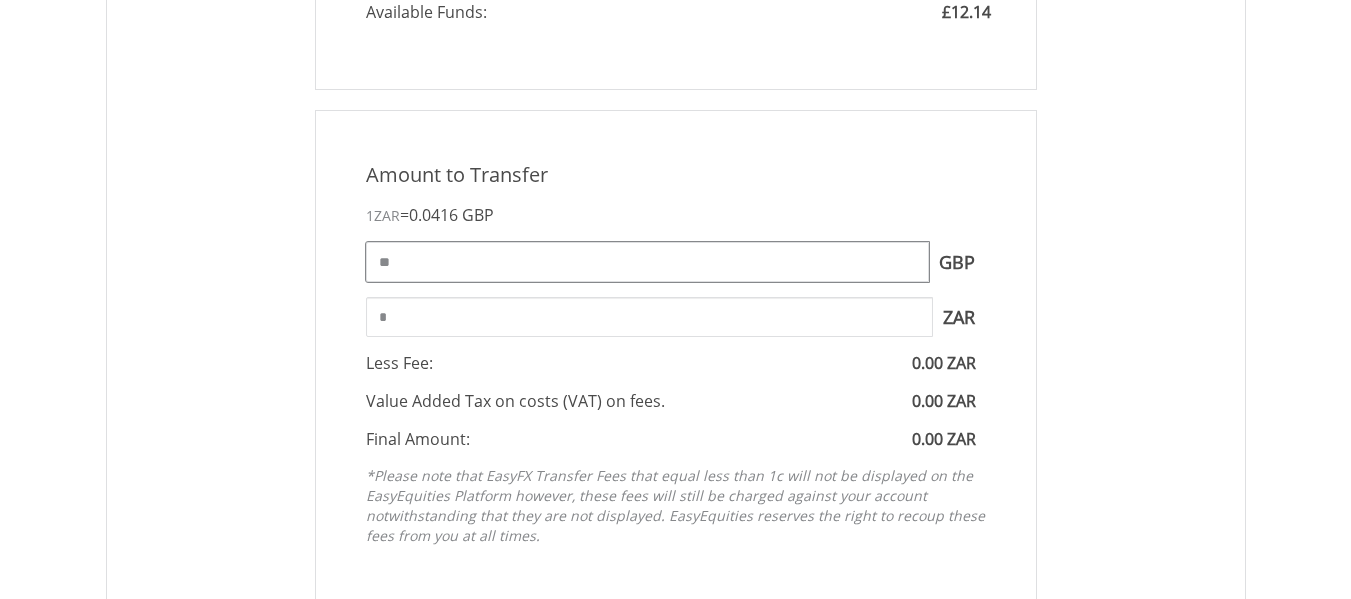 type on "*" 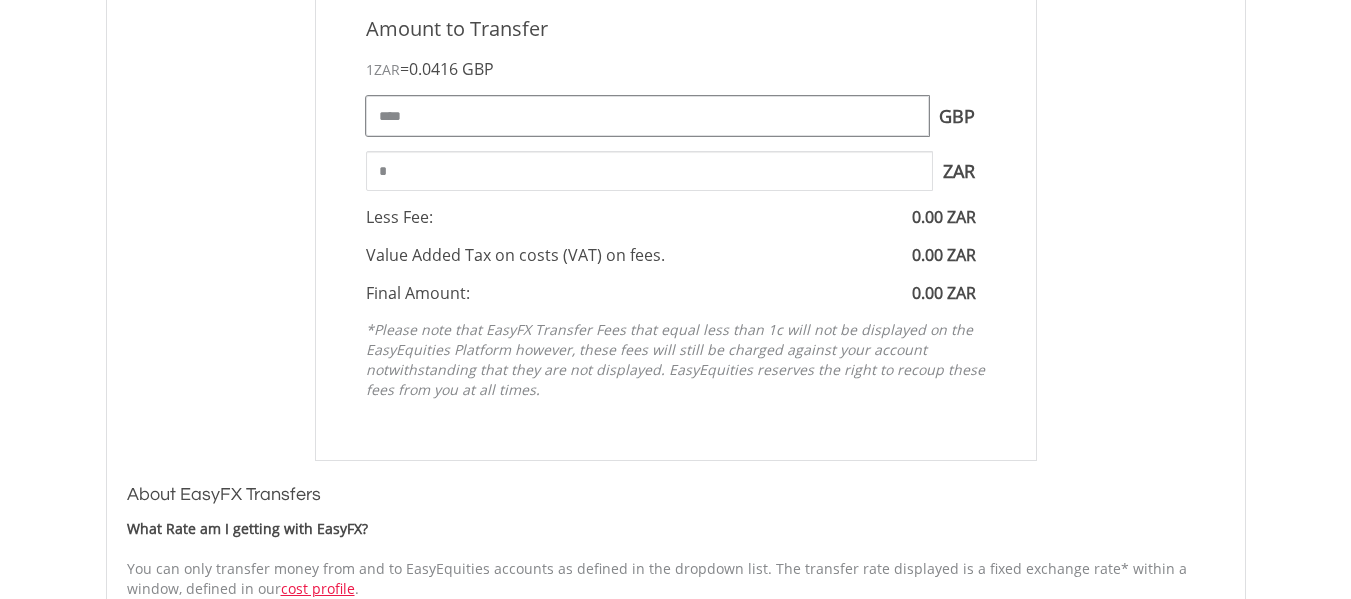 scroll, scrollTop: 840, scrollLeft: 0, axis: vertical 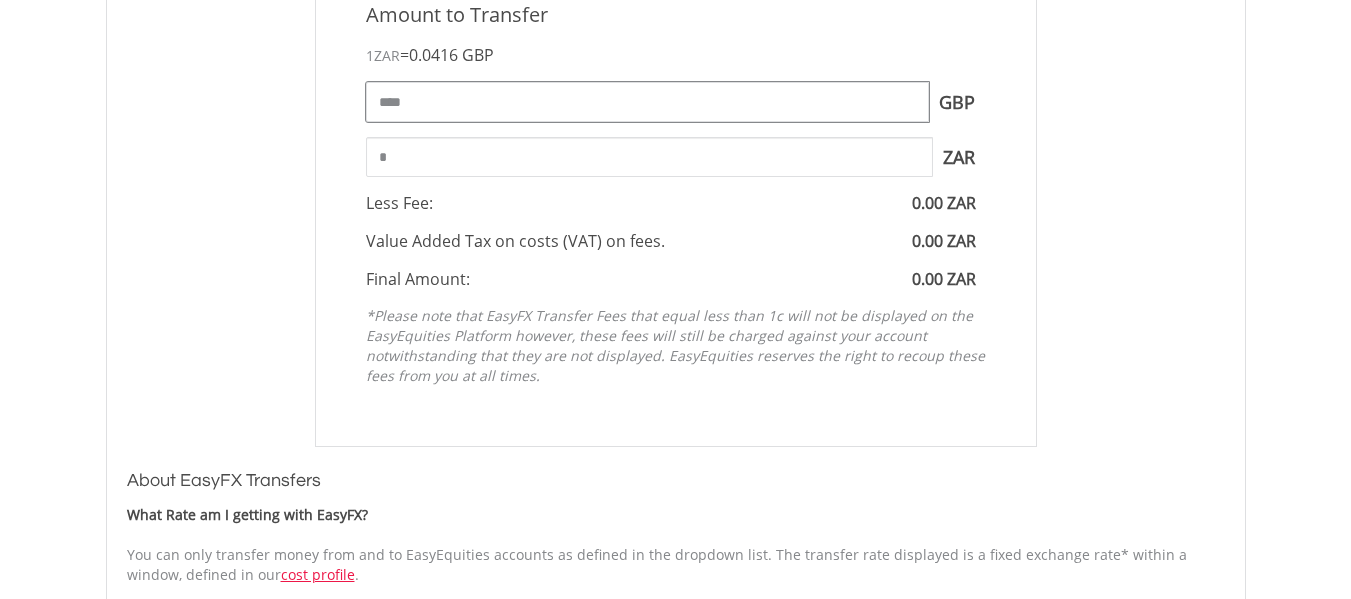 type on "****" 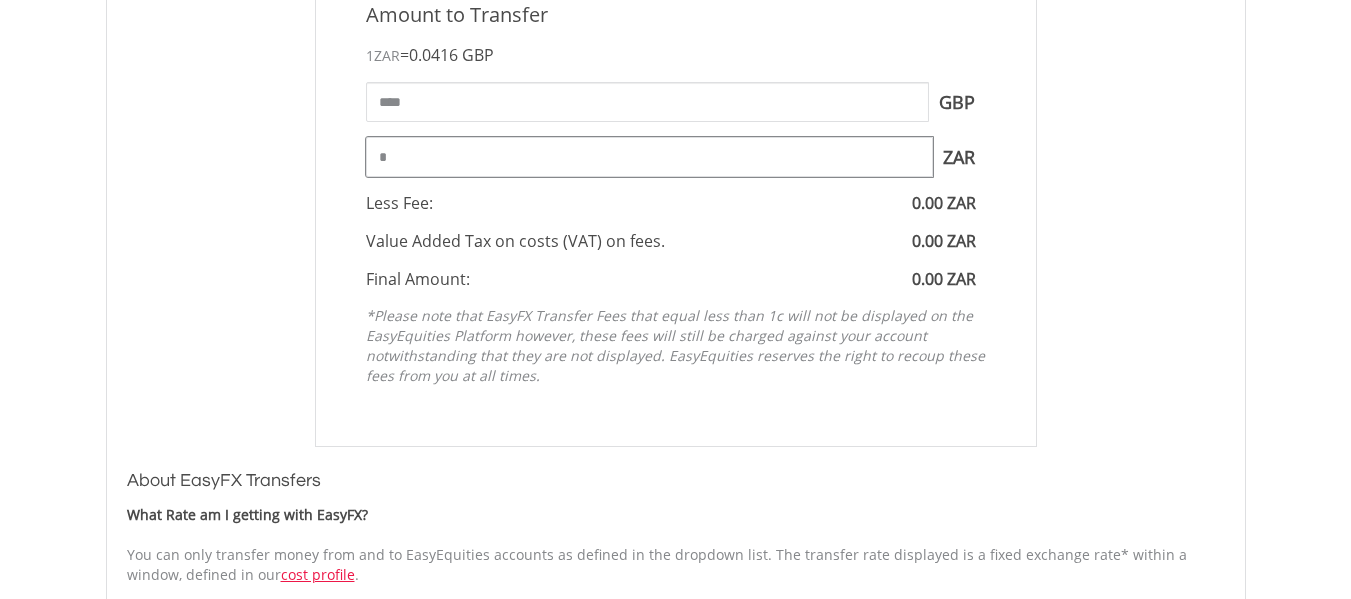 type on "*****" 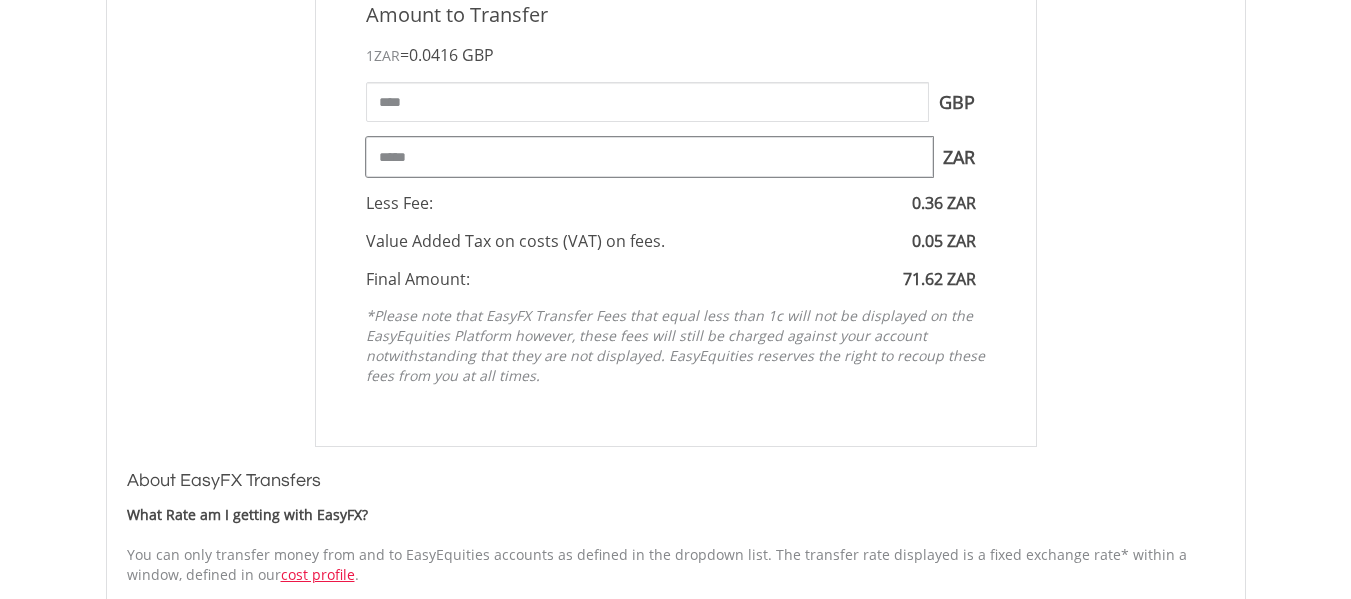 click on "*****" at bounding box center (649, 157) 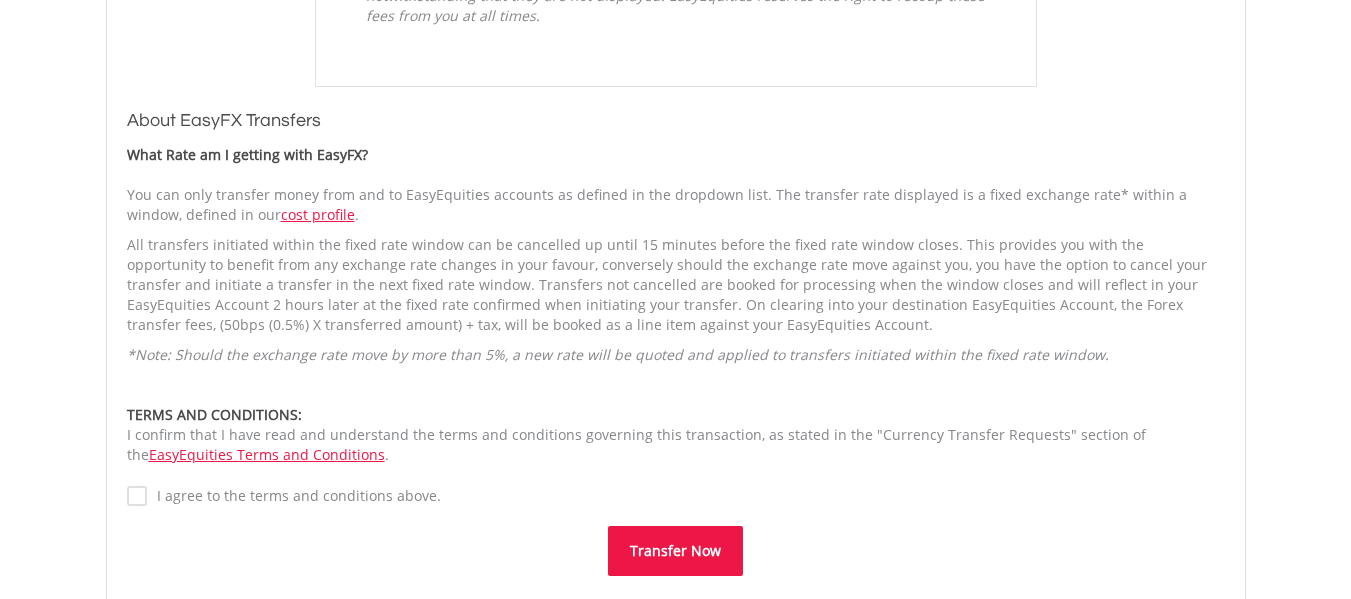 scroll, scrollTop: 1240, scrollLeft: 0, axis: vertical 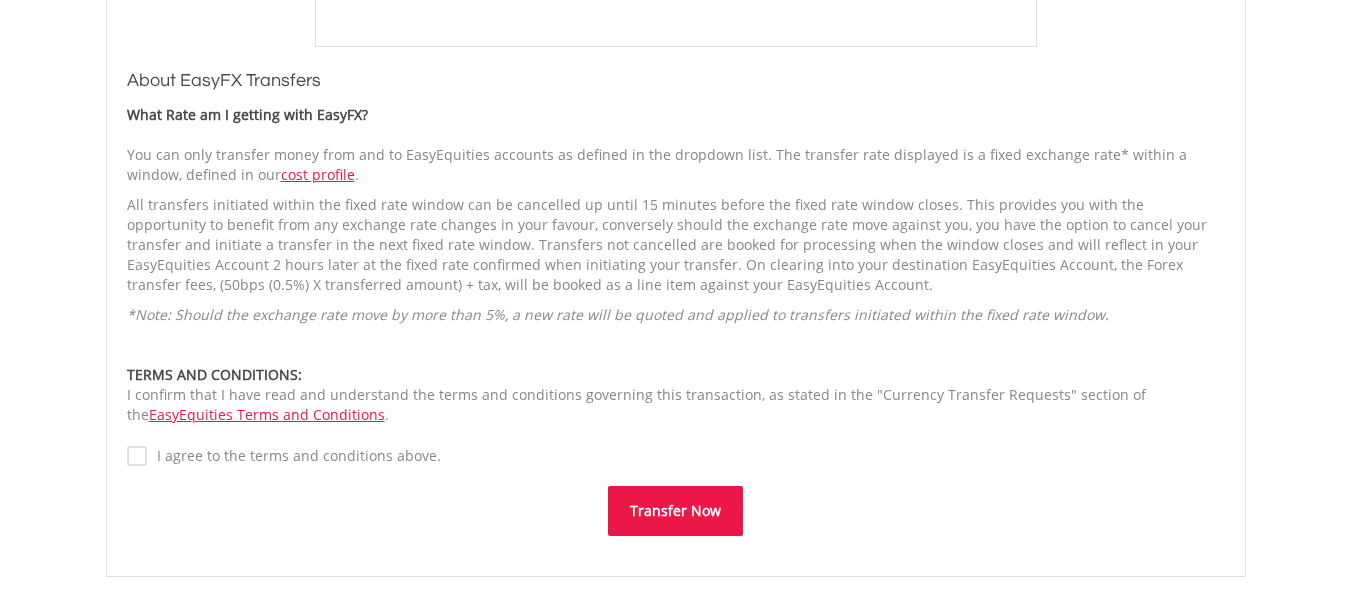 click on "Transfer Now" at bounding box center [675, 511] 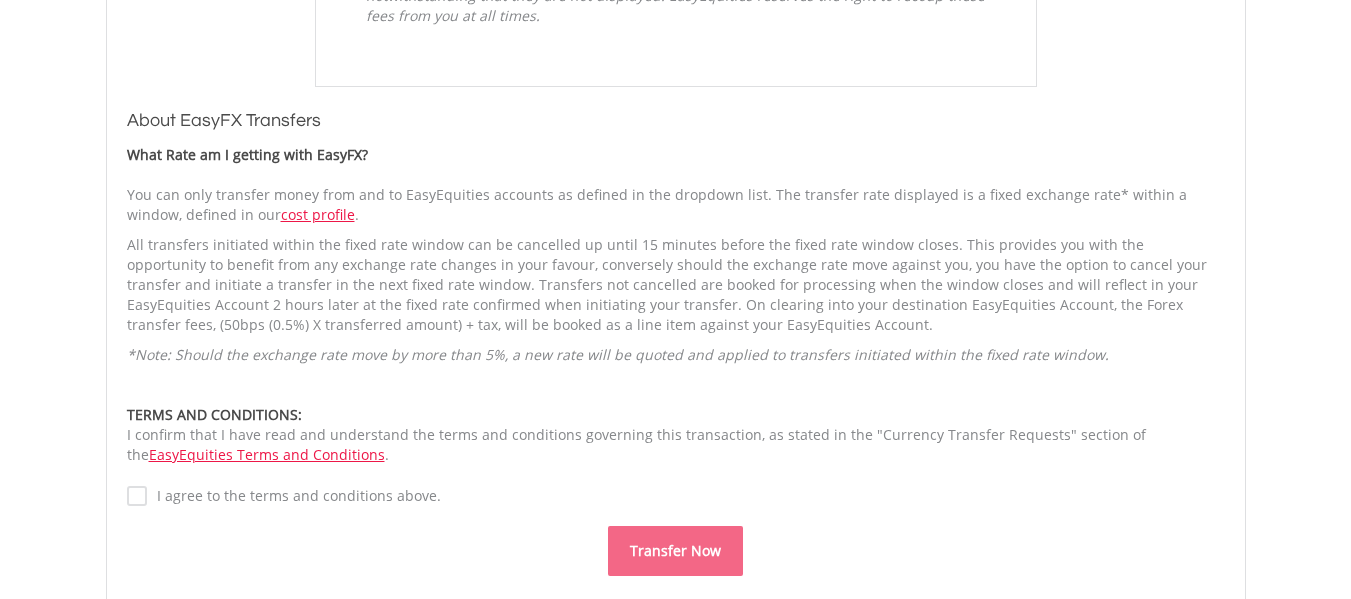 scroll, scrollTop: 1178, scrollLeft: 0, axis: vertical 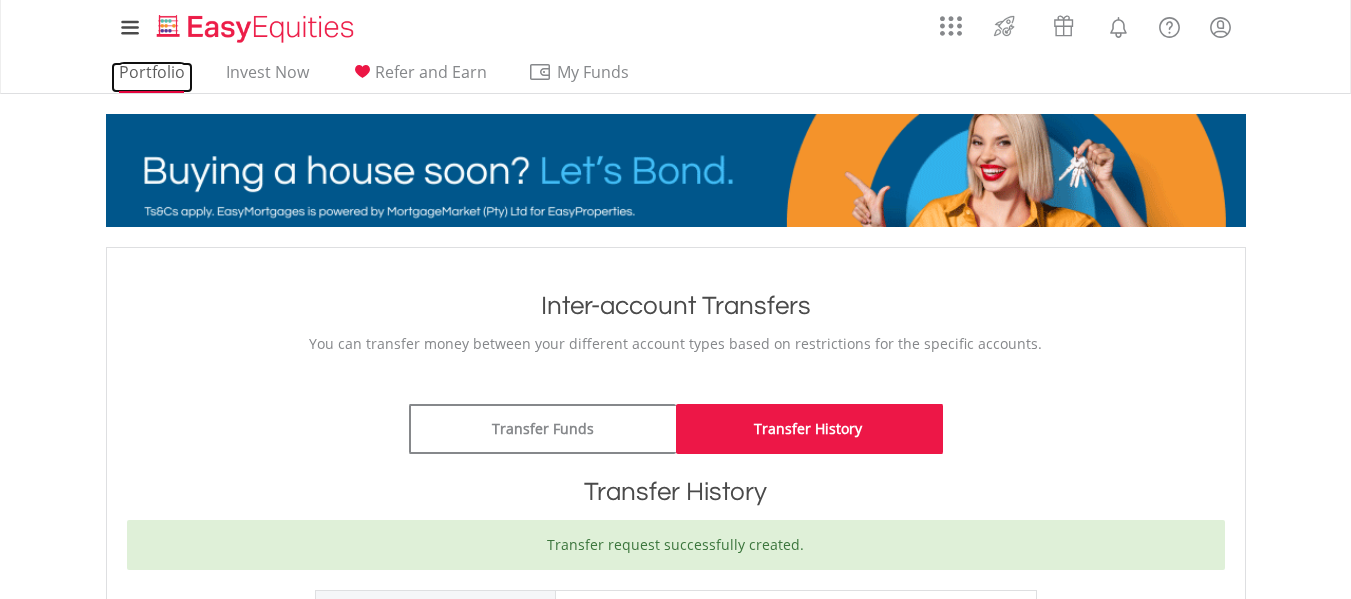 click on "Portfolio" at bounding box center (152, 77) 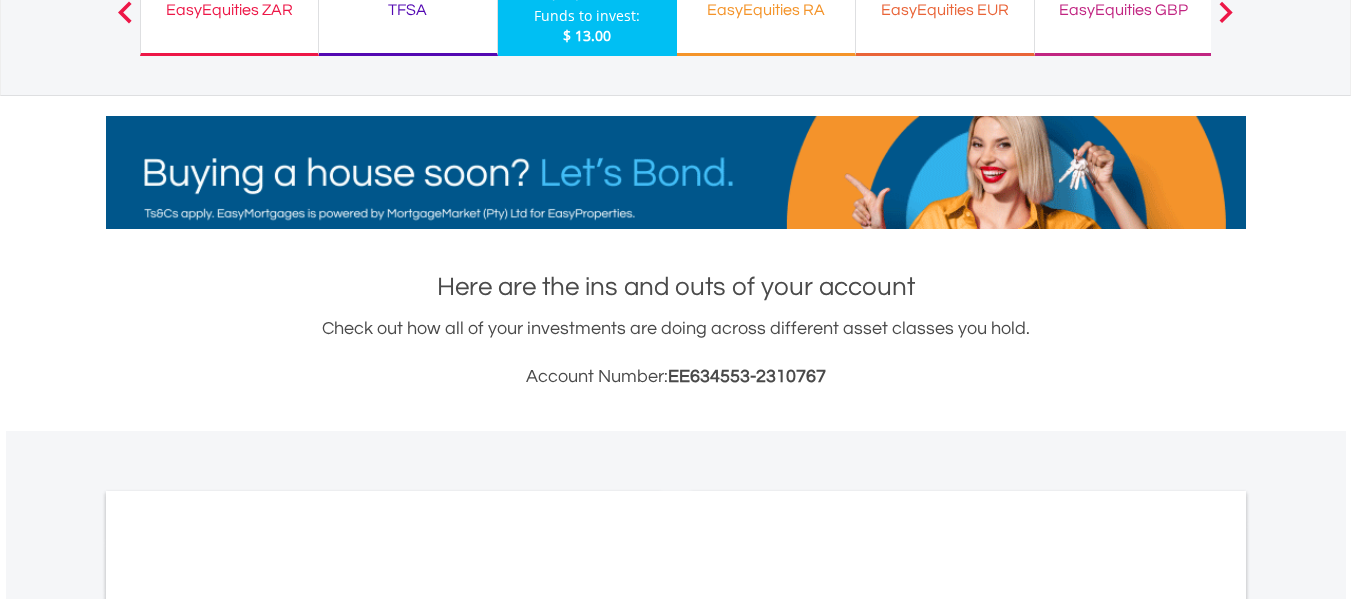 scroll, scrollTop: 912, scrollLeft: 0, axis: vertical 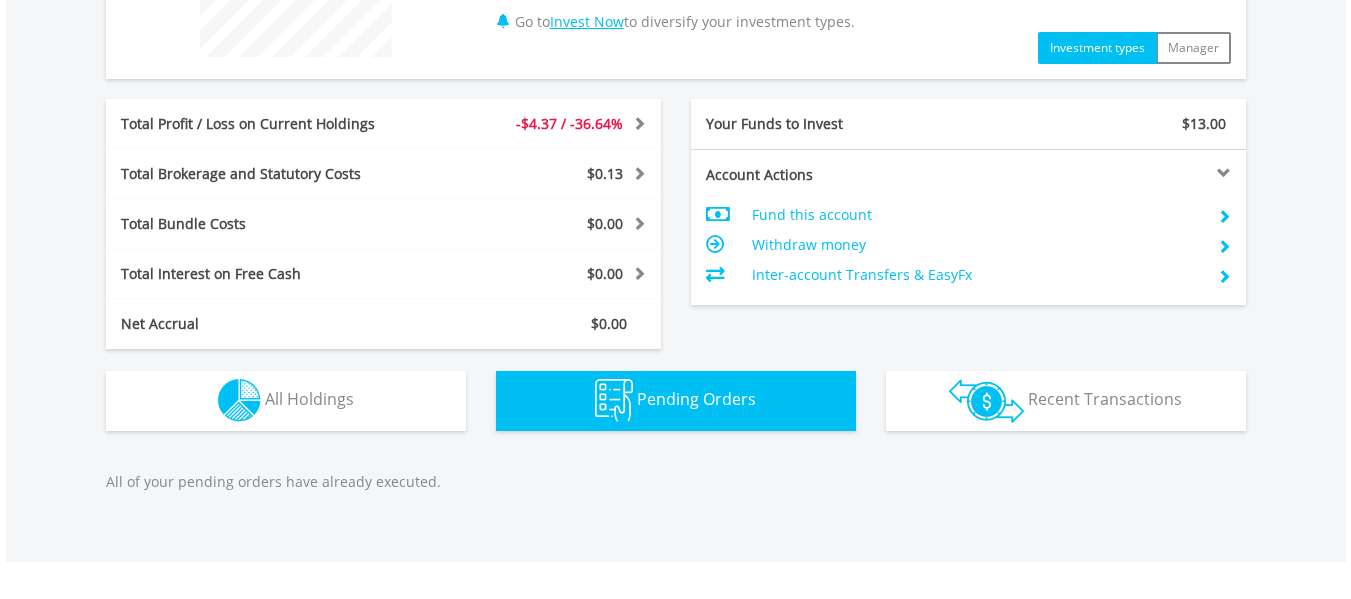 click on "-$4.37 / -36.64%" at bounding box center (569, 123) 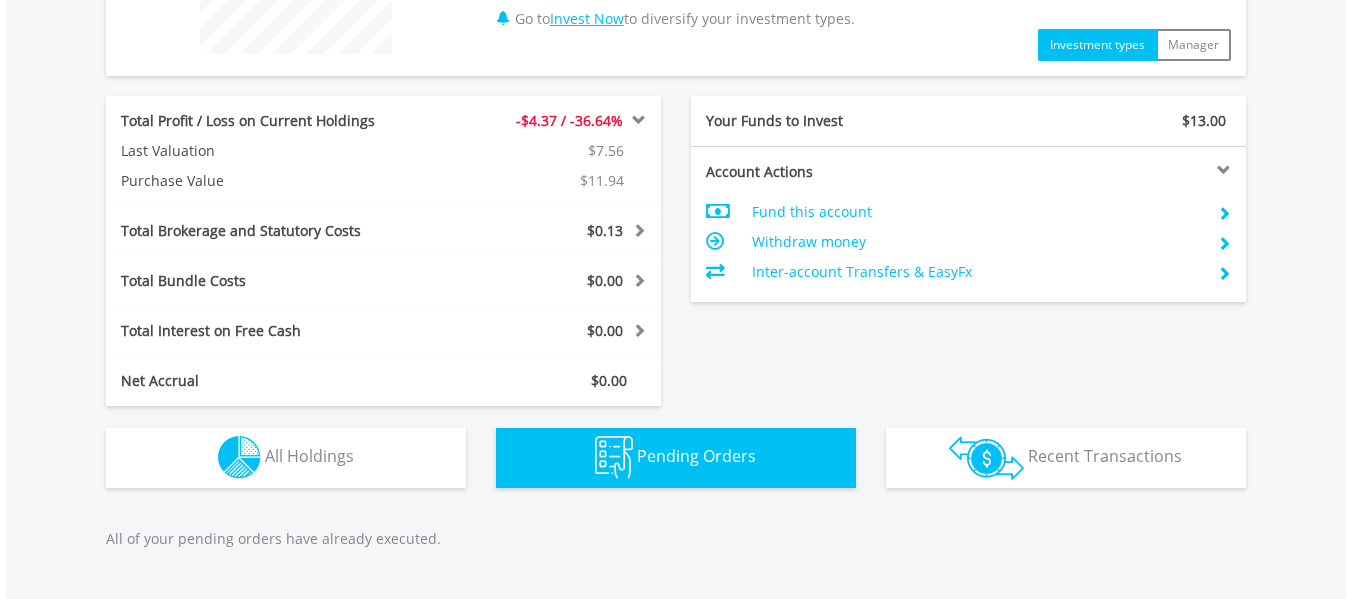 scroll, scrollTop: 912, scrollLeft: 0, axis: vertical 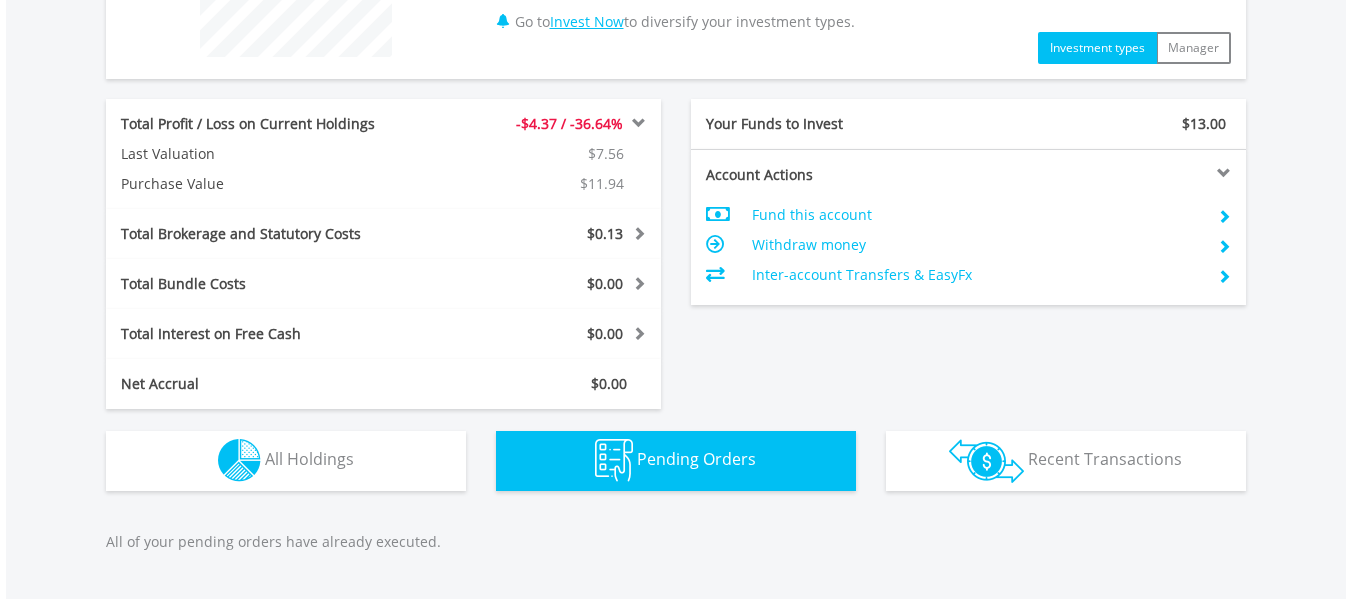 click on "Inter-account Transfers & EasyFx" at bounding box center (976, 275) 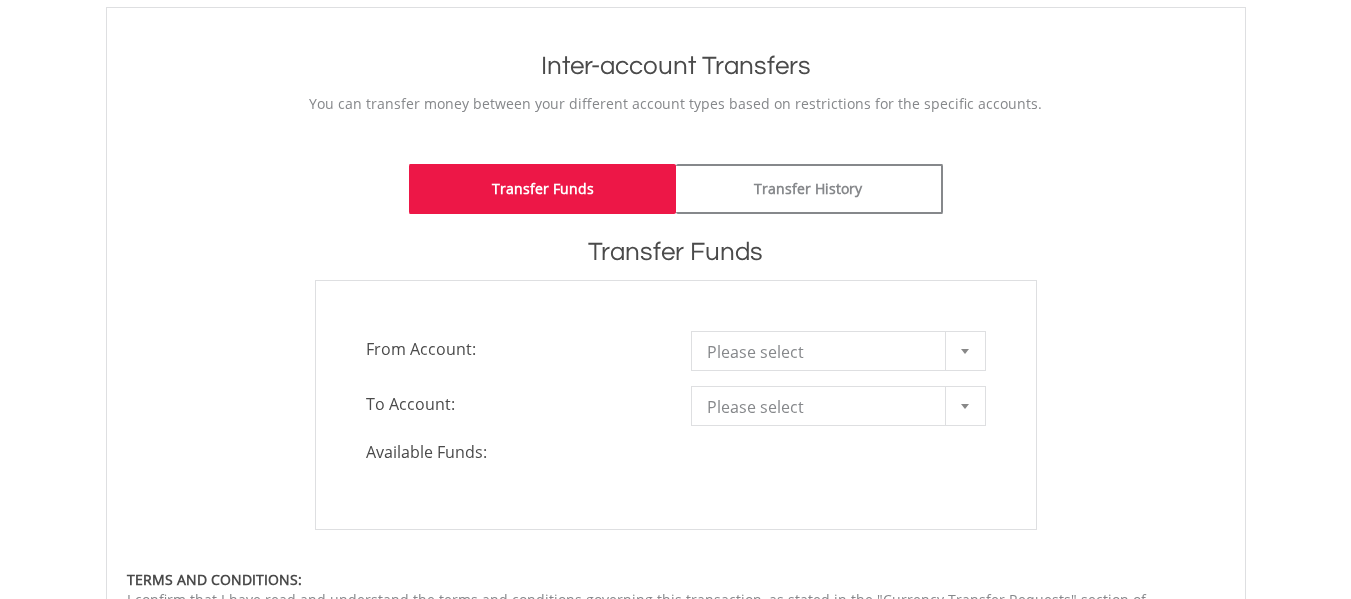 scroll, scrollTop: 280, scrollLeft: 0, axis: vertical 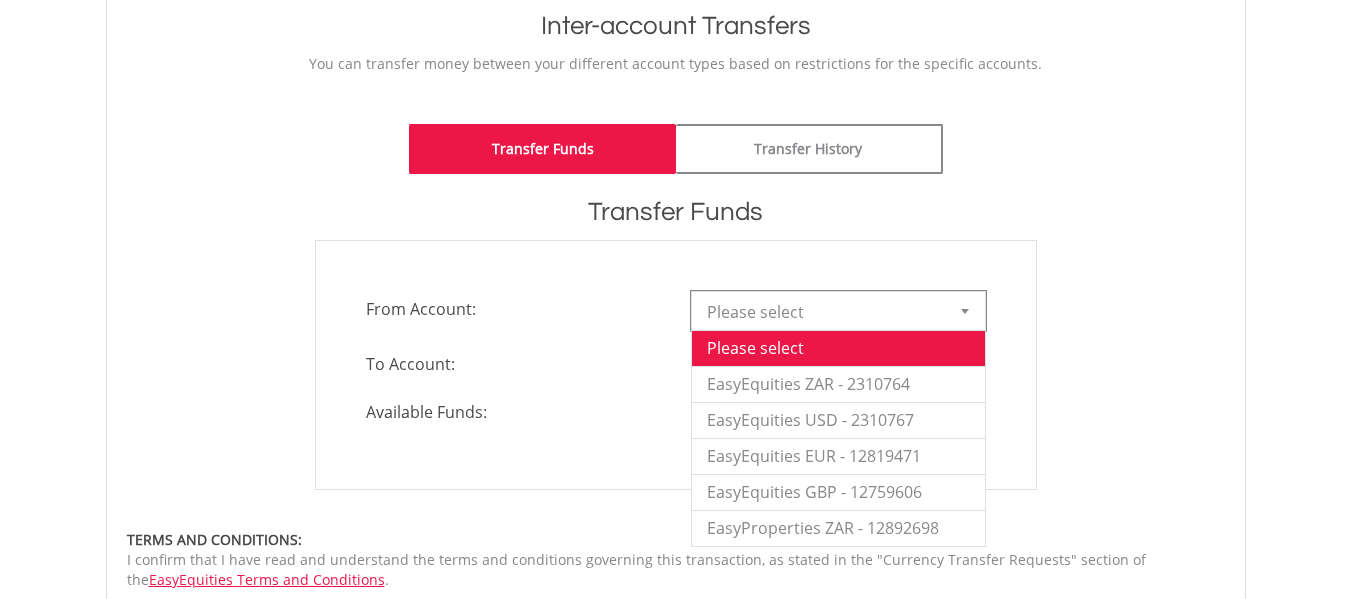 click on "Please select" at bounding box center (823, 312) 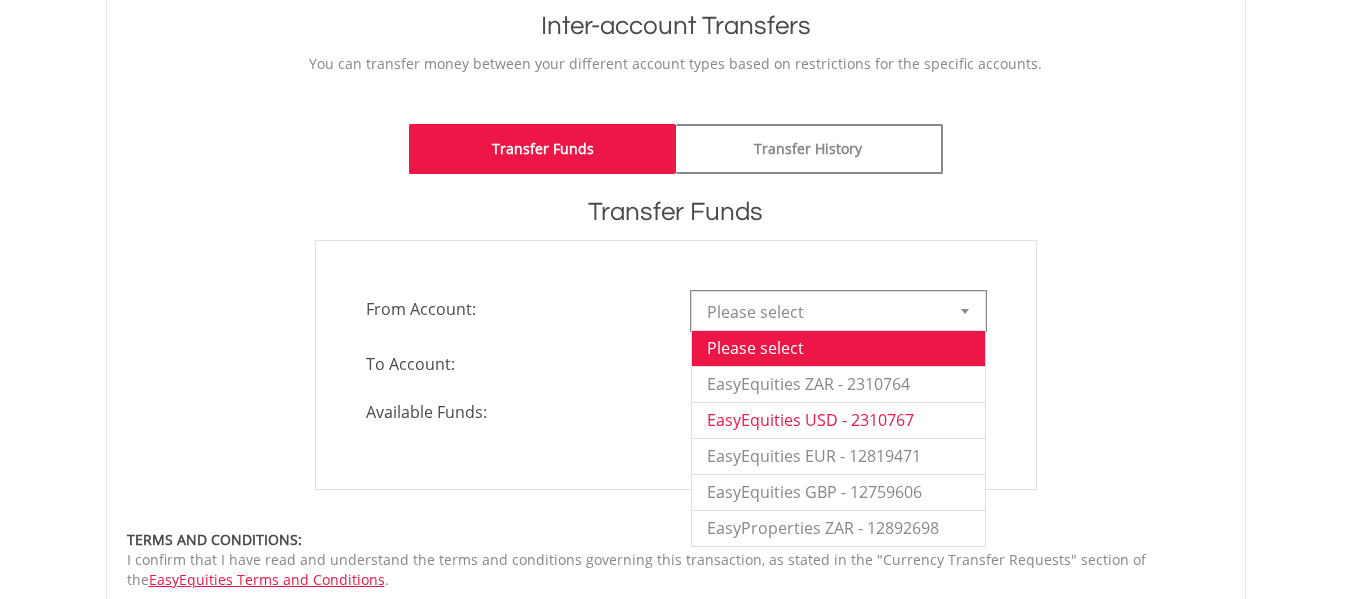 click on "EasyEquities USD - 2310767" at bounding box center [838, 420] 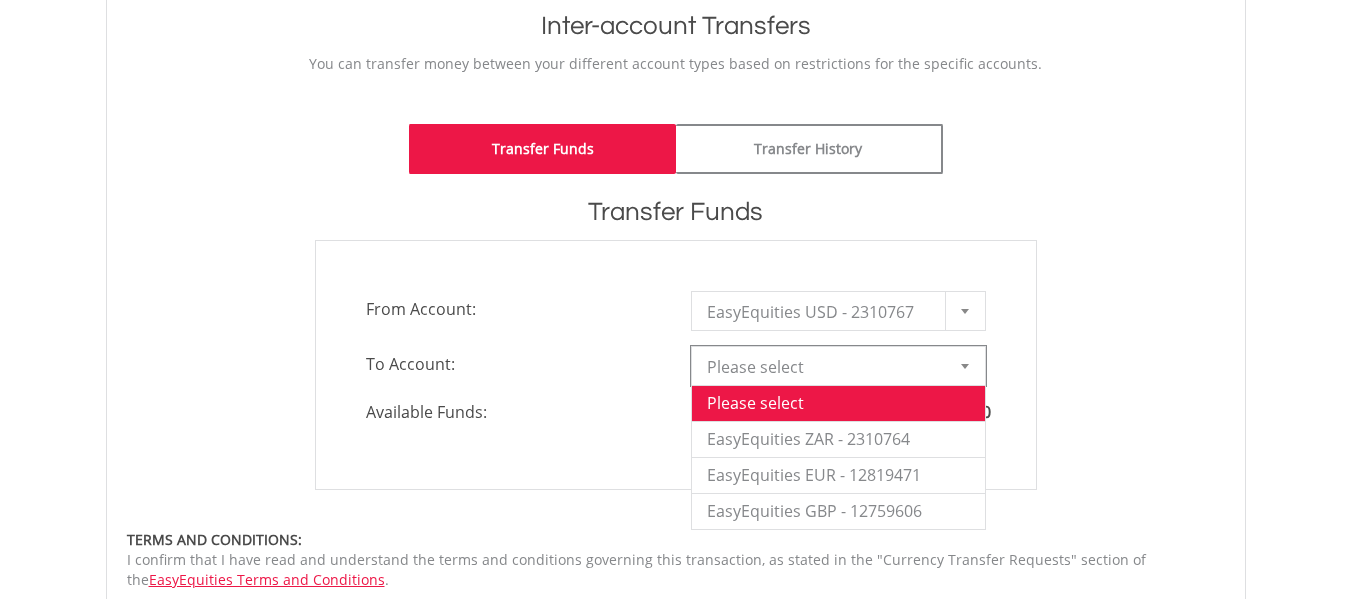 click on "Please select" at bounding box center (823, 367) 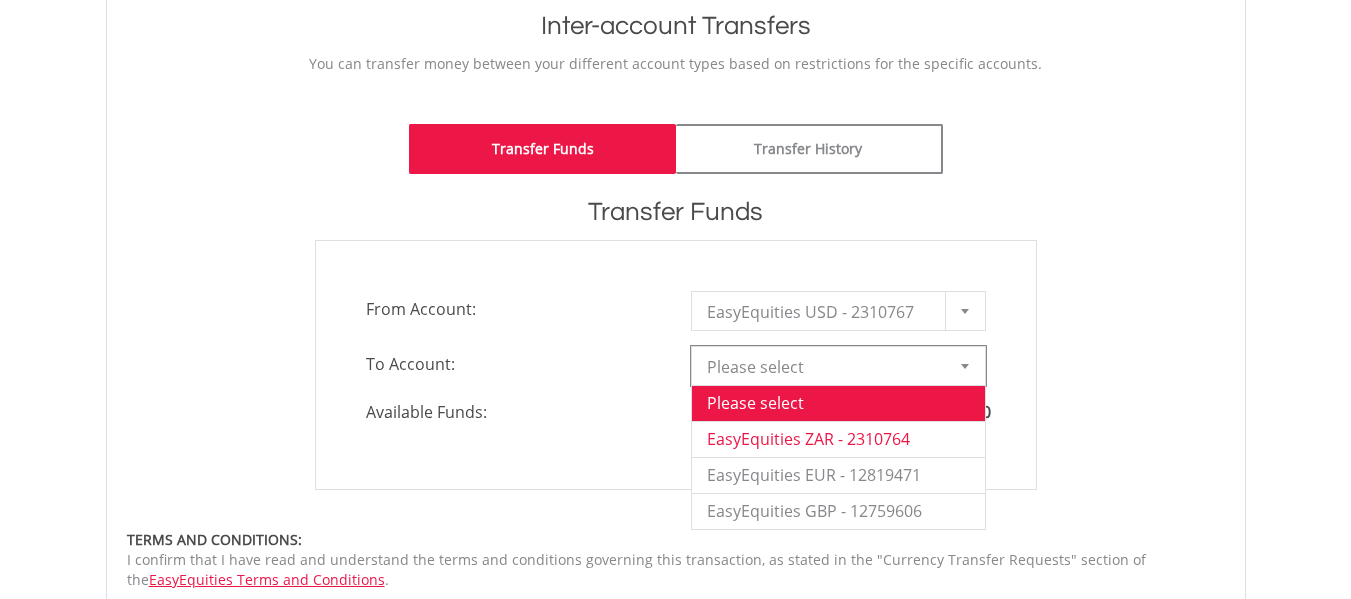 click on "EasyEquities ZAR - 2310764" at bounding box center [838, 439] 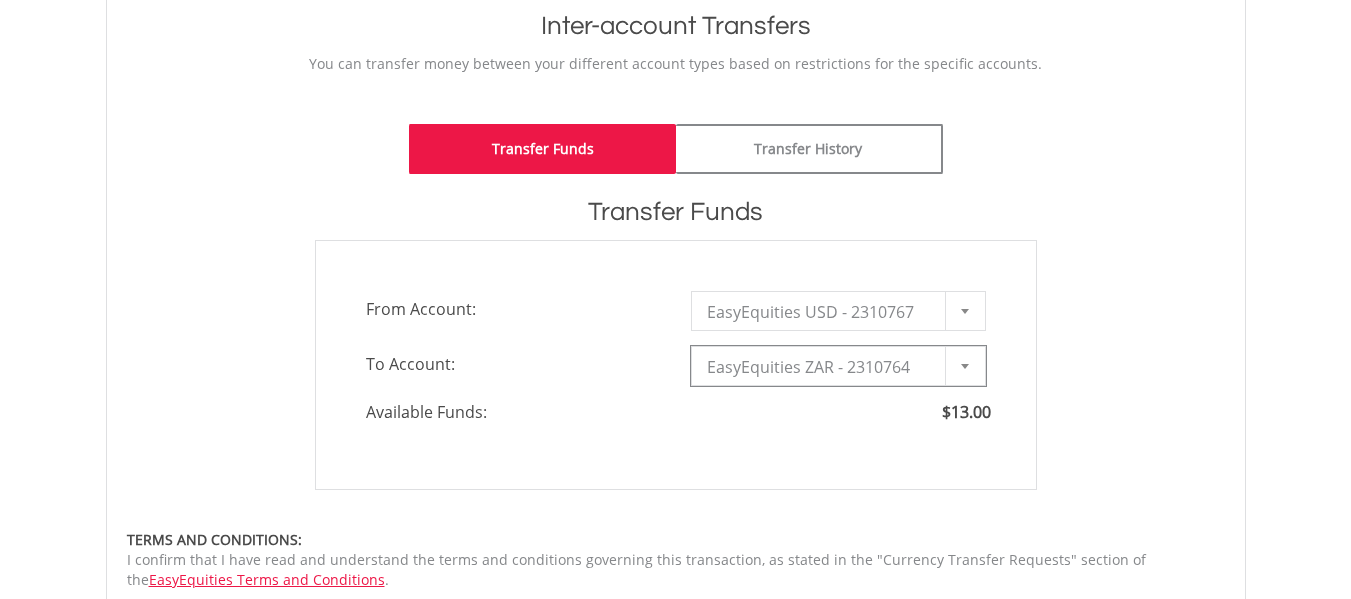 type on "*" 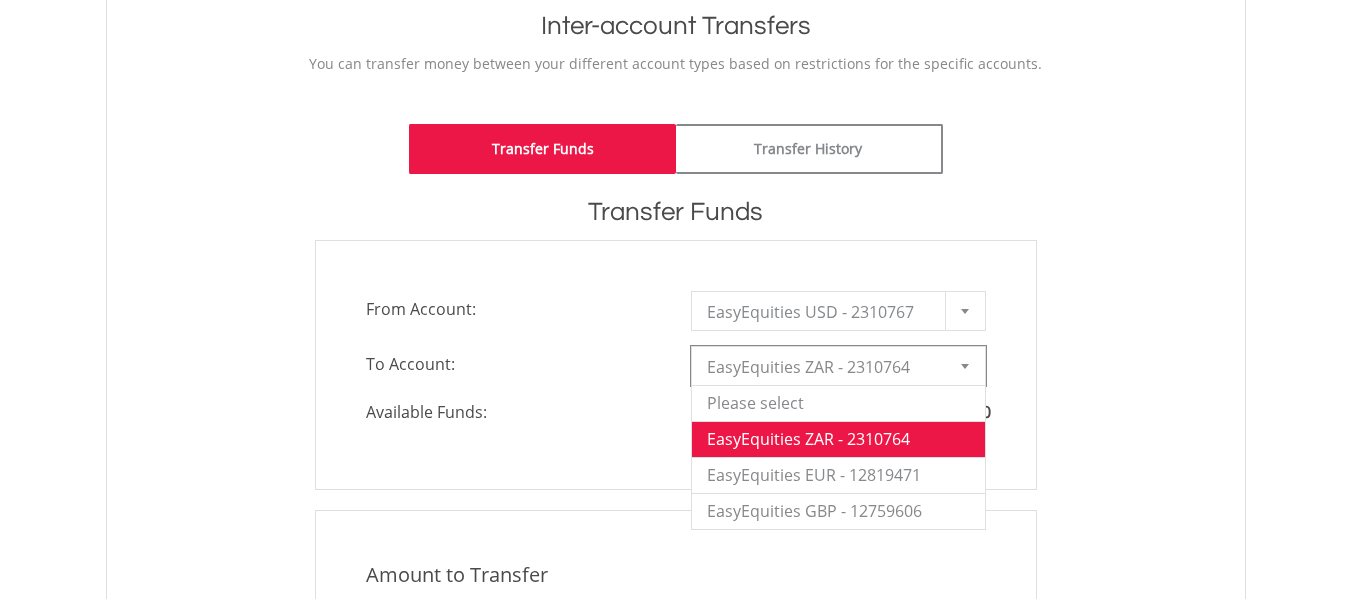 click on "To Account:" at bounding box center [513, 364] 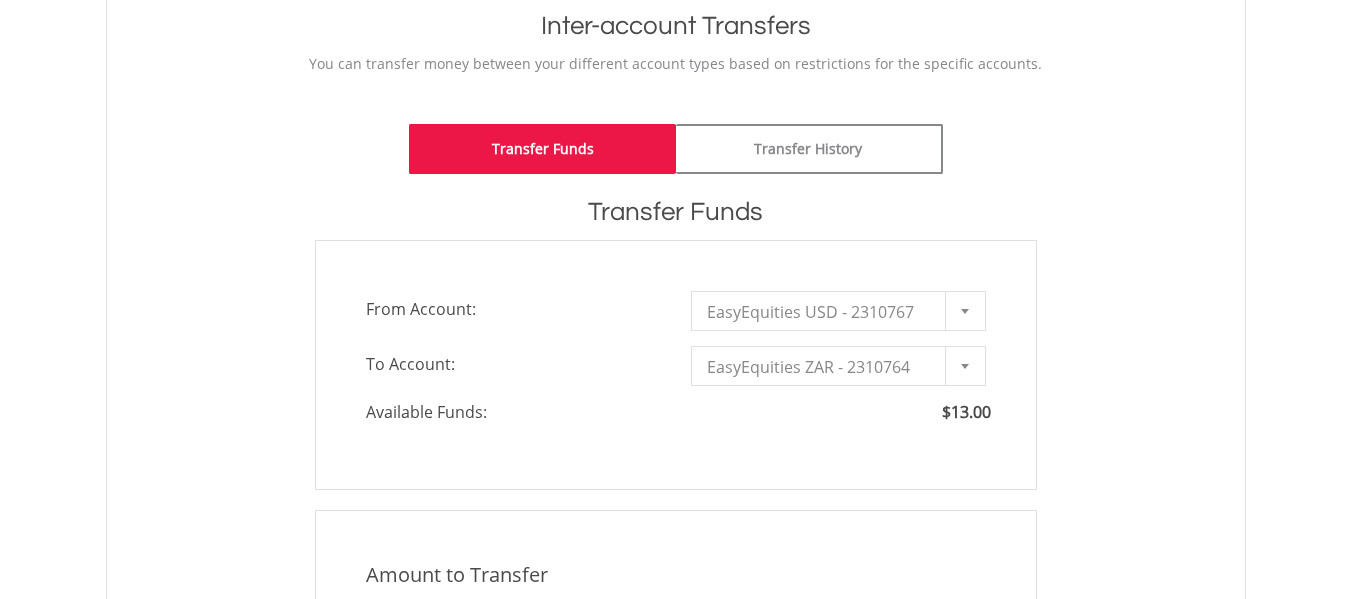 click on "To Account:" at bounding box center [513, 364] 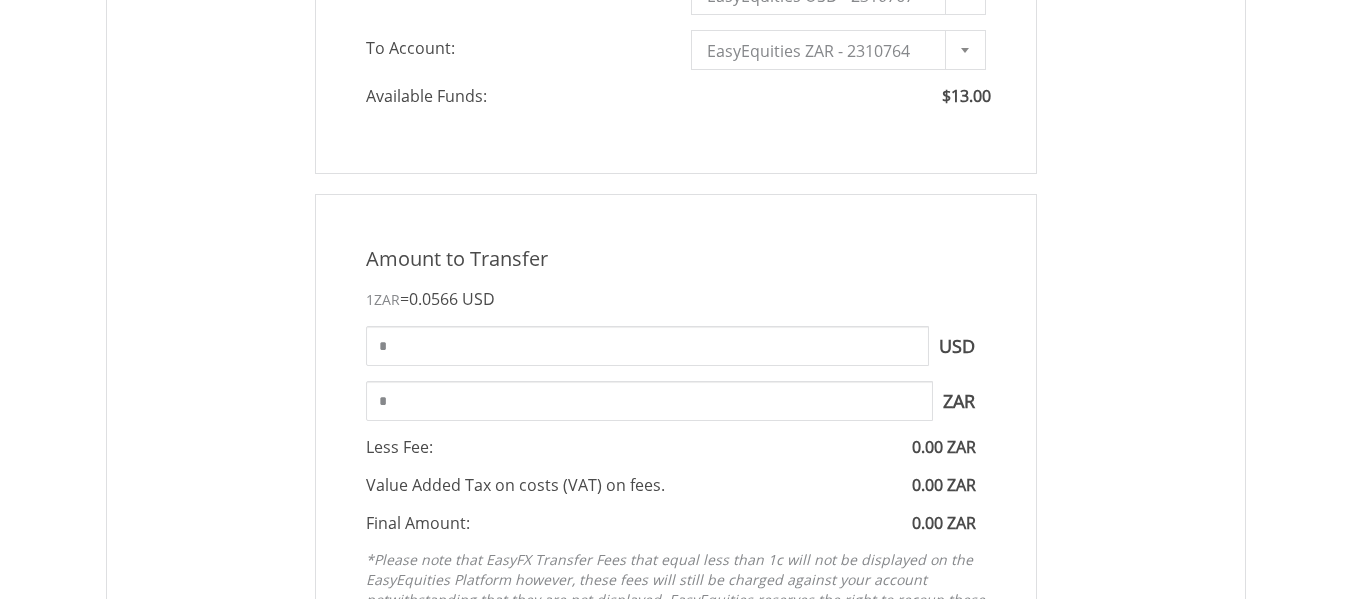 scroll, scrollTop: 600, scrollLeft: 0, axis: vertical 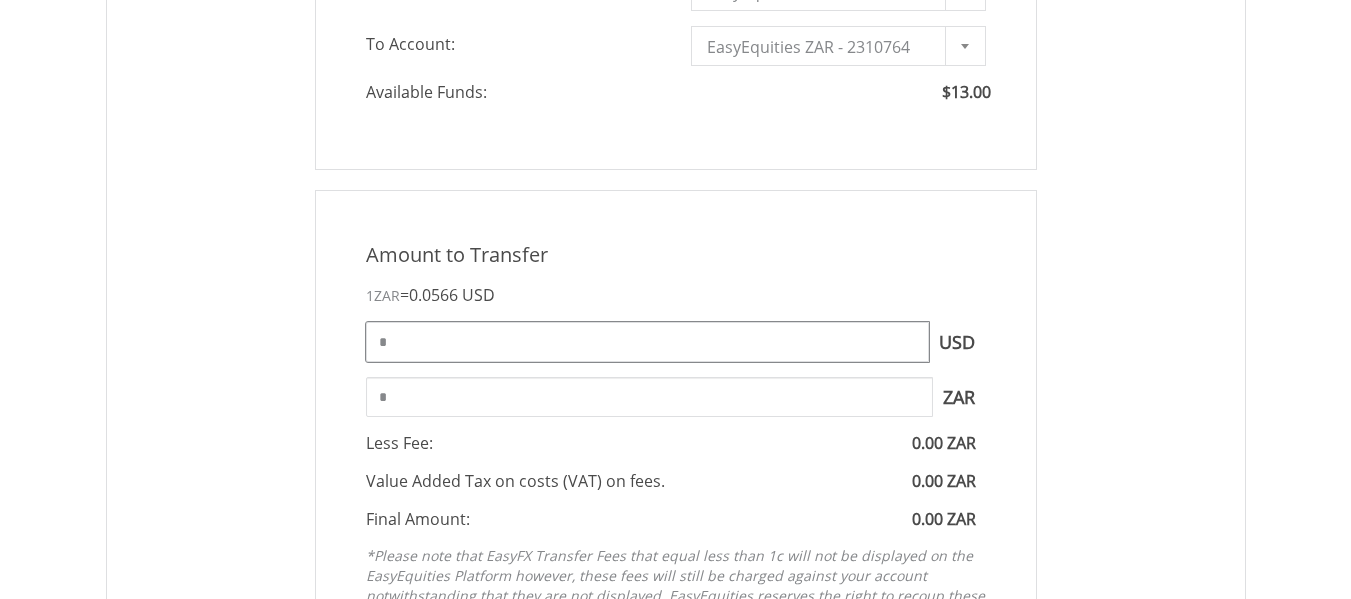 click on "*" at bounding box center [647, 342] 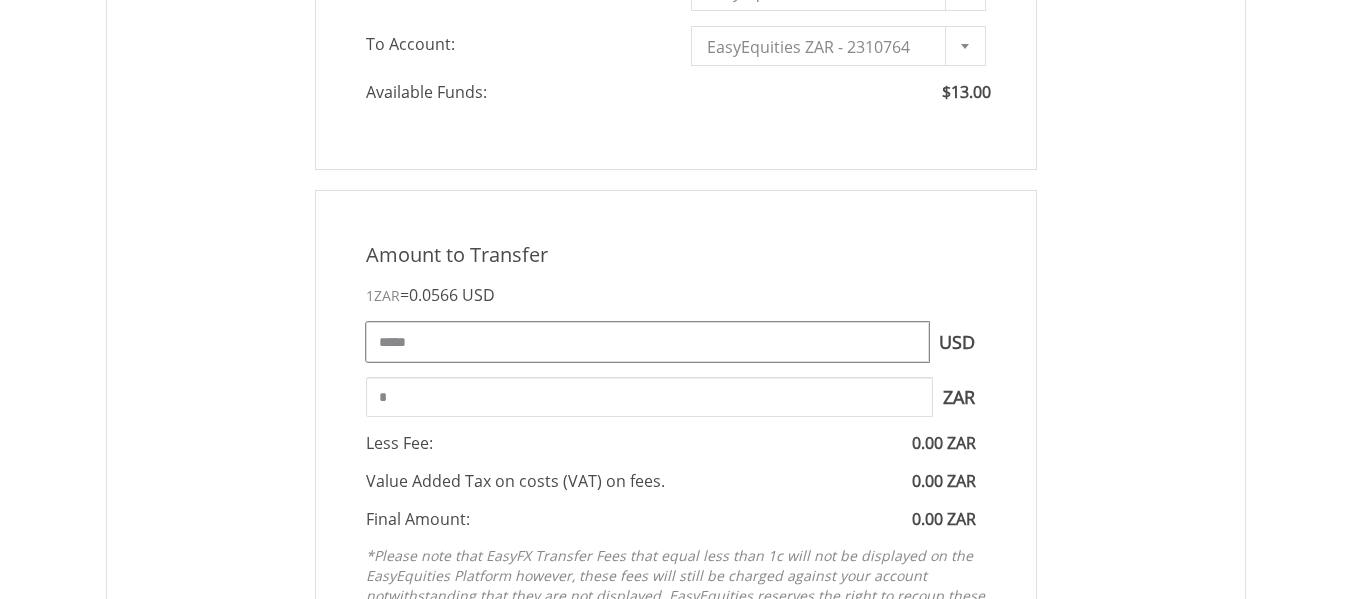 click on "*****" at bounding box center [647, 342] 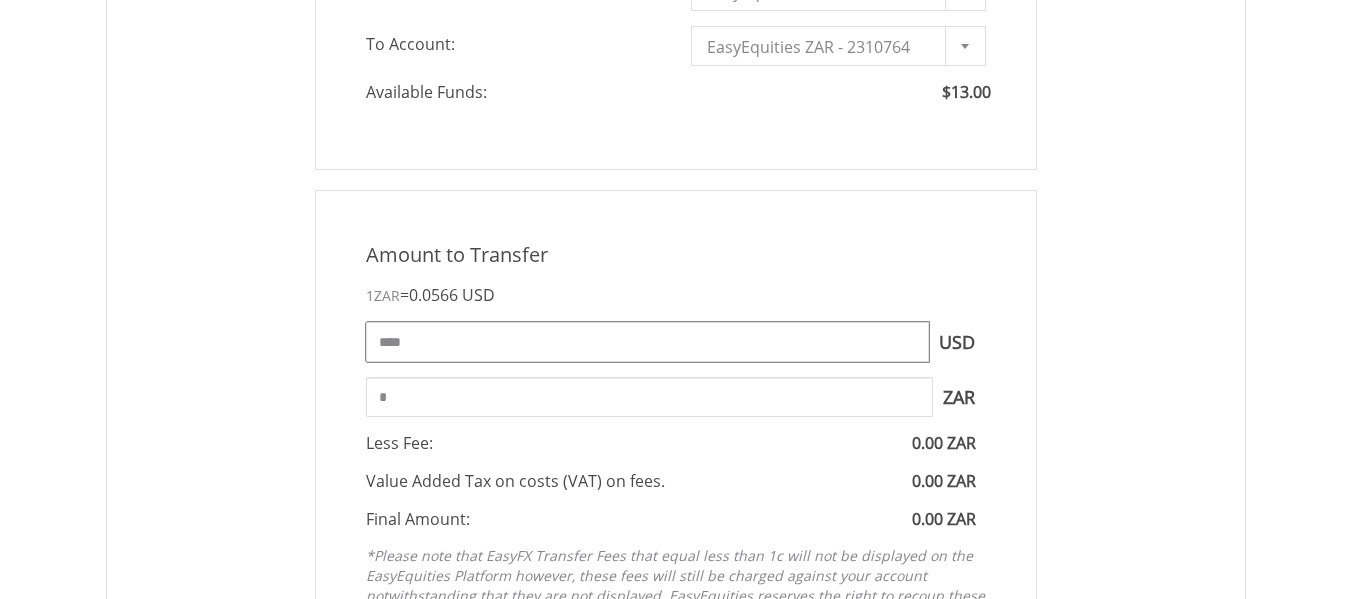 type on "****" 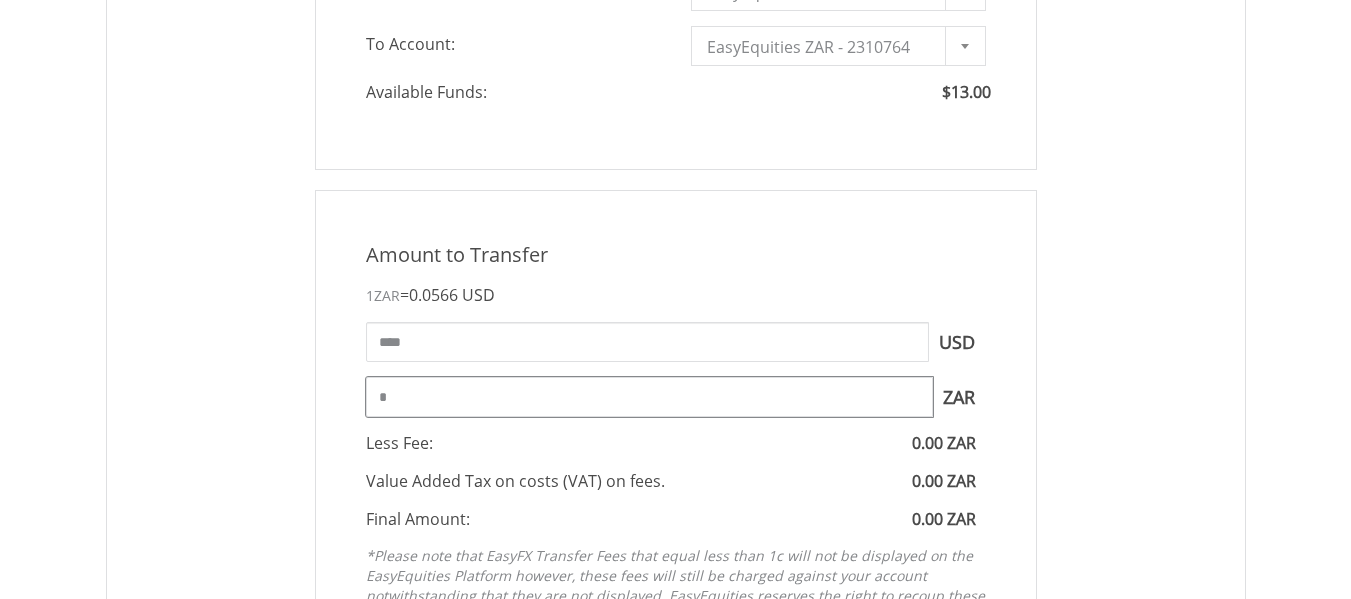 type on "*****" 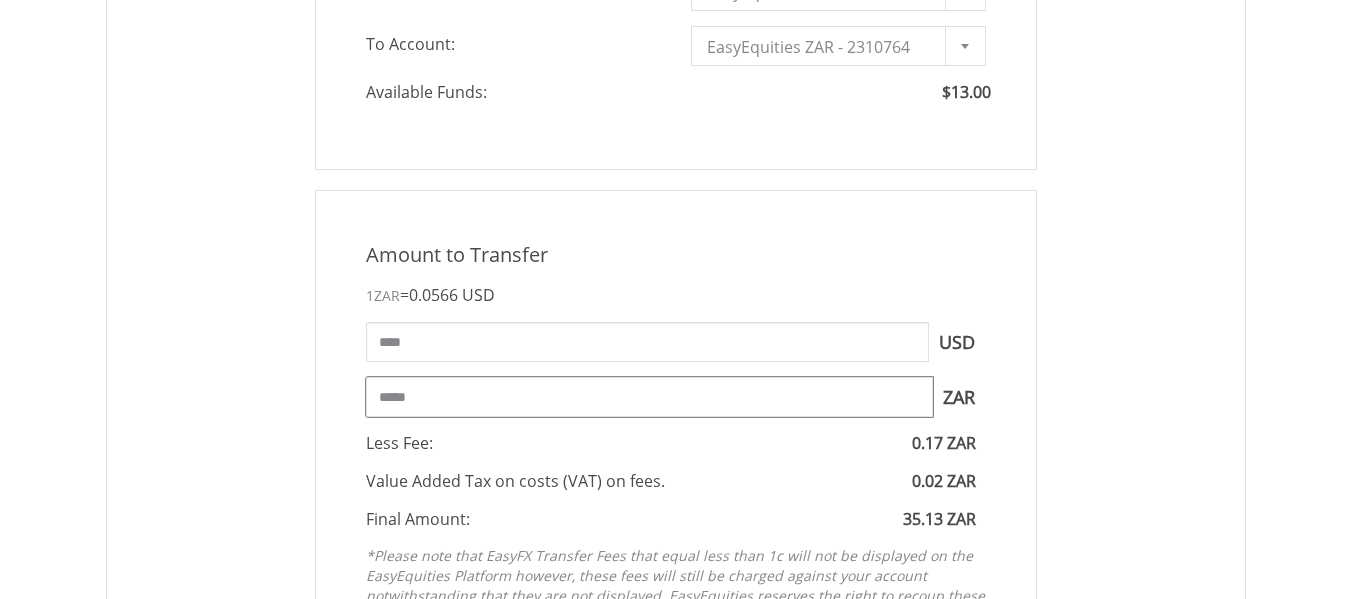 click on "*****" at bounding box center (649, 397) 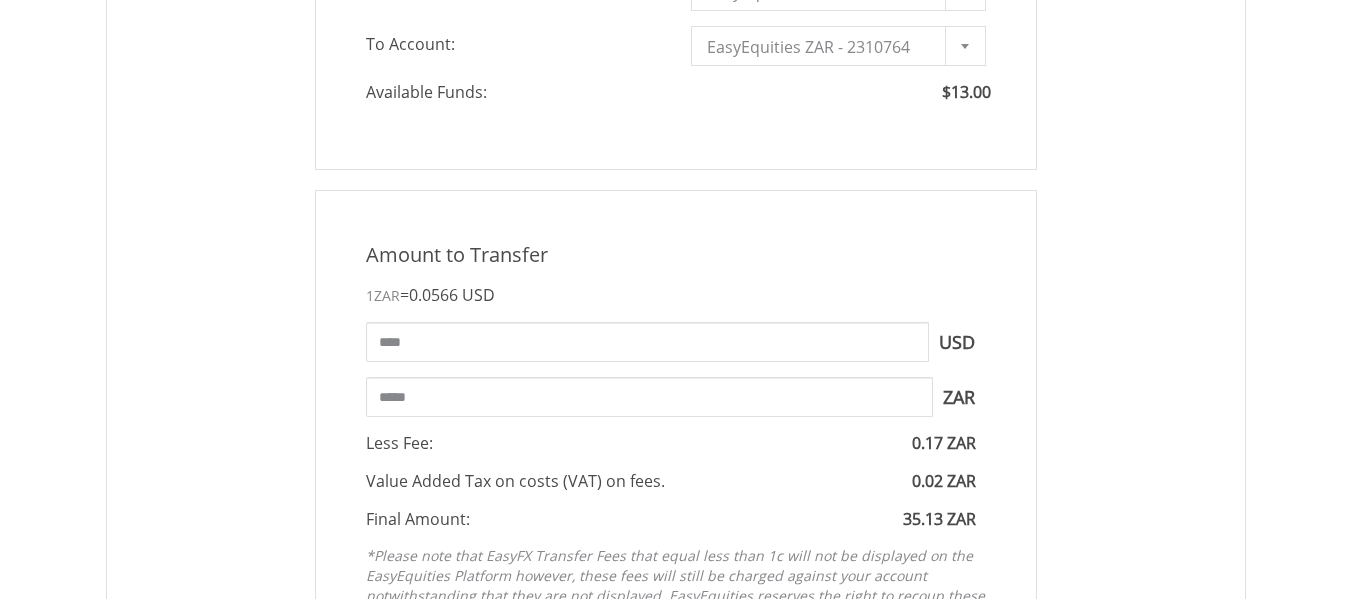 click on "Amount to Transfer
1  ZAR  =  0.0566   USD
****
USD
You can transfer funds into your offshore accounts as well as back into your ZAR account
where the inter-account transfer will be done at a fee of 50 basis points (0.5%) of the
transferred amount plus applicable tax. For more info, read our
FAQ article.
***** ZAR" at bounding box center (676, 438) 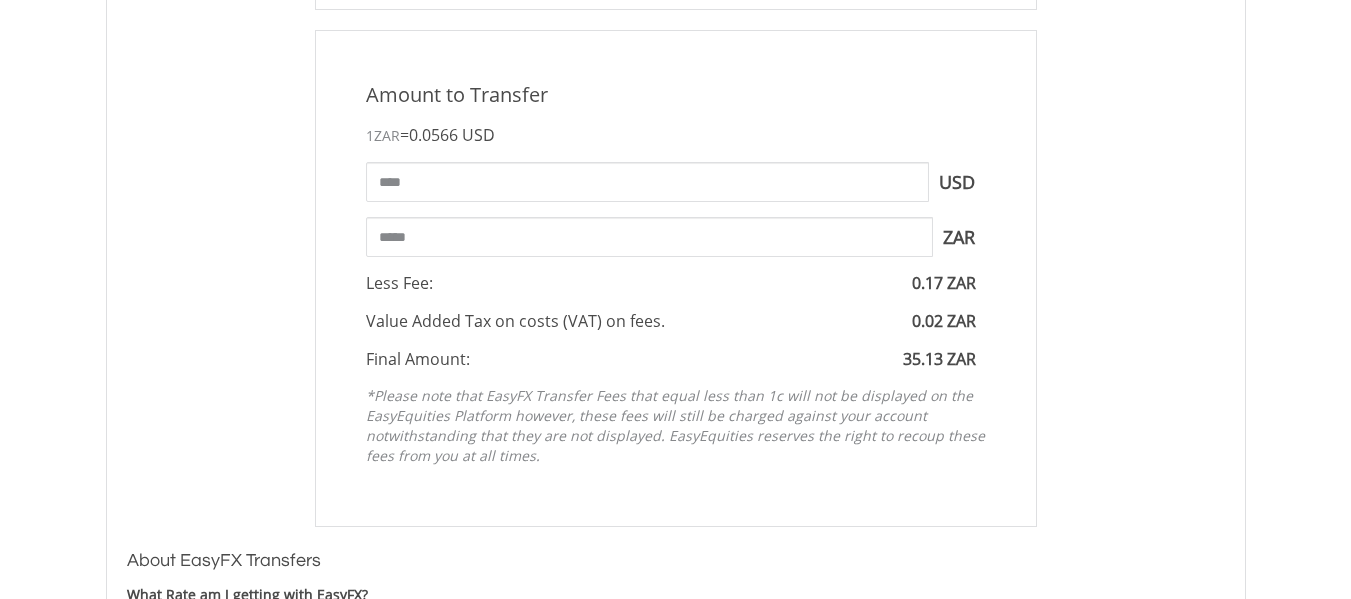 scroll, scrollTop: 720, scrollLeft: 0, axis: vertical 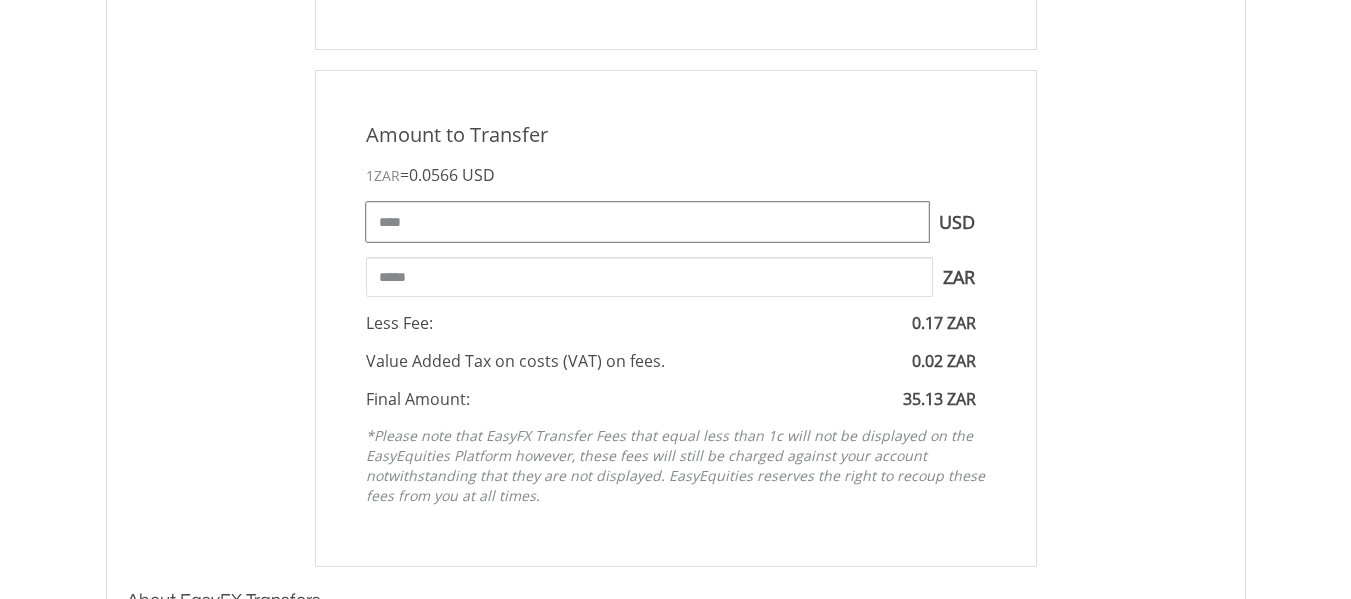 click on "****" at bounding box center [647, 222] 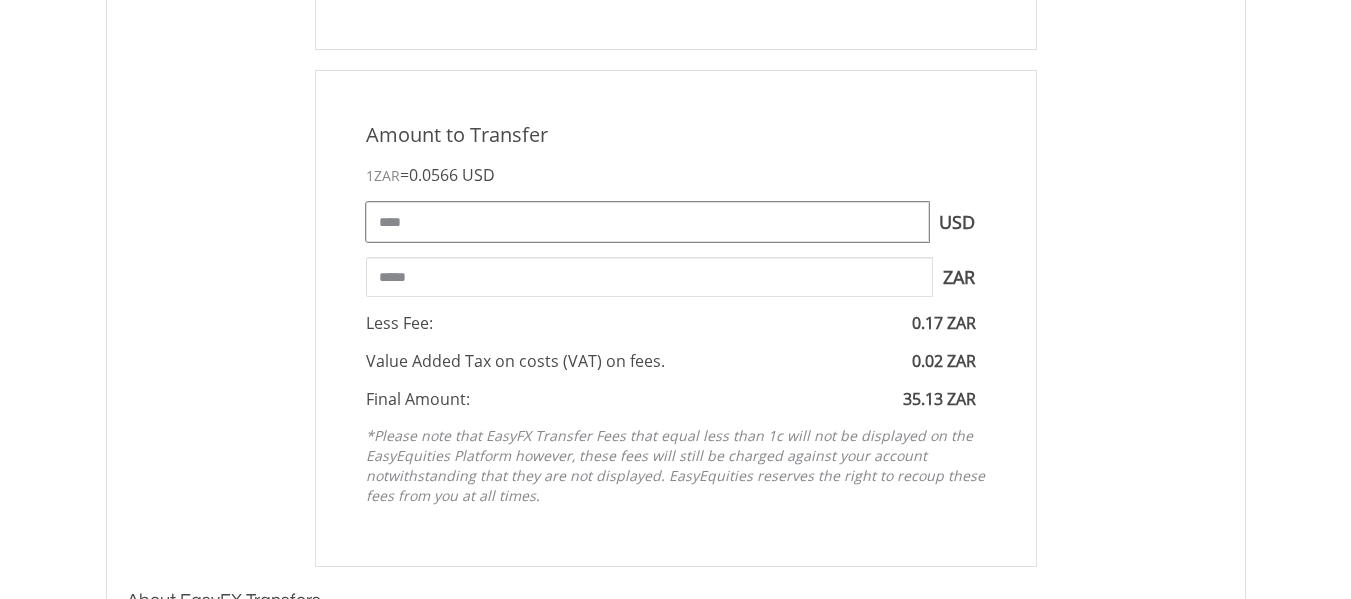 type on "****" 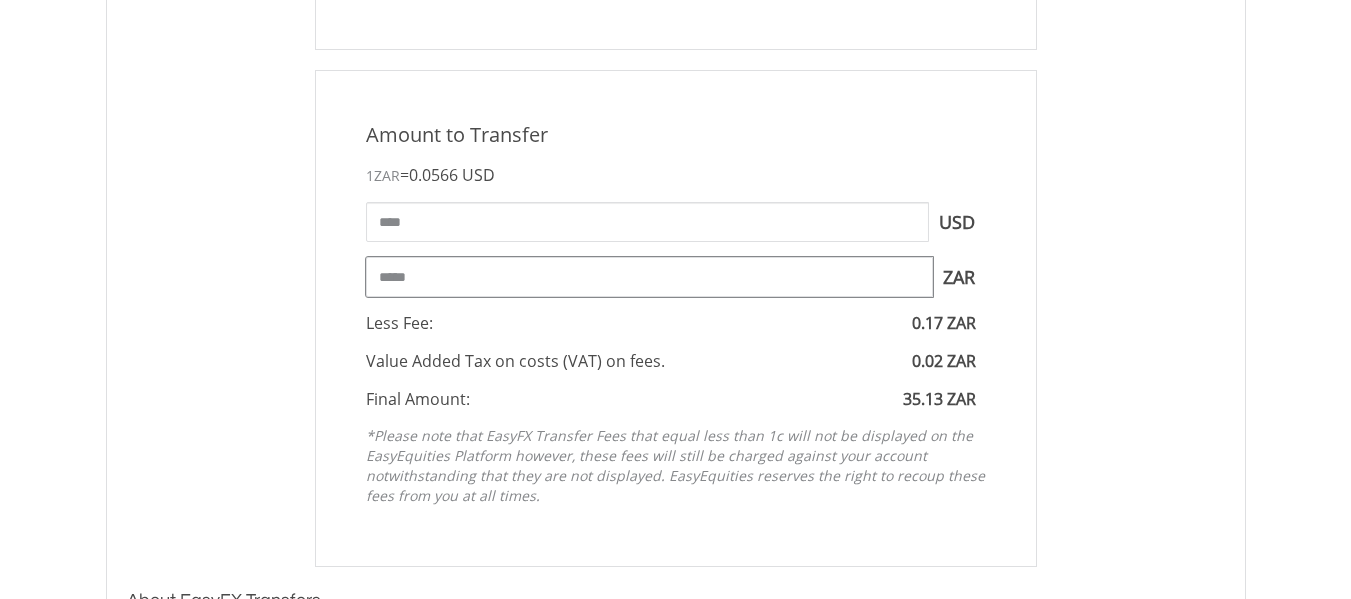 type on "*****" 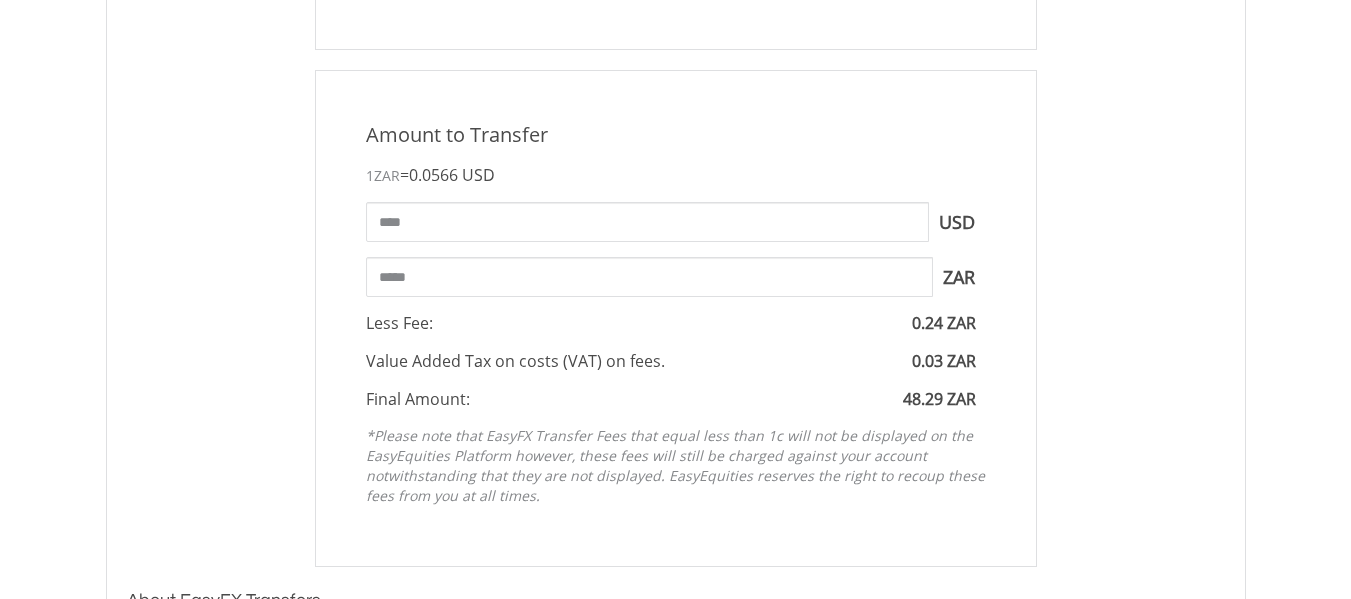 click on "Amount to Transfer
1  ZAR  =  0.0566   USD
****
USD
You can transfer funds into your offshore accounts as well as back into your ZAR account
where the inter-account transfer will be done at a fee of 50 basis points (0.5%) of the
transferred amount plus applicable tax. For more info, read our
FAQ article.
***** ZAR" at bounding box center (676, 318) 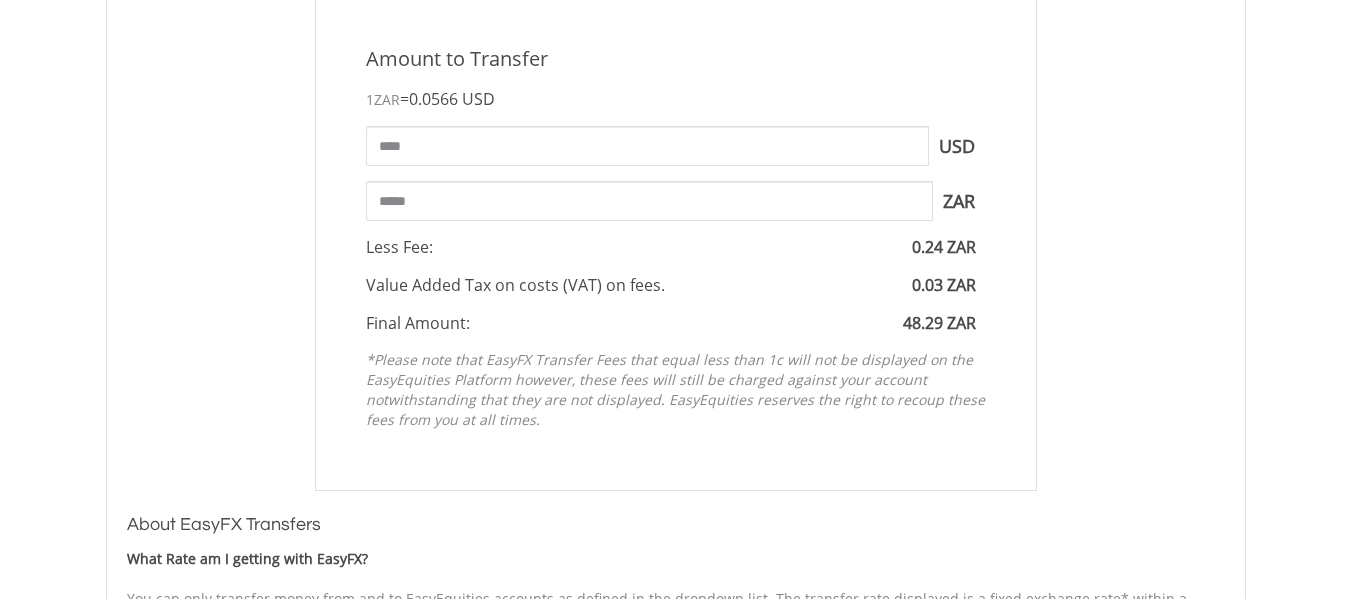 scroll, scrollTop: 800, scrollLeft: 0, axis: vertical 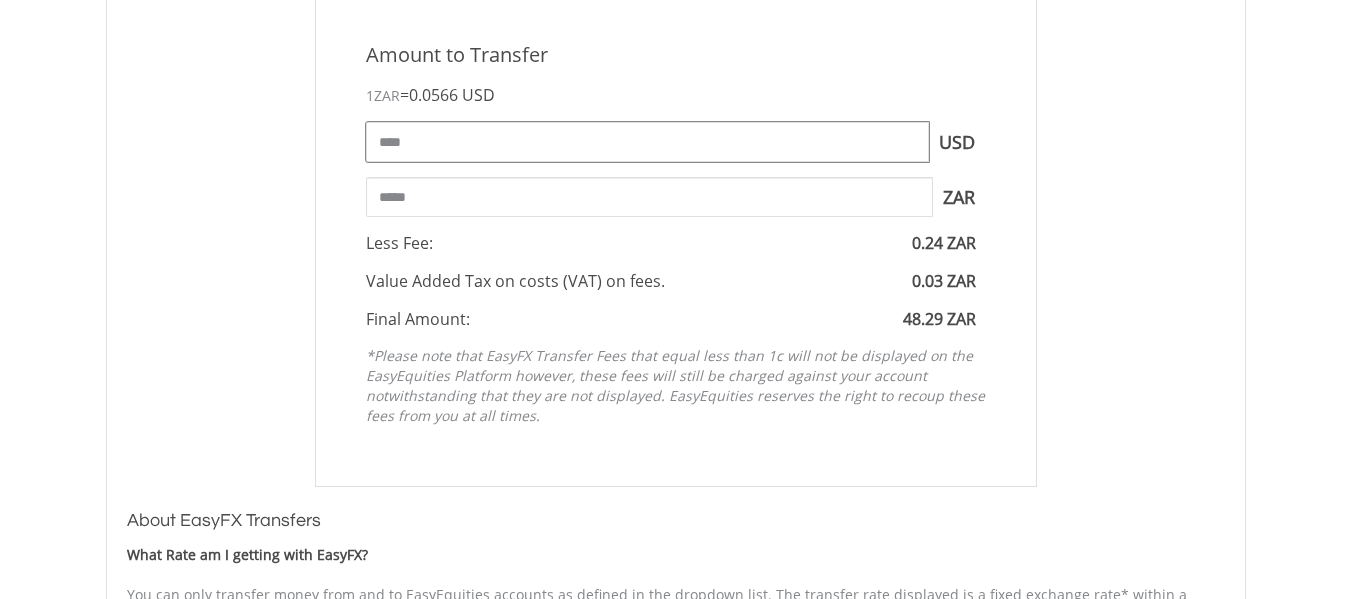 click on "****" at bounding box center (647, 142) 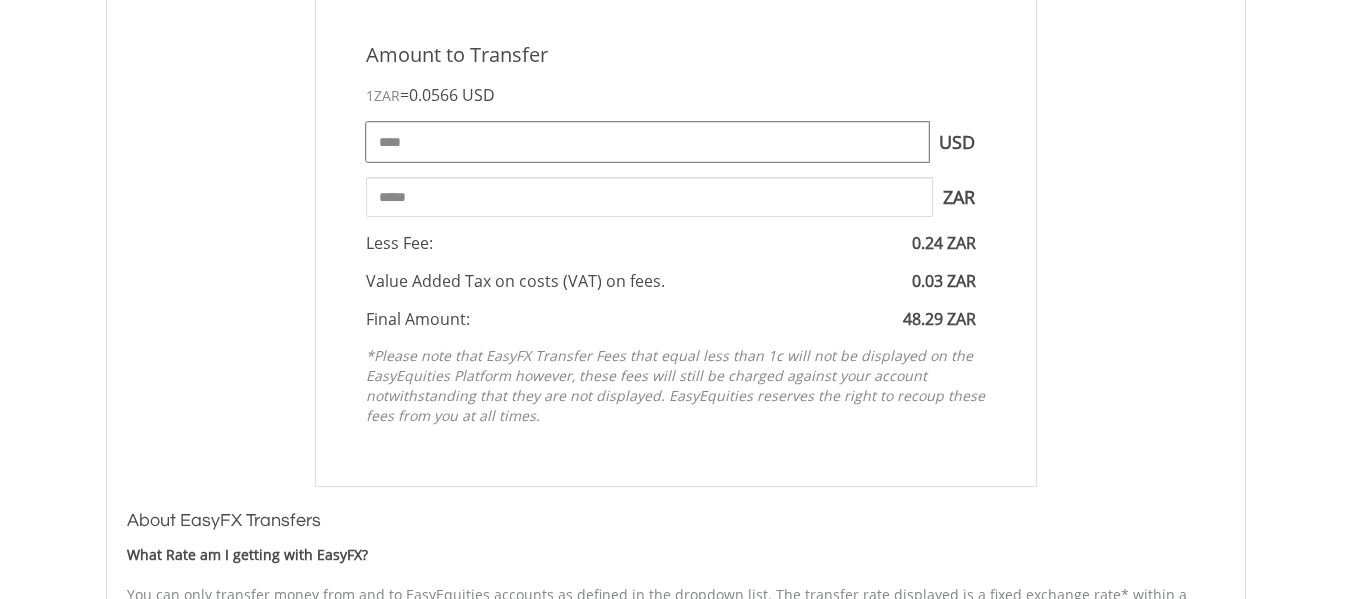 type on "****" 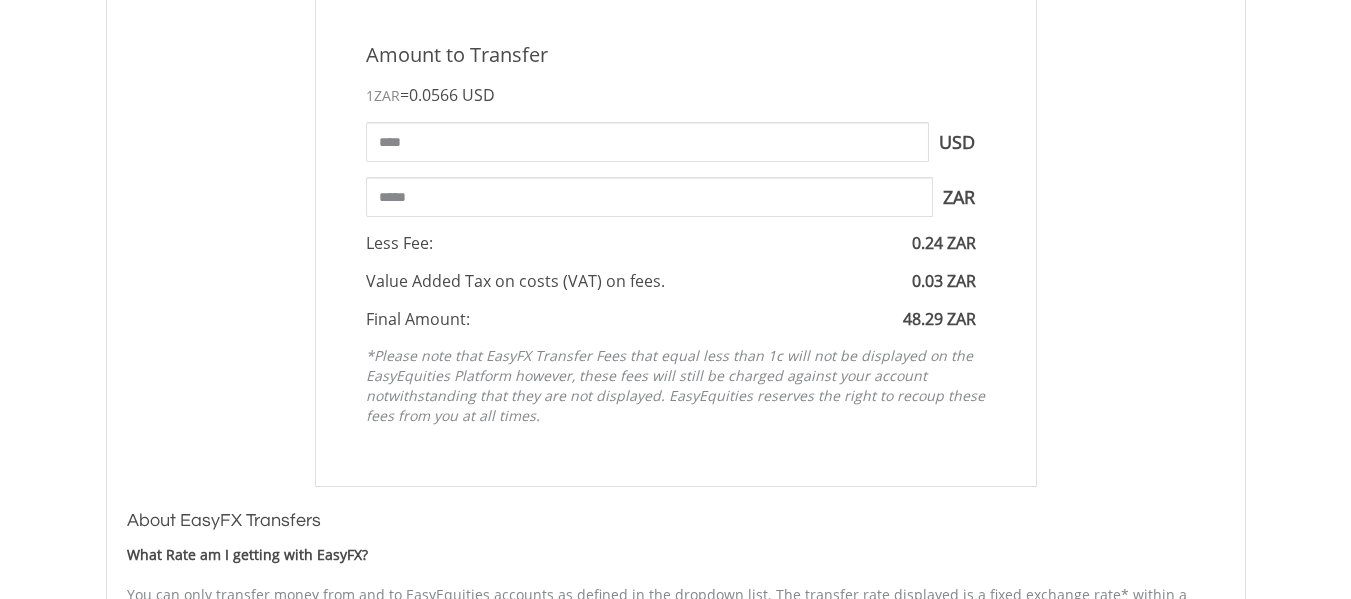 type on "*****" 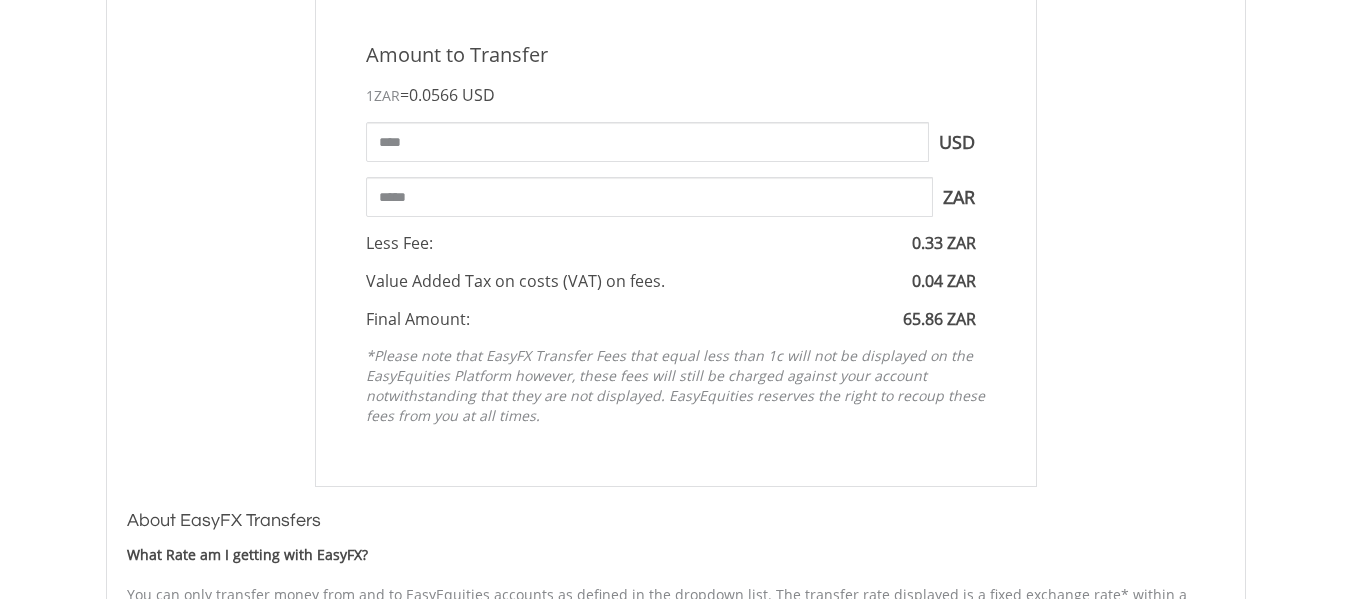 click on "Amount to Transfer
1  ZAR  =  0.0566   USD
****
USD
You can transfer funds into your offshore accounts as well as back into your ZAR account
where the inter-account transfer will be done at a fee of 50 basis points (0.5%) of the
transferred amount plus applicable tax. For more info, read our
FAQ article.
***** ZAR" at bounding box center (676, 238) 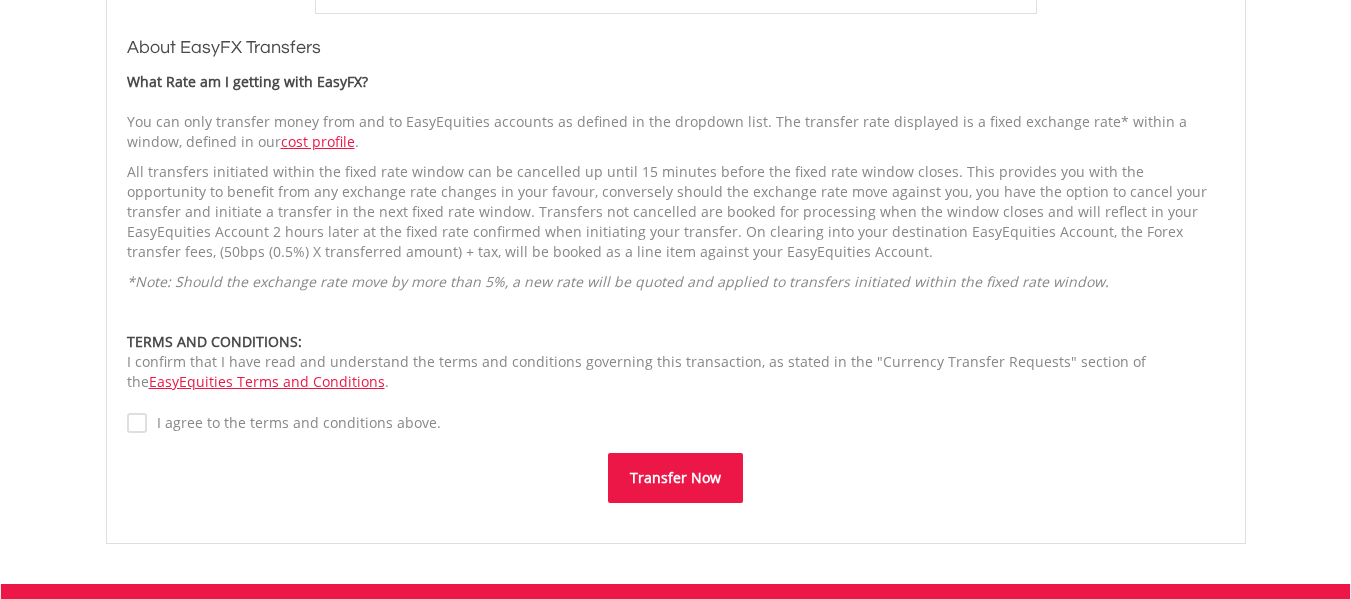 scroll, scrollTop: 1320, scrollLeft: 0, axis: vertical 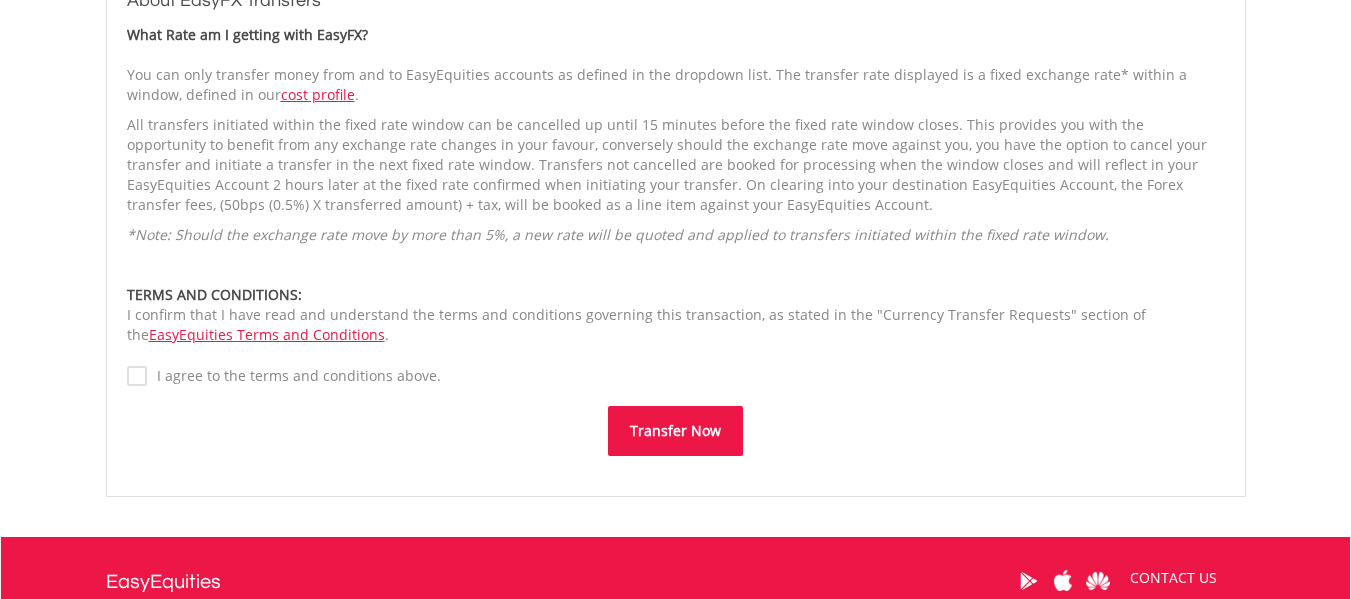 click on "I agree to the terms and conditions above." at bounding box center (294, 376) 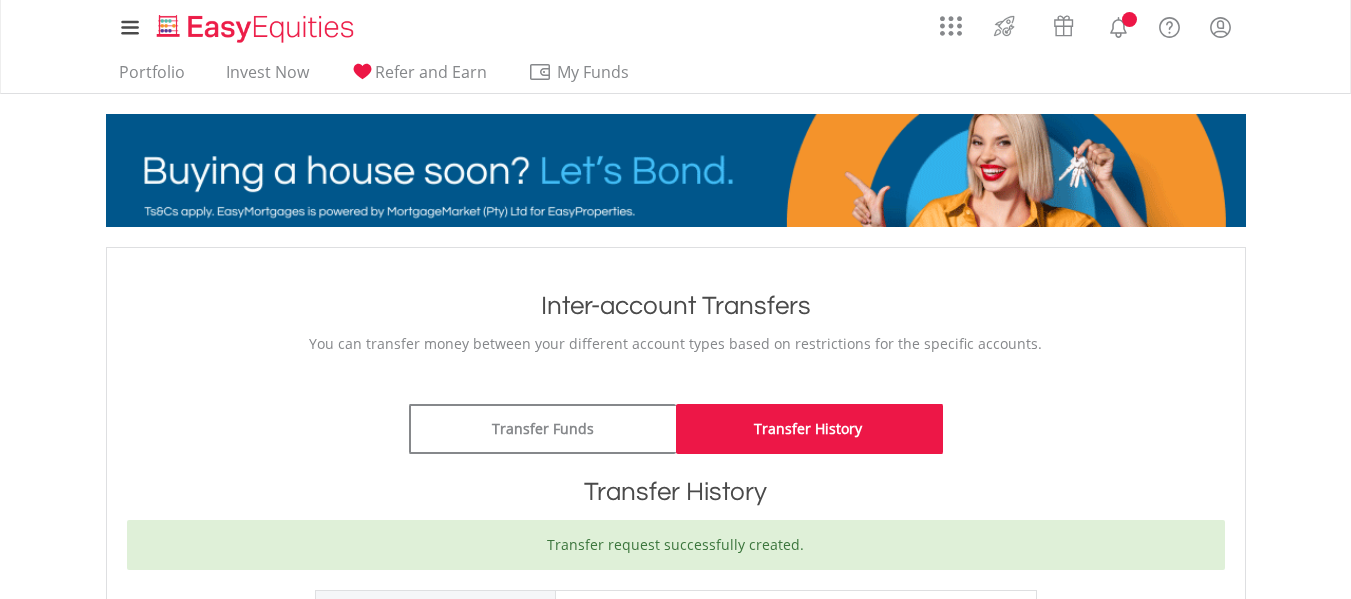 scroll, scrollTop: 0, scrollLeft: 0, axis: both 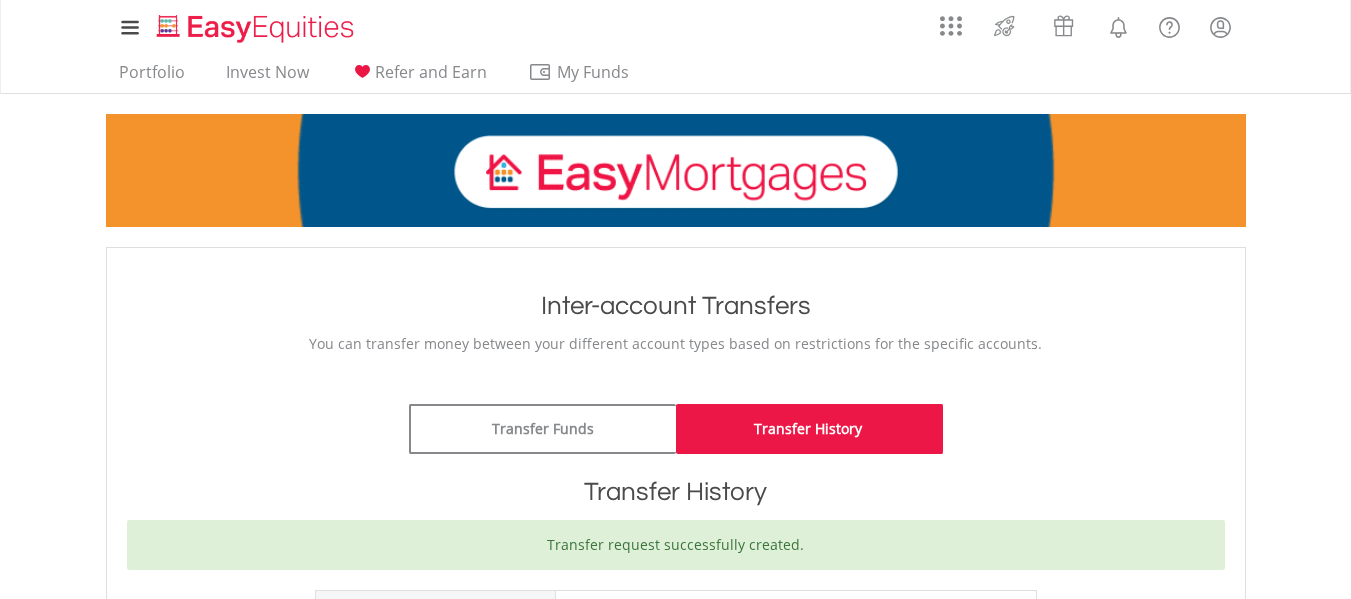 click on "Transfer History" at bounding box center [809, 429] 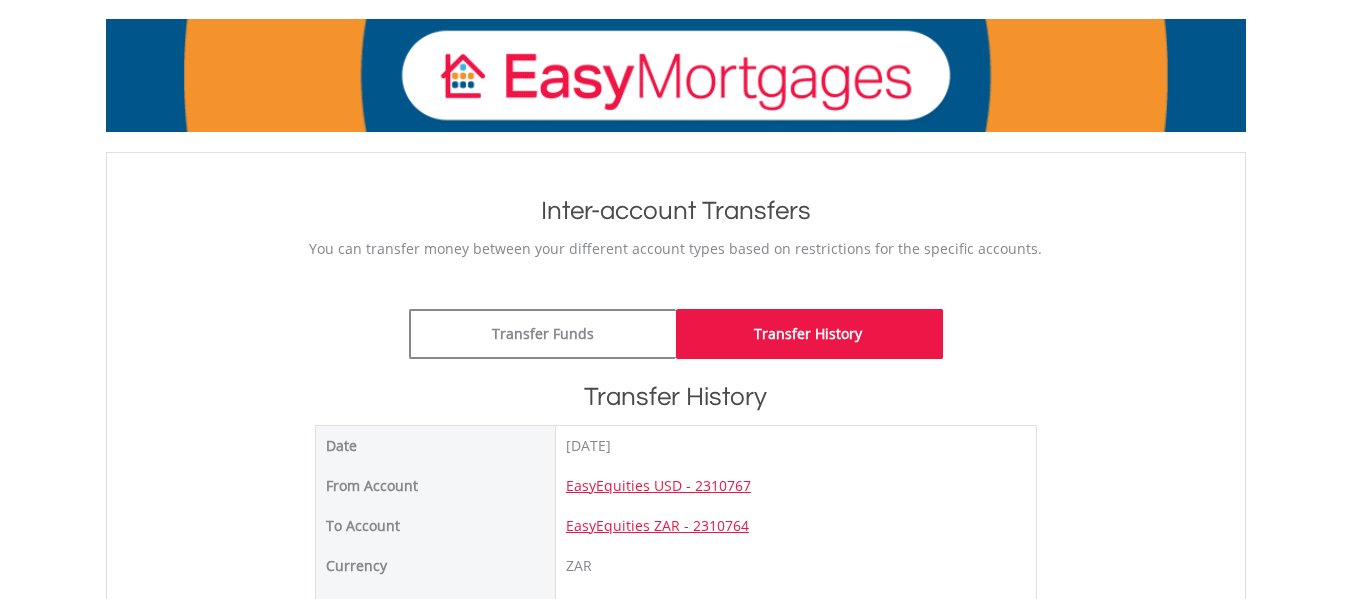 scroll, scrollTop: 0, scrollLeft: 0, axis: both 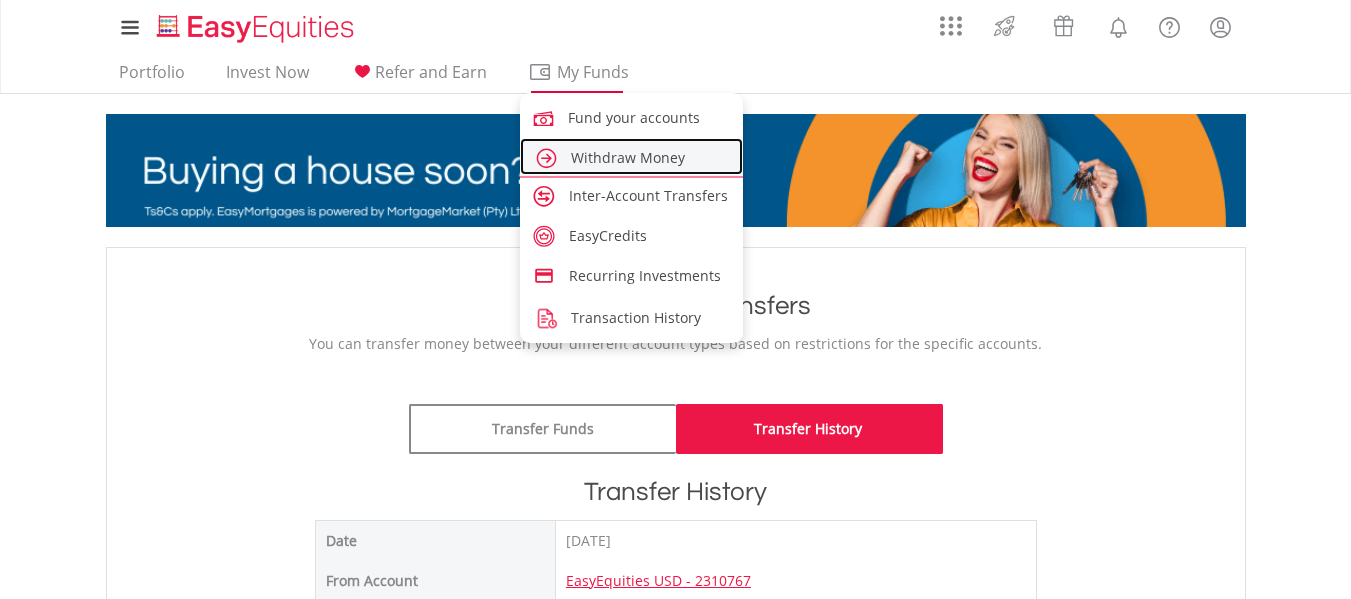 click on "Withdraw Money" at bounding box center (628, 157) 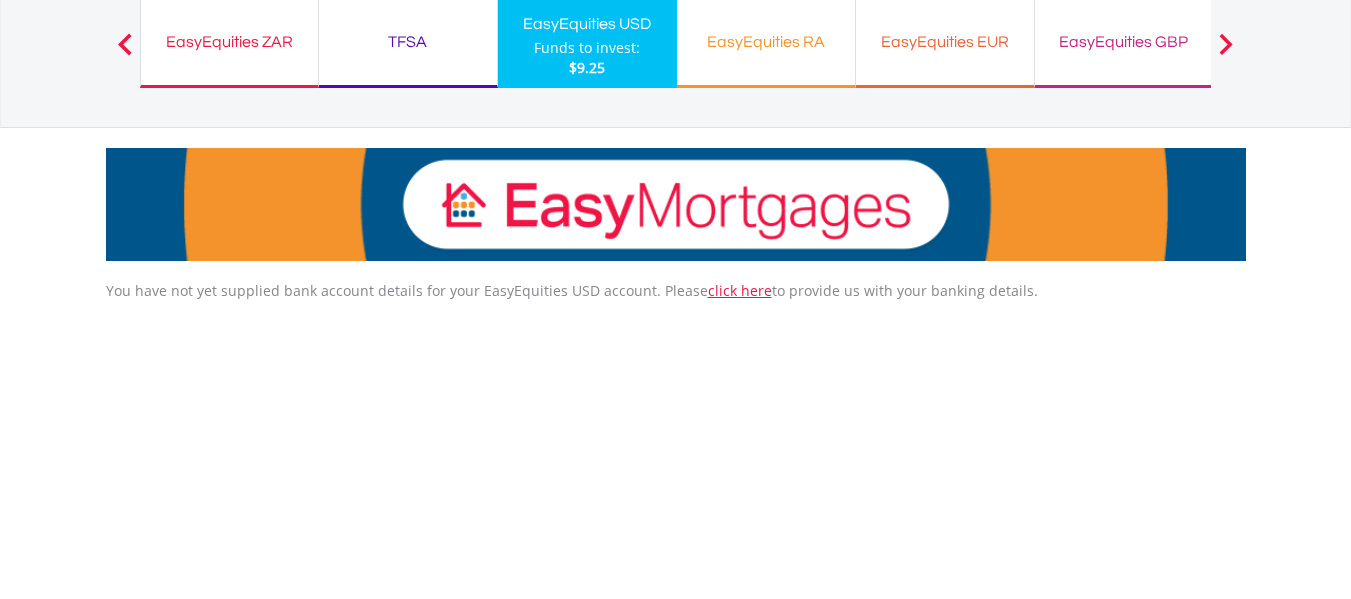 scroll, scrollTop: 160, scrollLeft: 0, axis: vertical 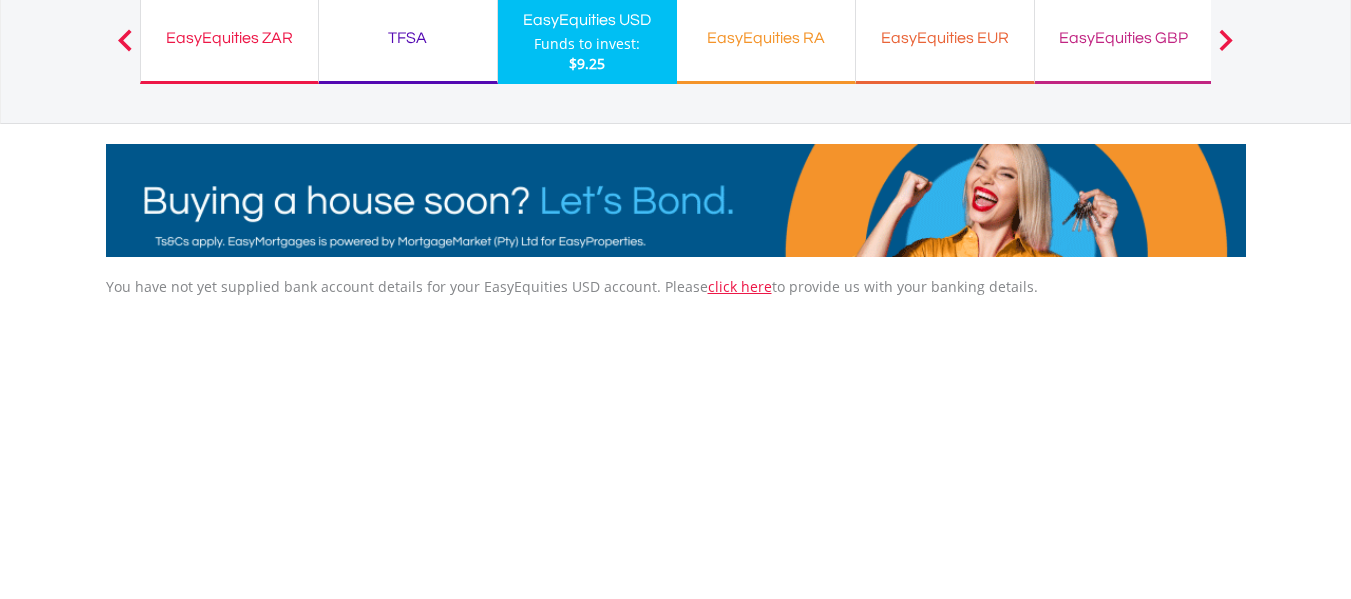 click on "TFSA
Funds to invest:
$9.25" at bounding box center (408, 39) 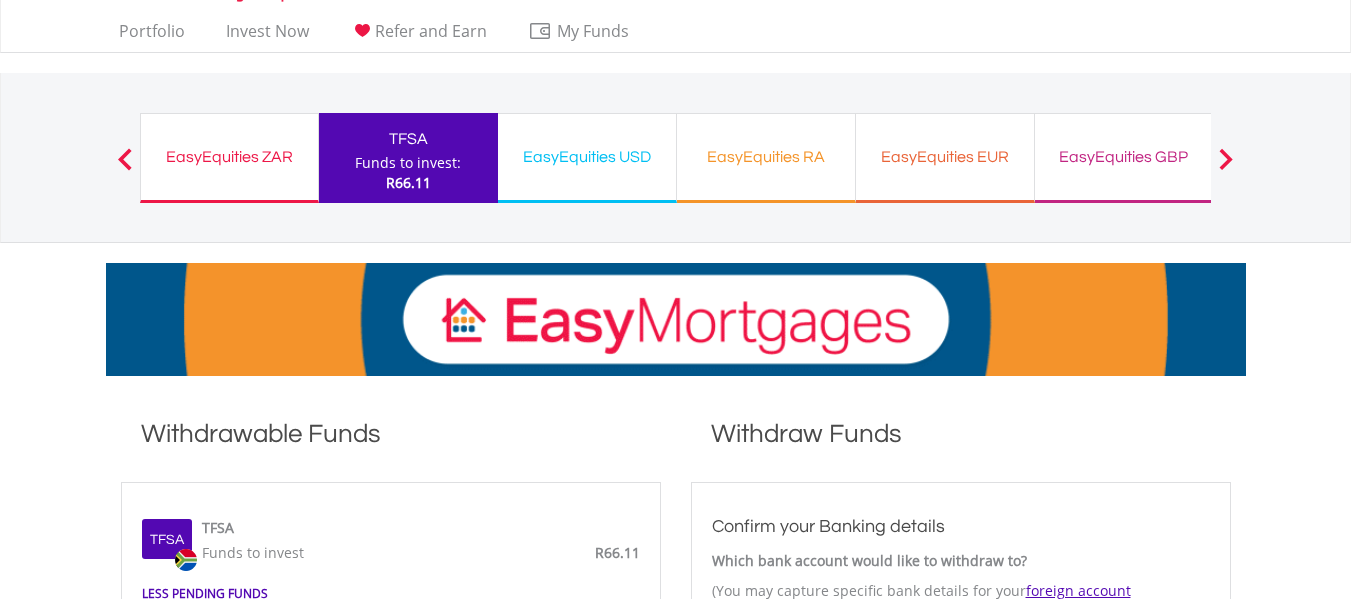 scroll, scrollTop: 40, scrollLeft: 0, axis: vertical 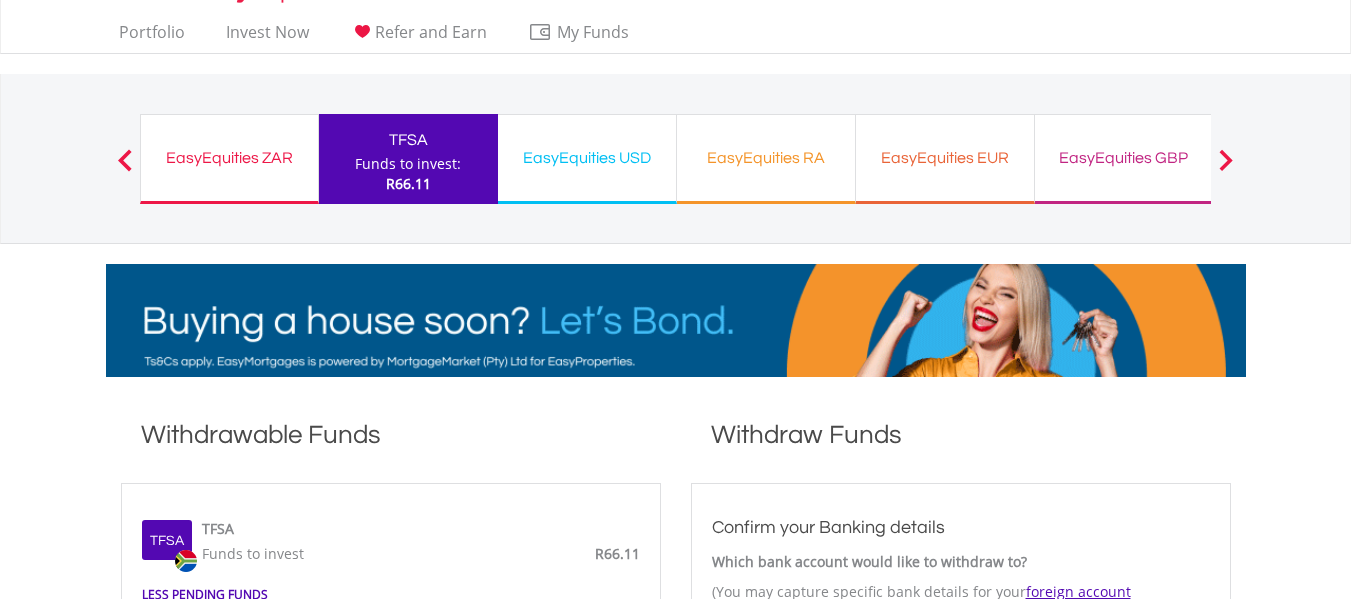 click on "EasyEquities ZAR" at bounding box center [229, 158] 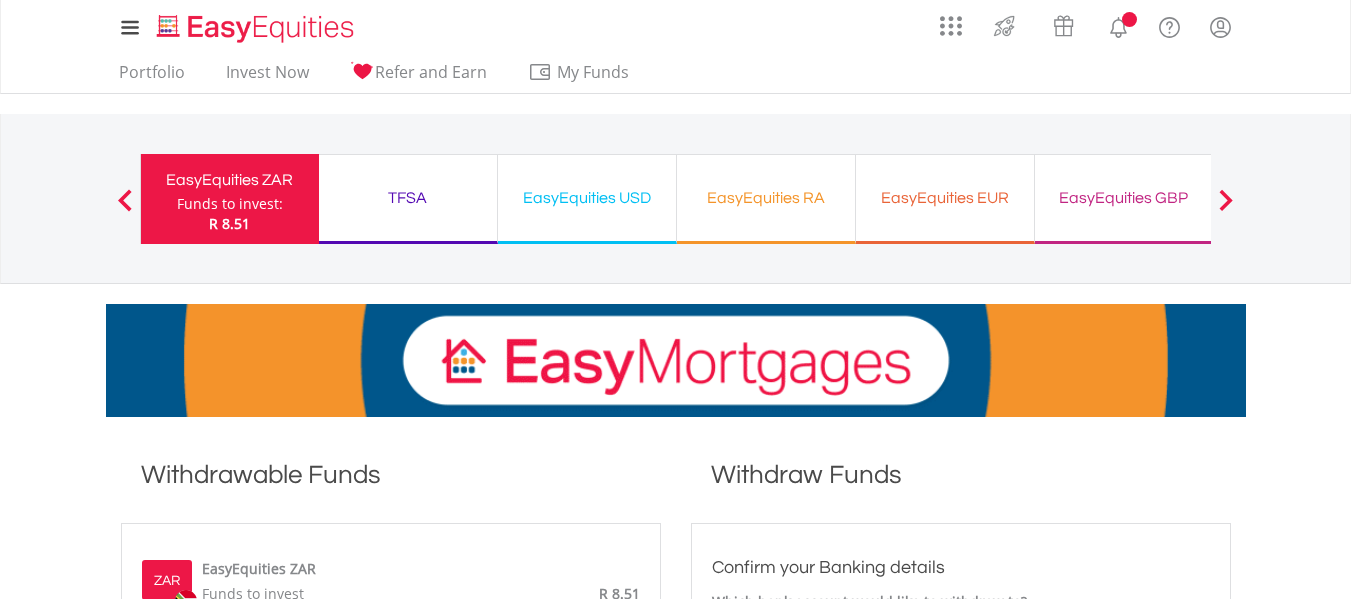 scroll, scrollTop: 0, scrollLeft: 0, axis: both 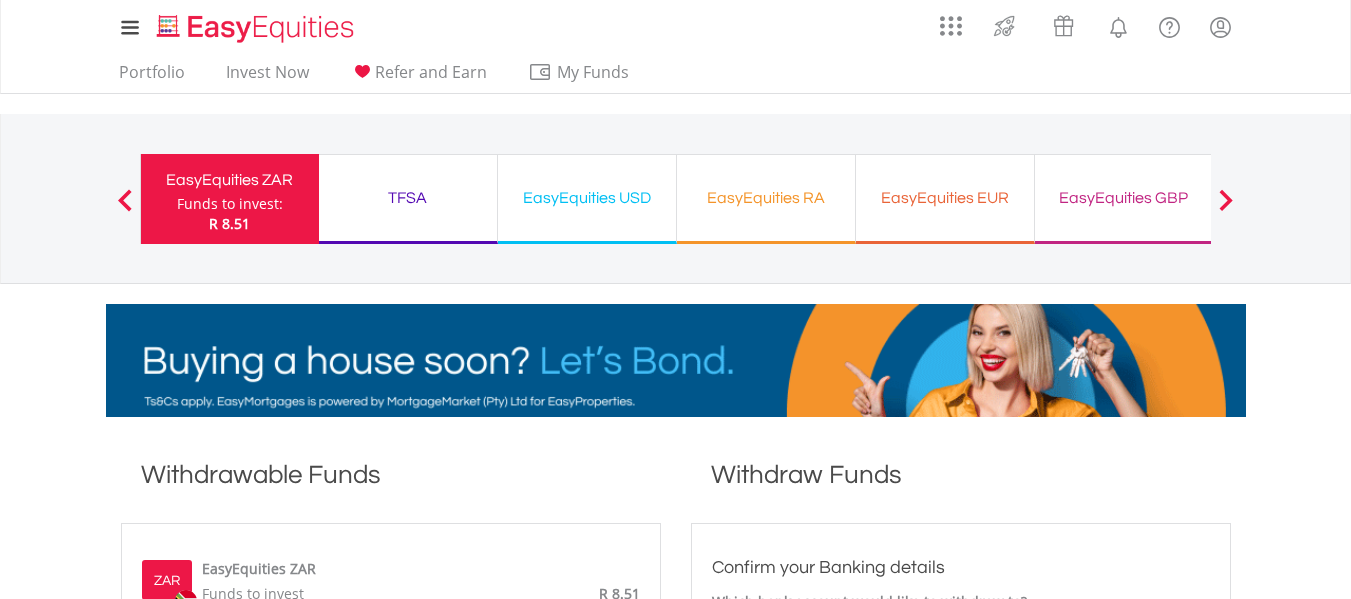 click on "EasyEquities EUR" at bounding box center (945, 198) 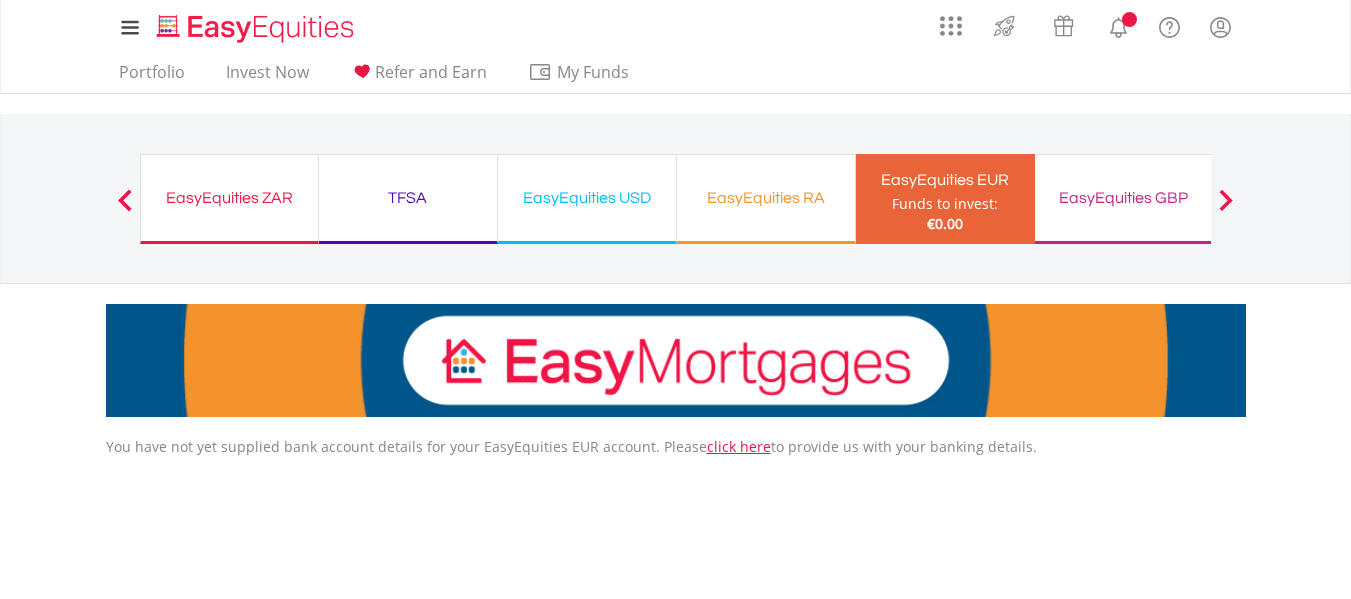 scroll, scrollTop: 0, scrollLeft: 0, axis: both 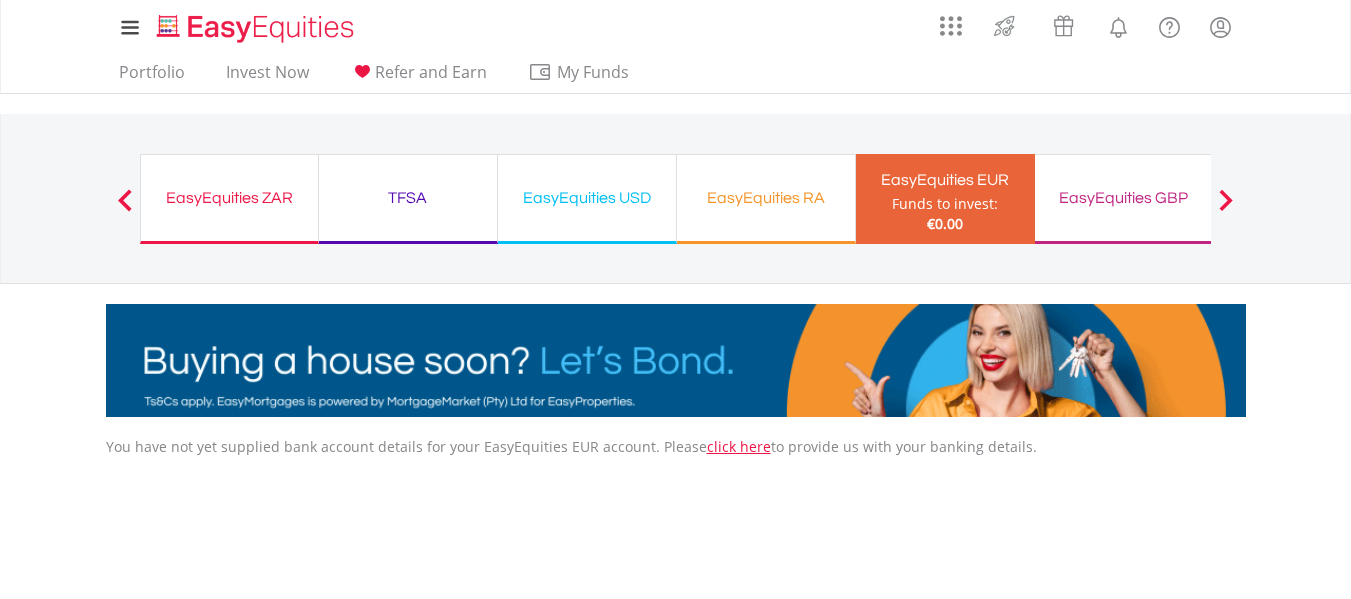 click on "EasyEquities GBP" at bounding box center [1124, 198] 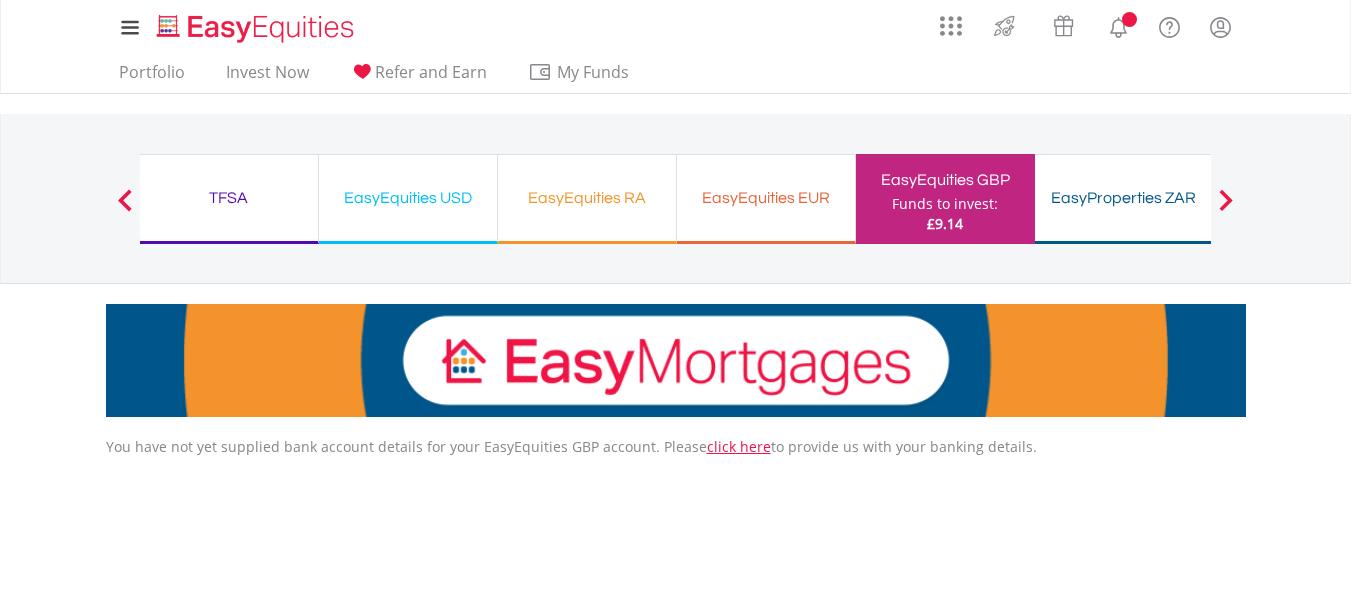 scroll, scrollTop: 0, scrollLeft: 0, axis: both 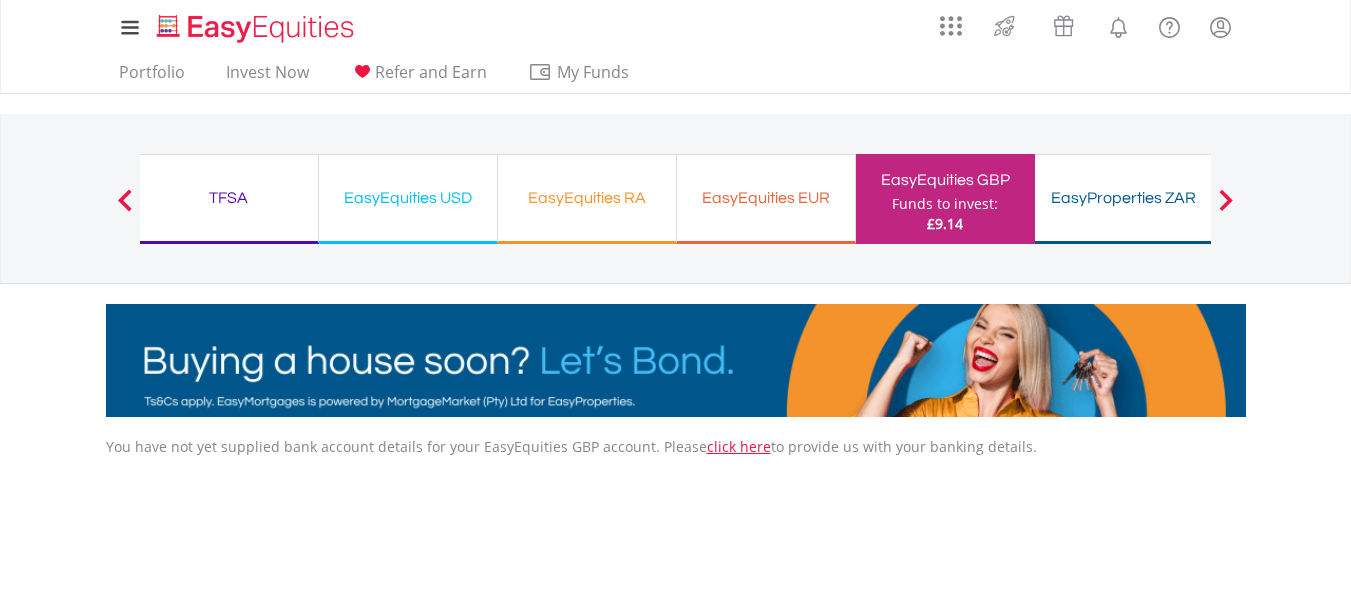 click on "EasyProperties ZAR" at bounding box center [1124, 198] 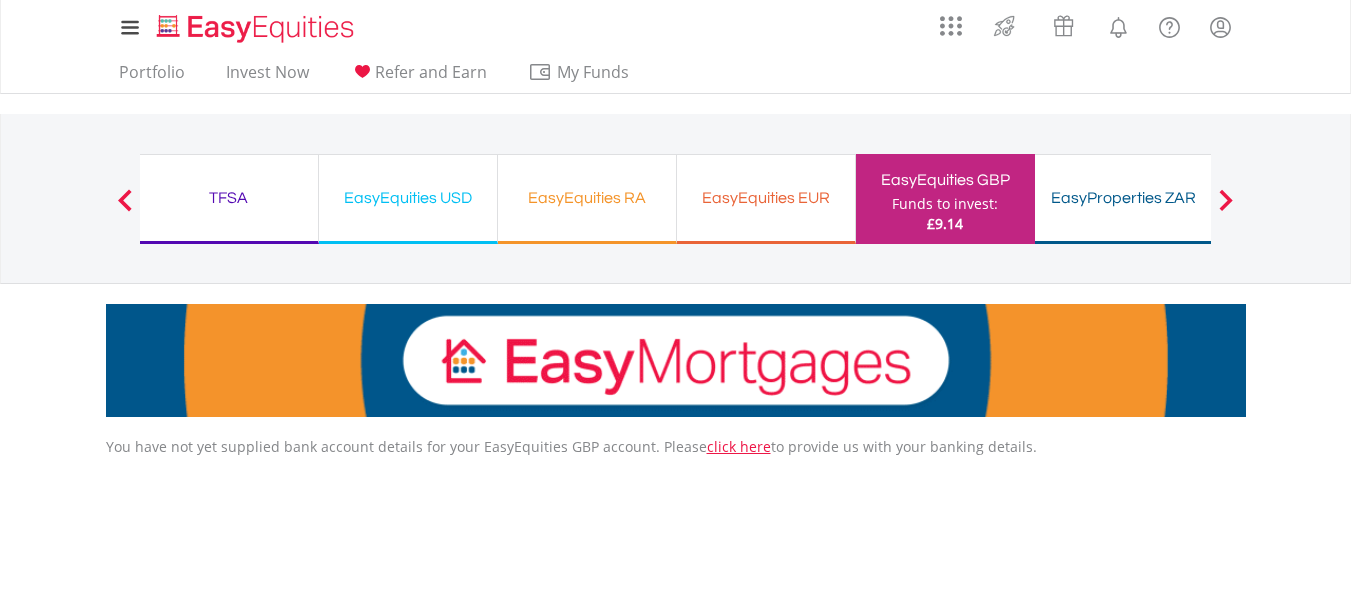 click at bounding box center (1226, 200) 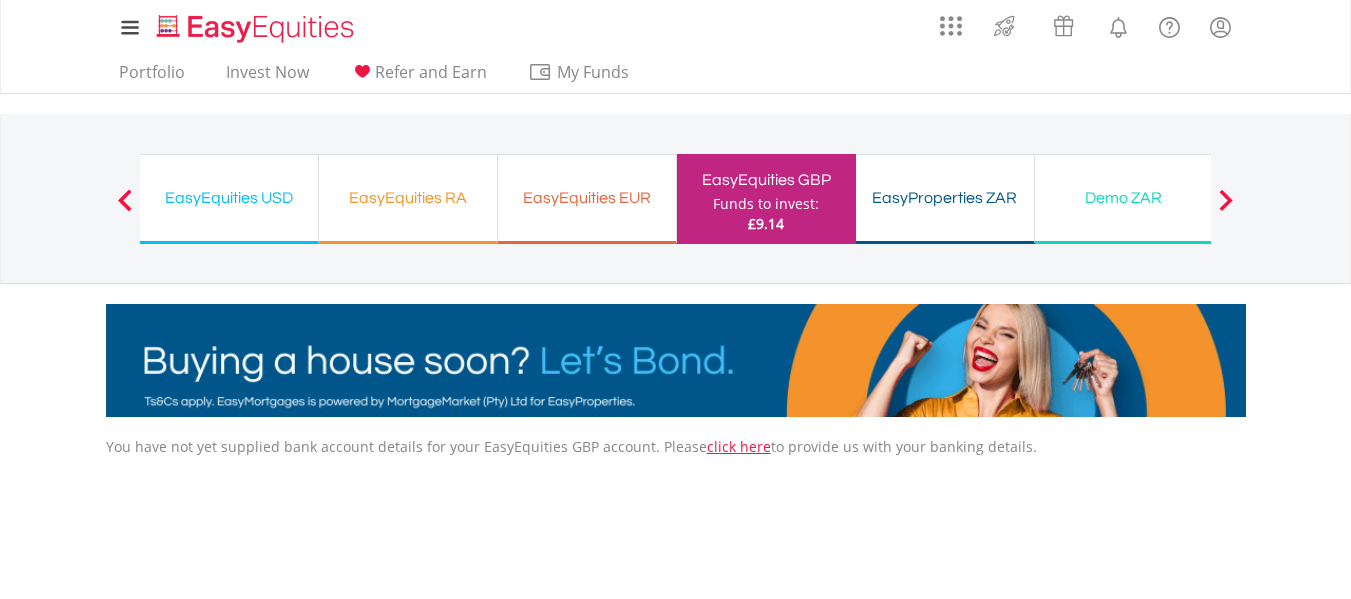 click on "EasyEquities RA
Funds to invest:
£9.14" at bounding box center (408, 199) 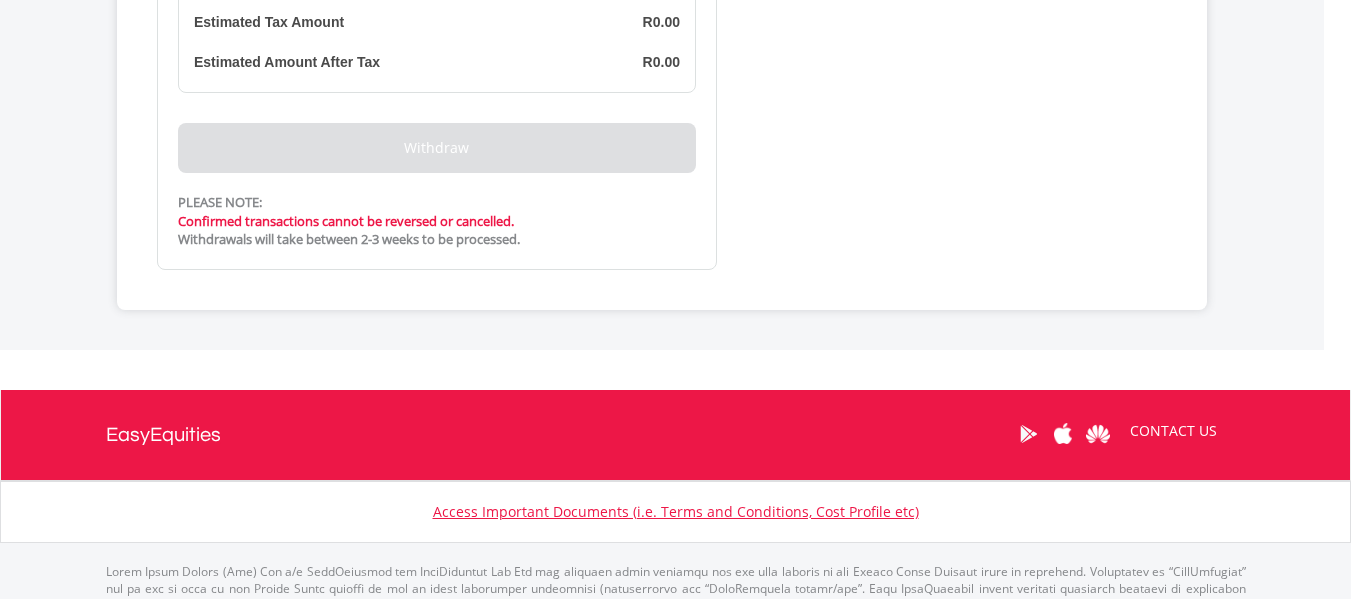 scroll, scrollTop: 2033, scrollLeft: 0, axis: vertical 